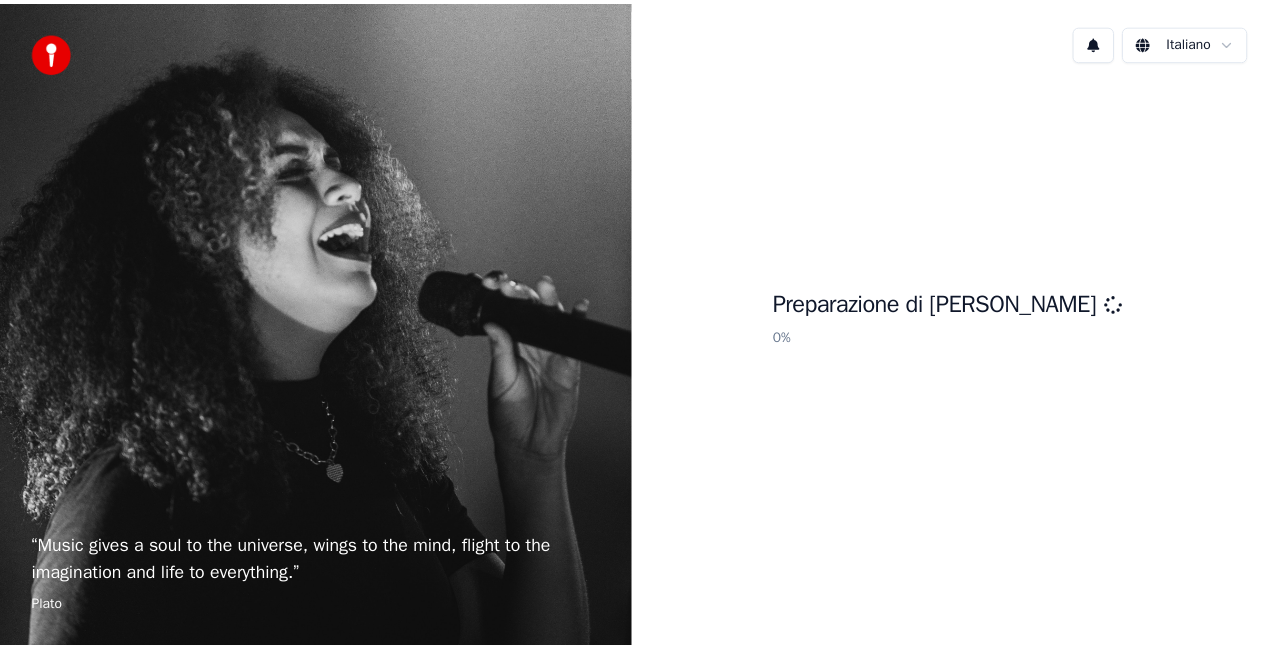 scroll, scrollTop: 0, scrollLeft: 0, axis: both 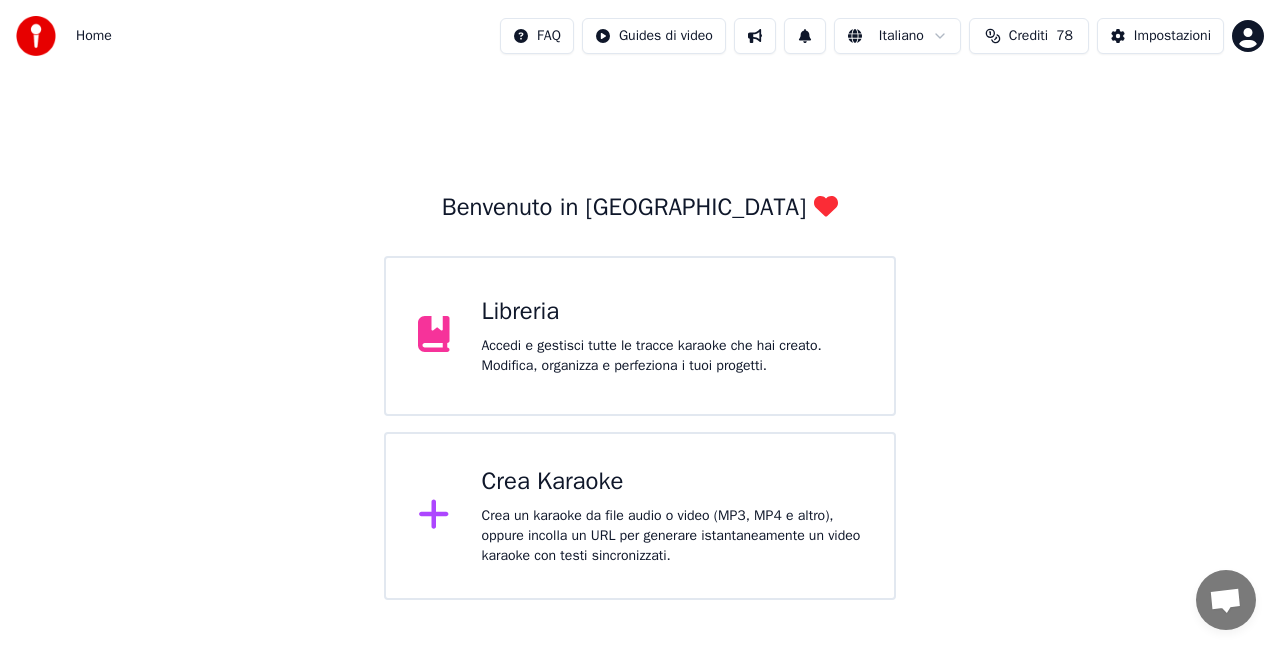 click on "Accedi e gestisci tutte le tracce karaoke che hai creato. Modifica, organizza e perfeziona i tuoi progetti." at bounding box center (672, 356) 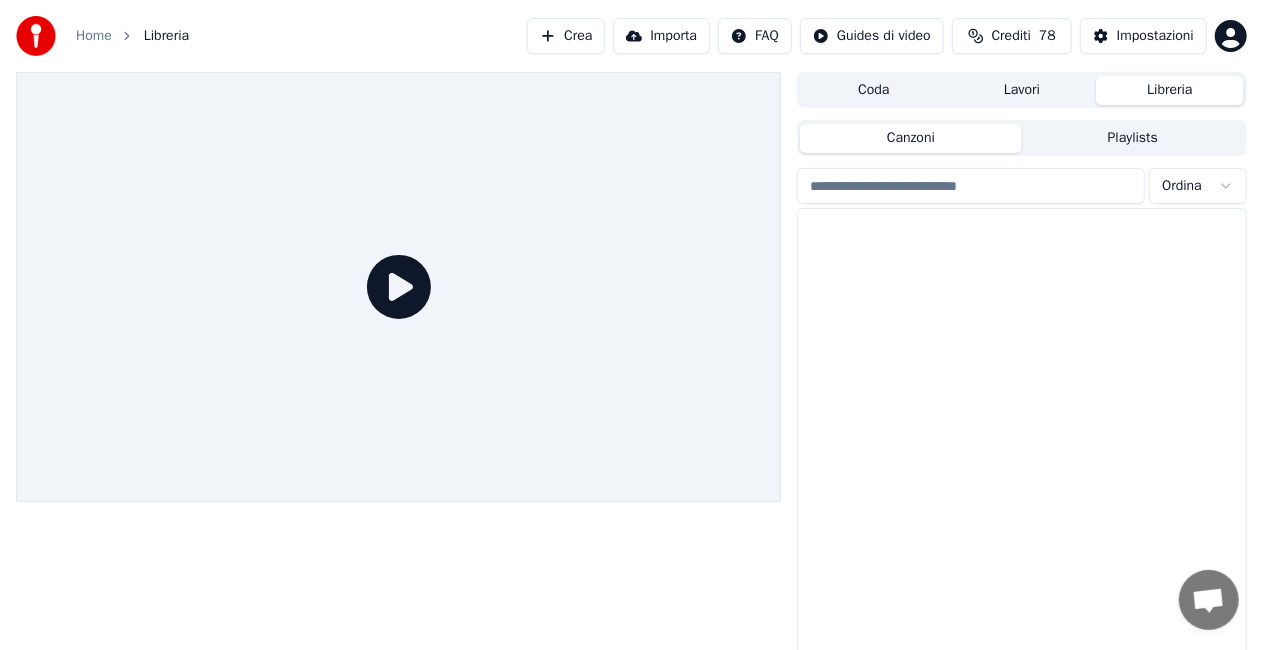 scroll, scrollTop: 27051, scrollLeft: 0, axis: vertical 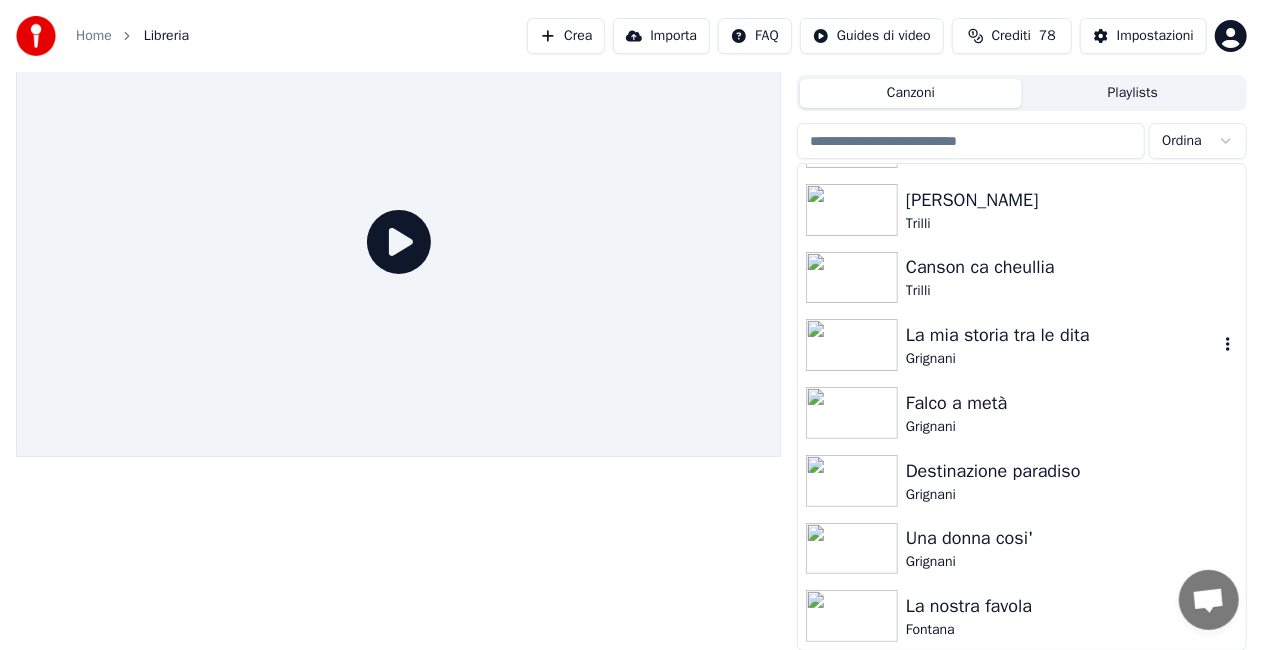 click on "La mia storia tra le dita" at bounding box center [1062, 335] 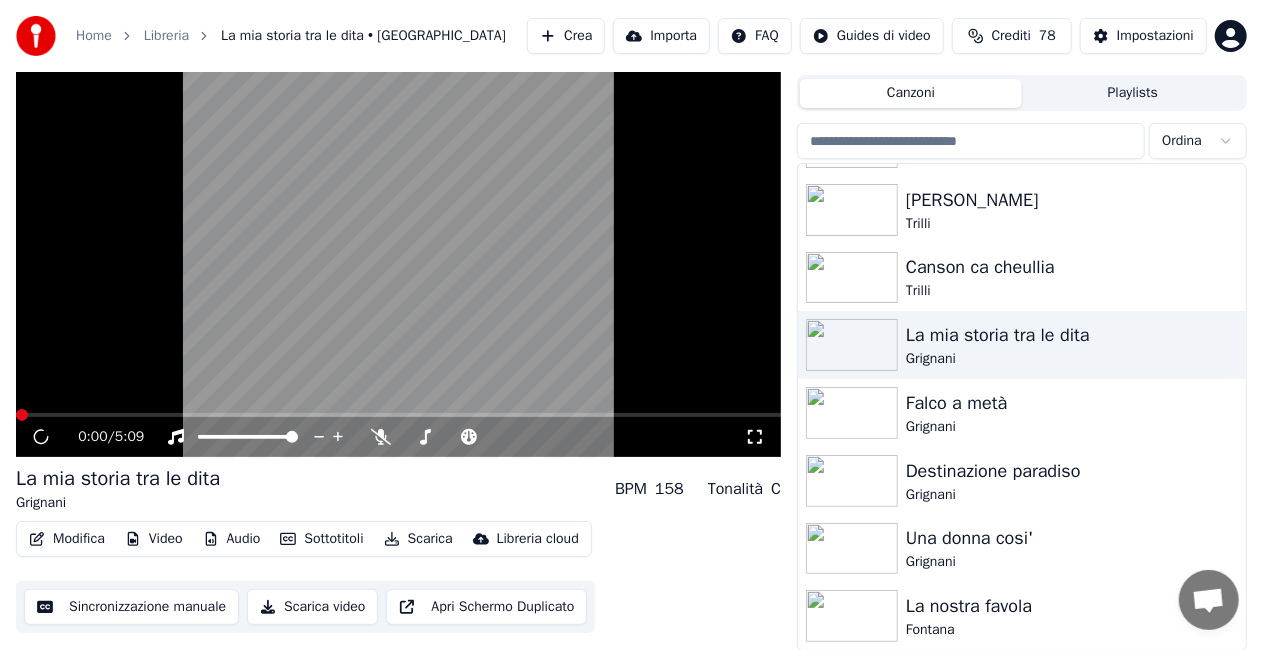 click 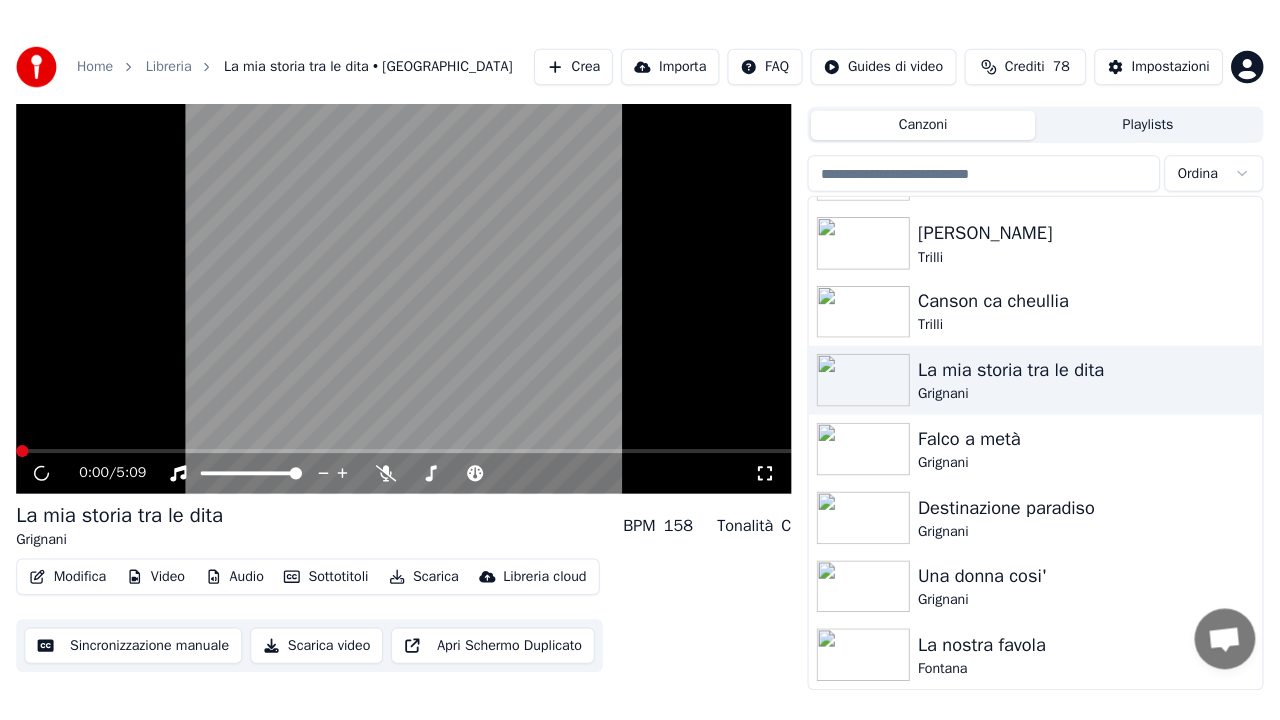 scroll, scrollTop: 28, scrollLeft: 0, axis: vertical 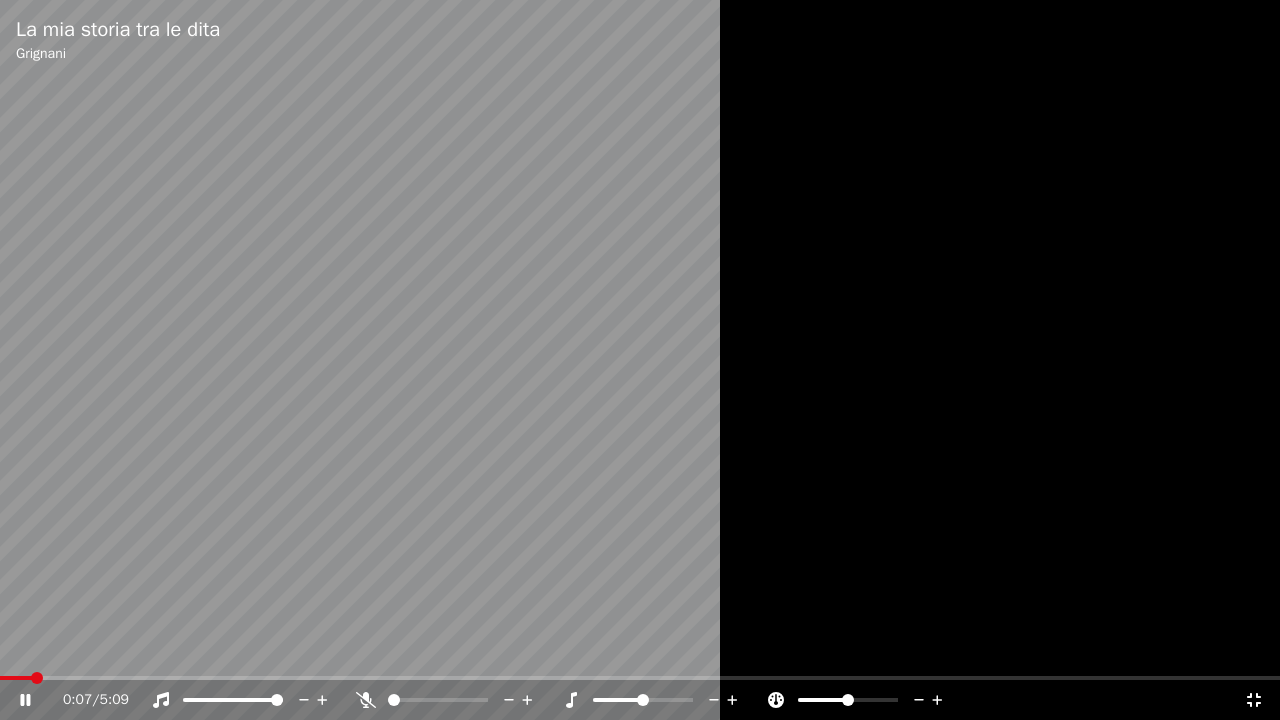 click 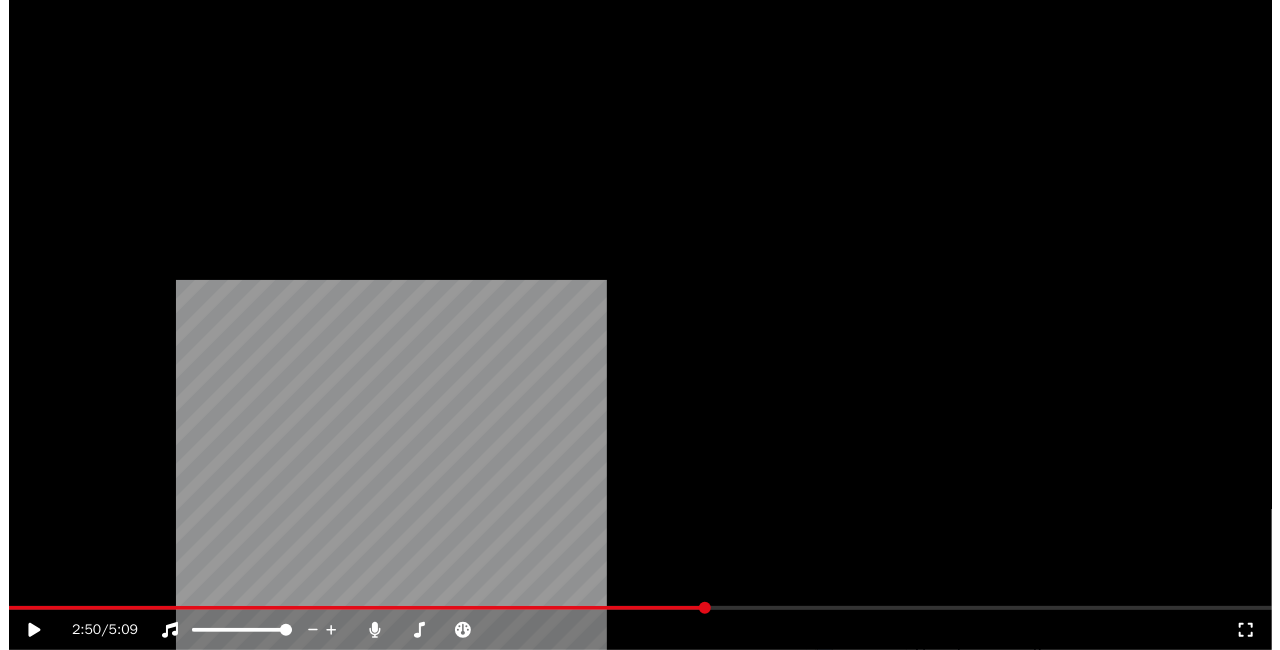 scroll, scrollTop: 26952, scrollLeft: 0, axis: vertical 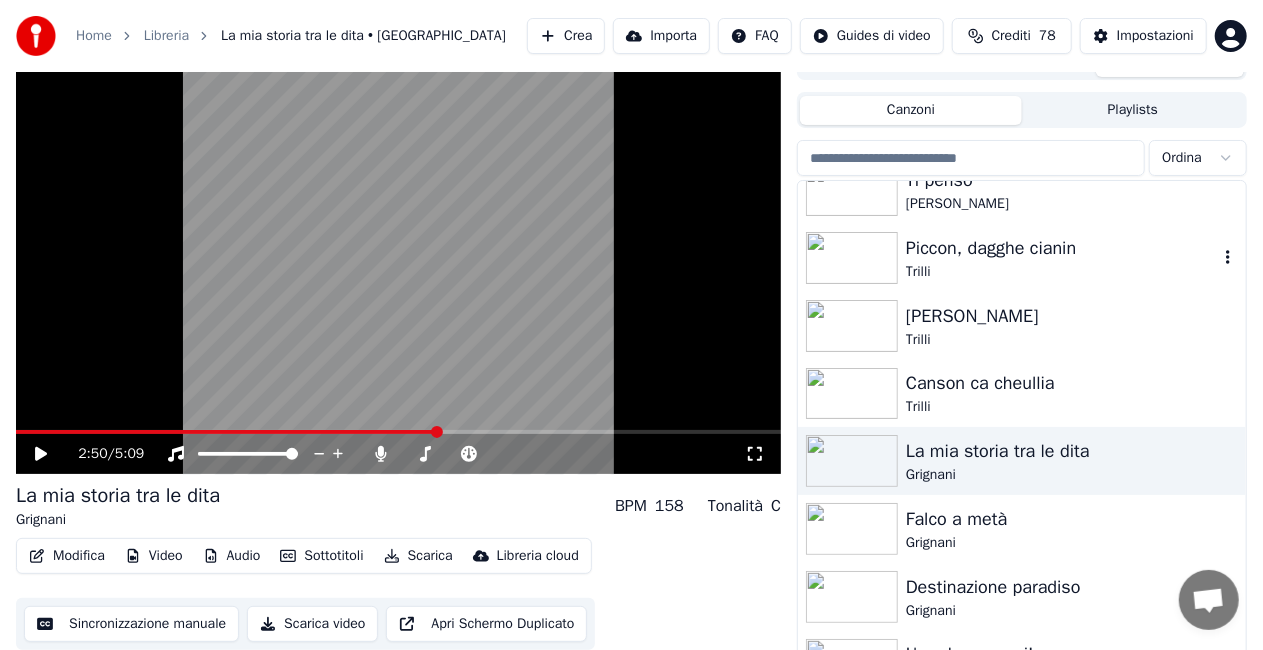 click on "Piccon, dagghe cianin" at bounding box center (1062, 248) 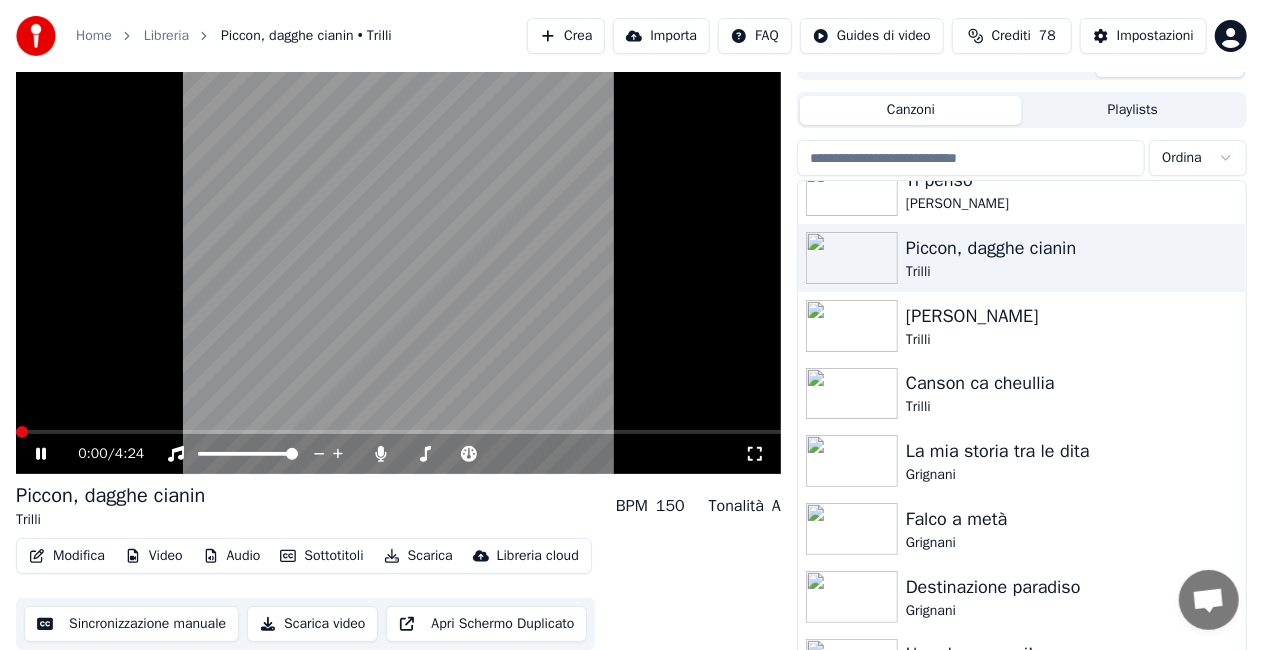click 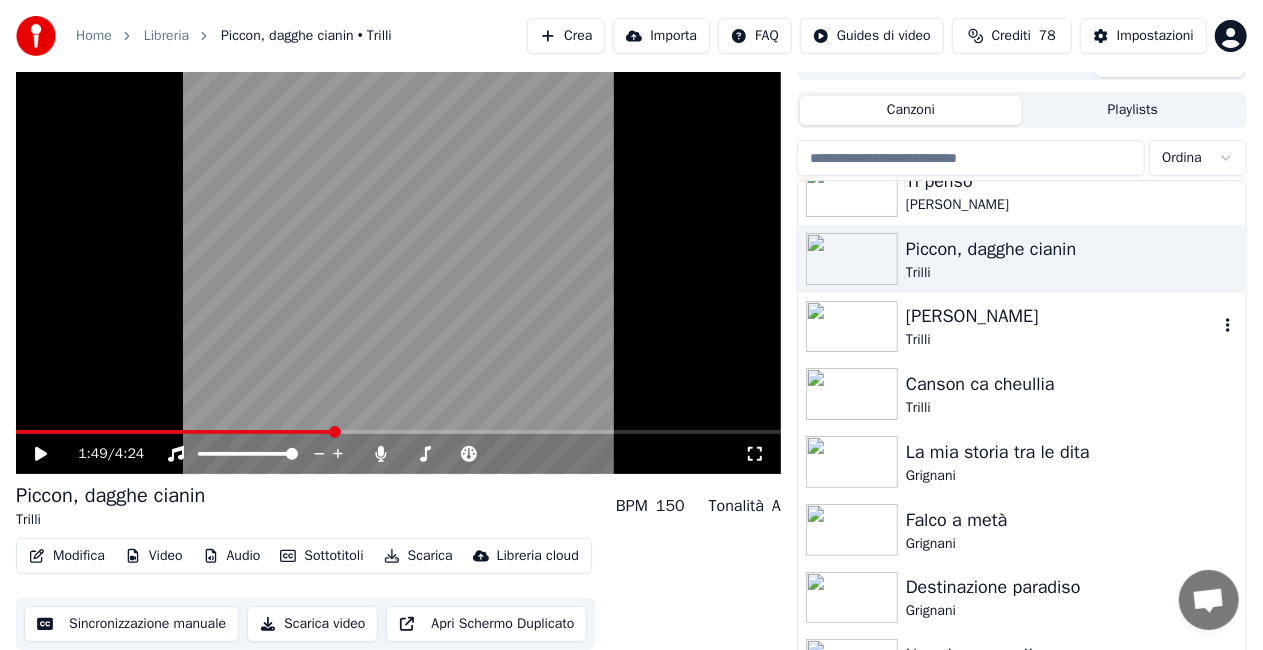 drag, startPoint x: 958, startPoint y: 303, endPoint x: 946, endPoint y: 300, distance: 12.369317 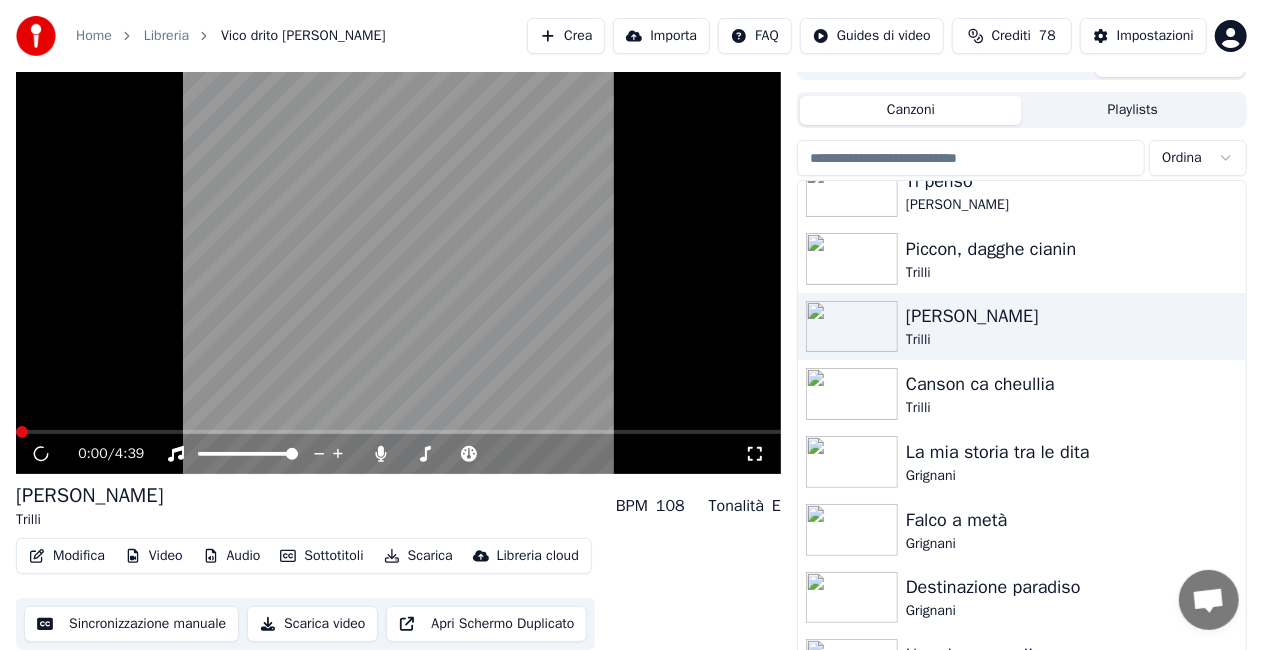 click on "0:00  /  4:39" at bounding box center (398, 454) 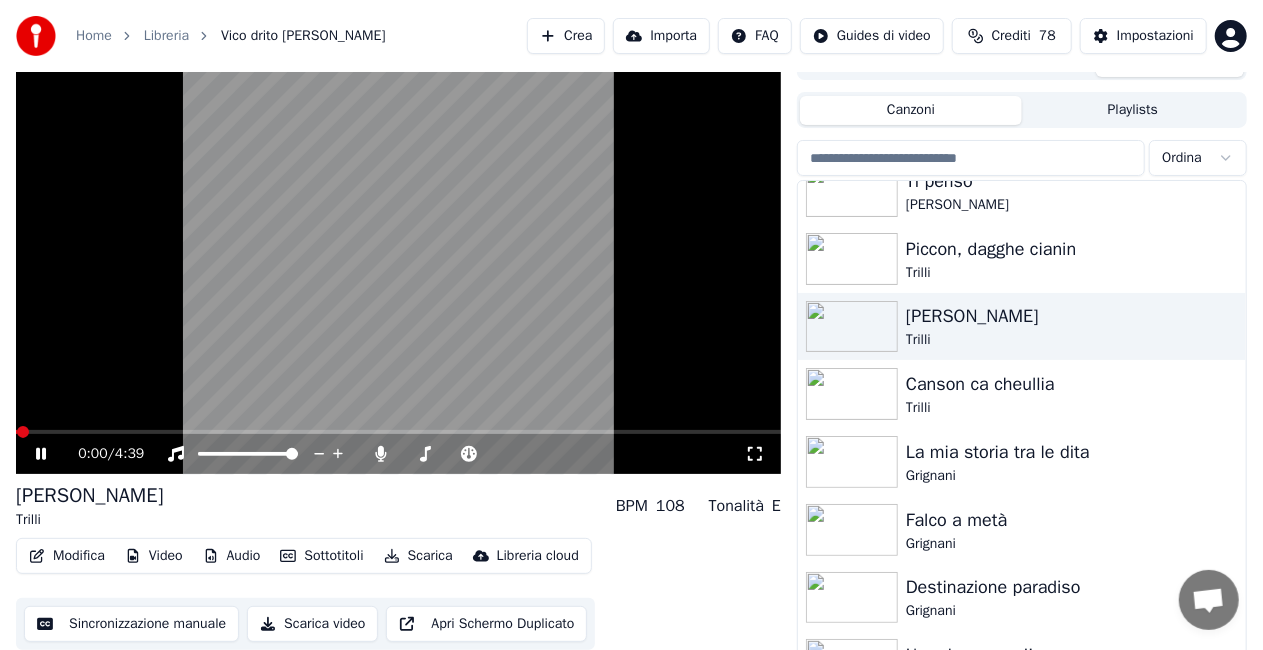 click 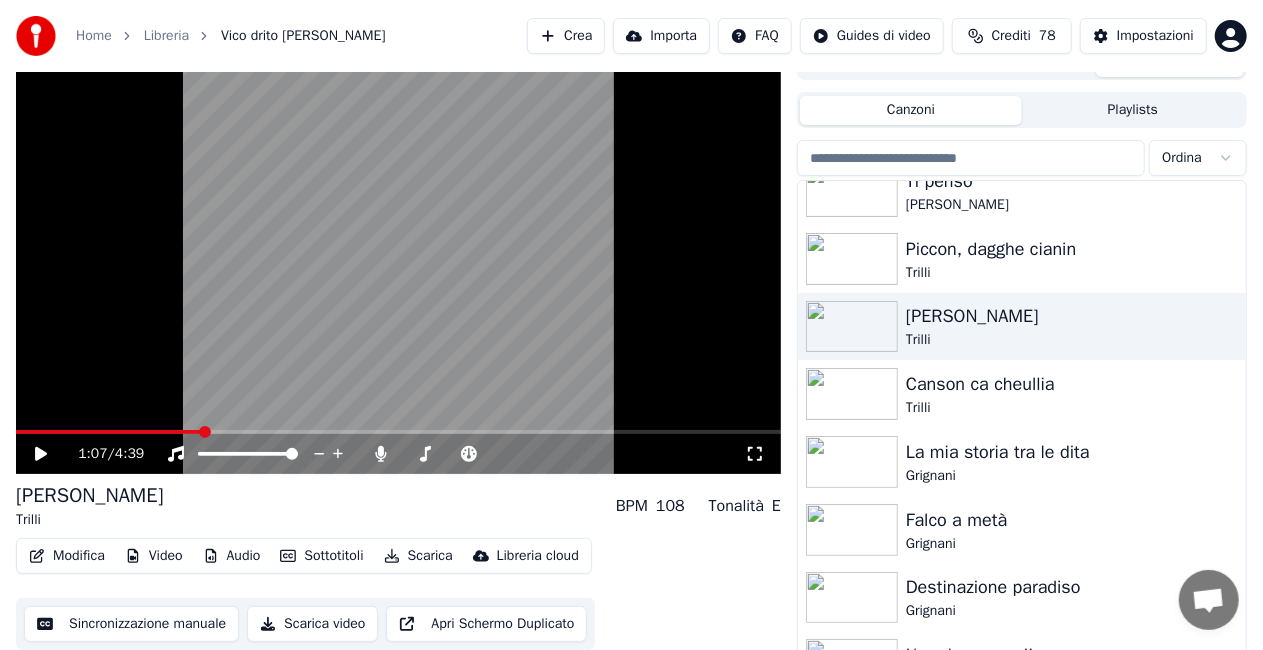 drag, startPoint x: 208, startPoint y: 498, endPoint x: 62, endPoint y: 497, distance: 146.00342 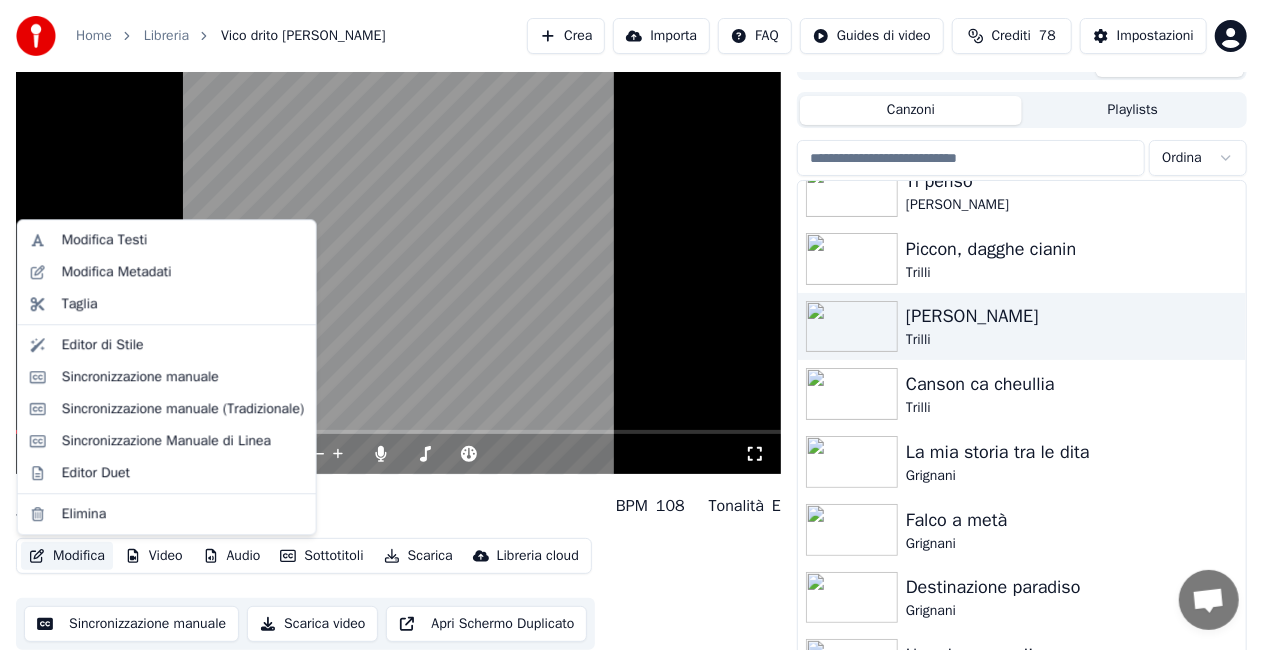 click on "Modifica" at bounding box center (67, 556) 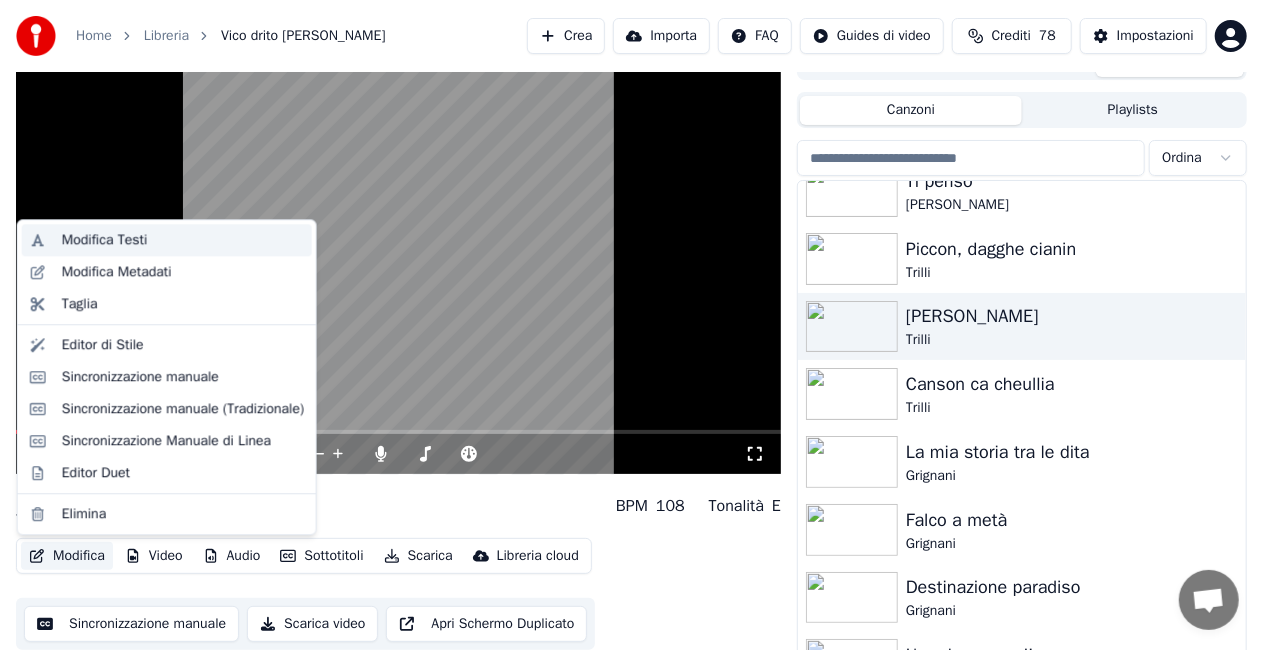 click on "Modifica Testi" at bounding box center (167, 240) 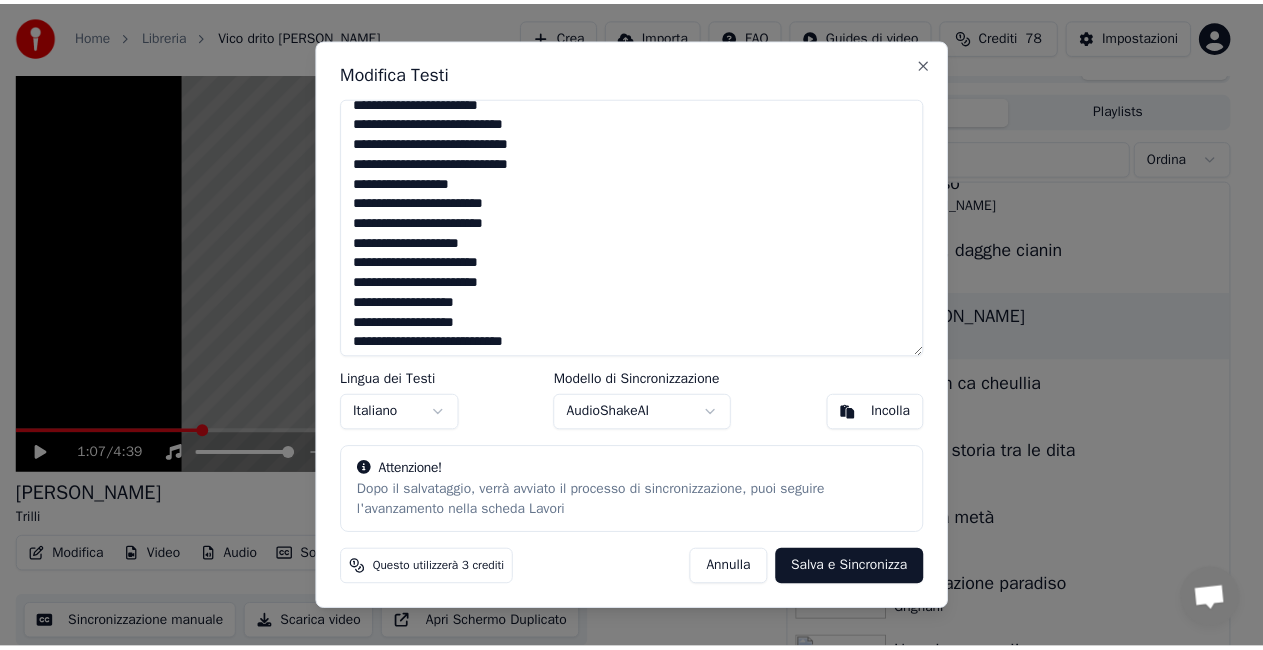 scroll, scrollTop: 596, scrollLeft: 0, axis: vertical 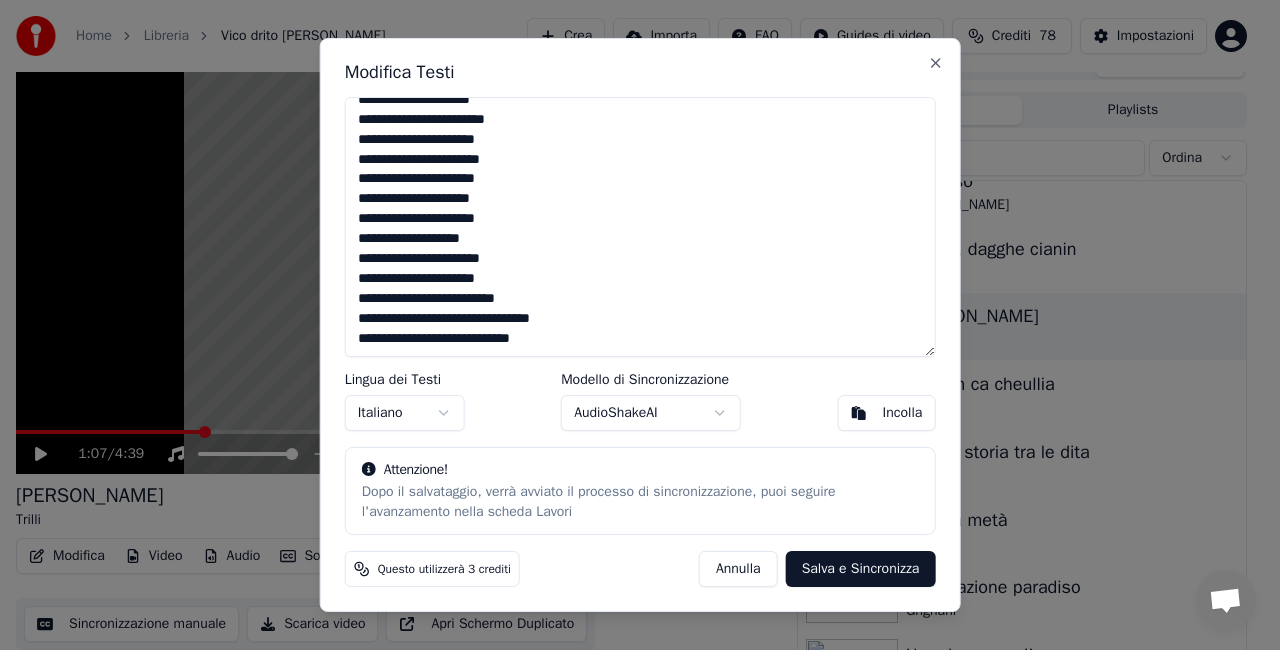 drag, startPoint x: 356, startPoint y: 120, endPoint x: 612, endPoint y: 478, distance: 440.11362 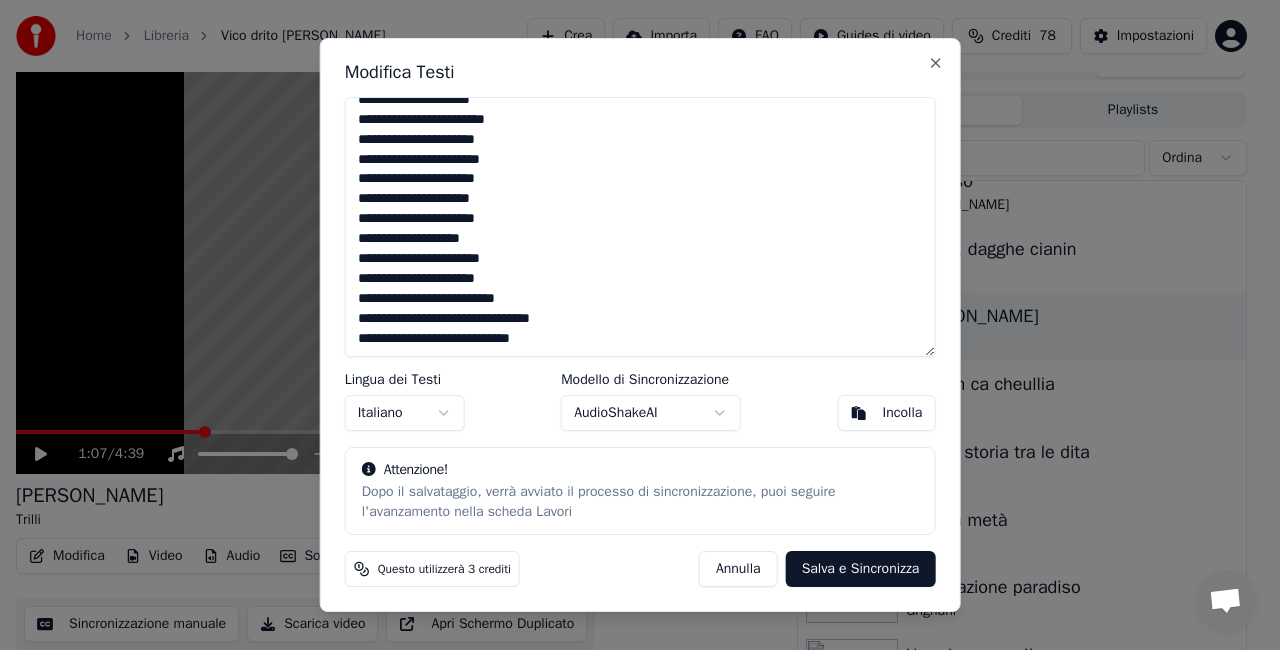 click on "Incolla" at bounding box center (903, 413) 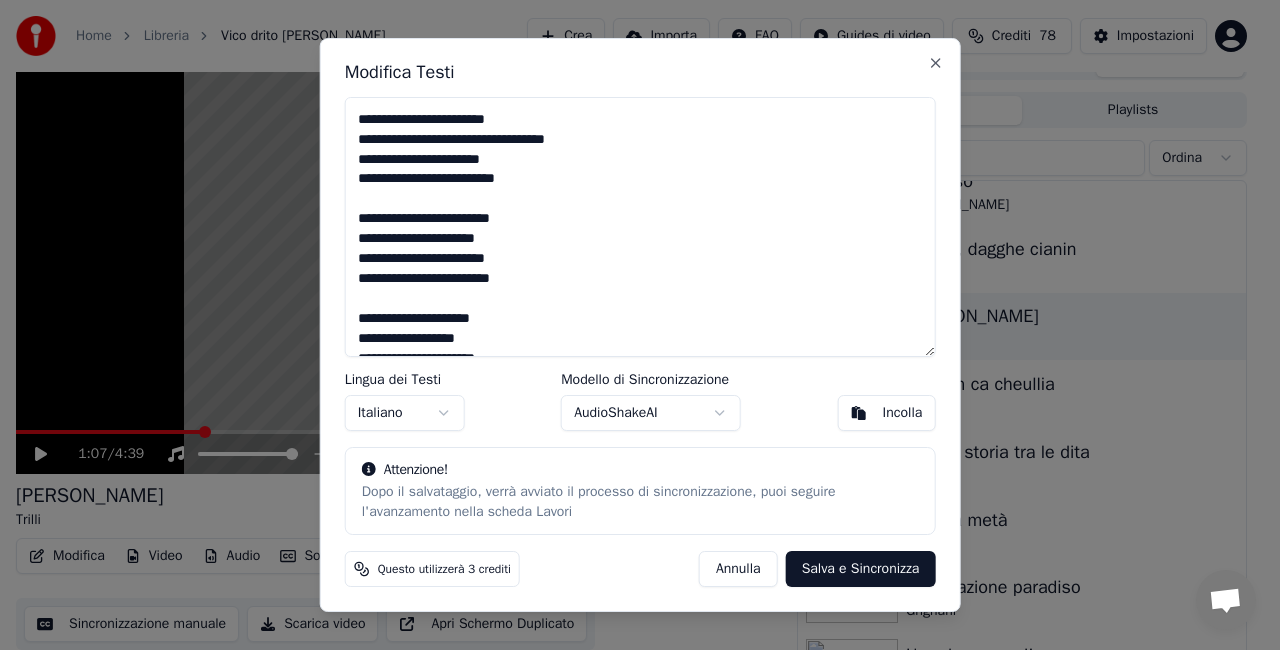 click on "Salva e Sincronizza" at bounding box center [861, 569] 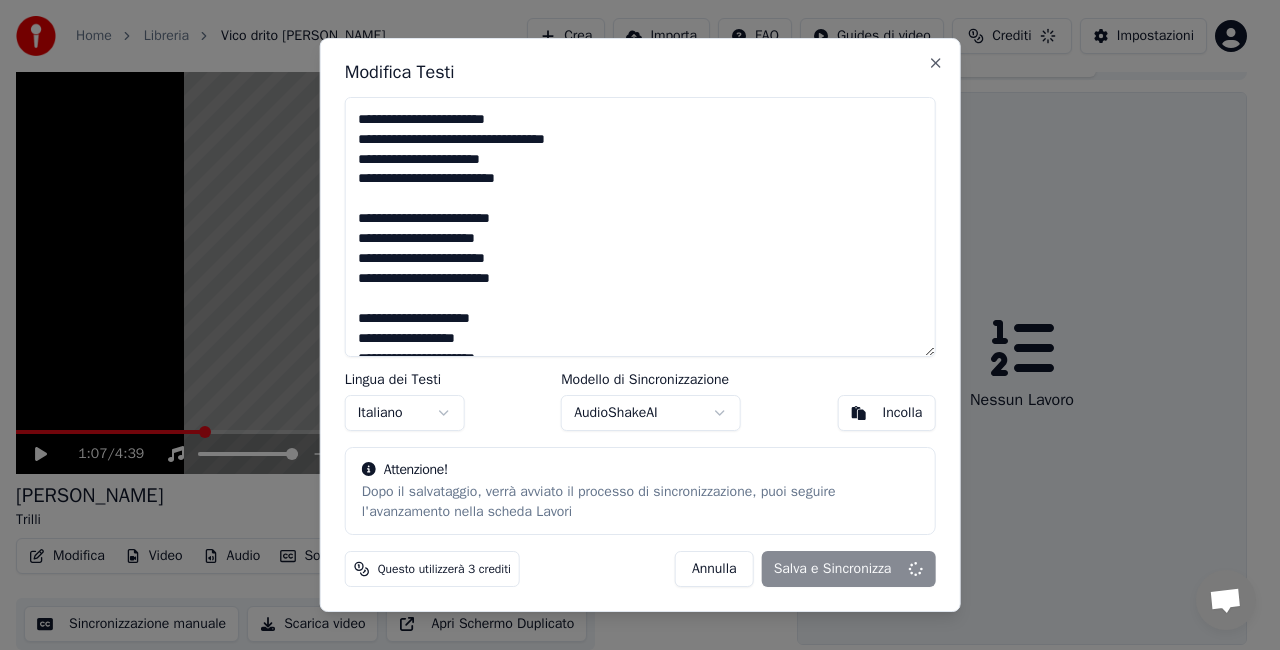 type on "**********" 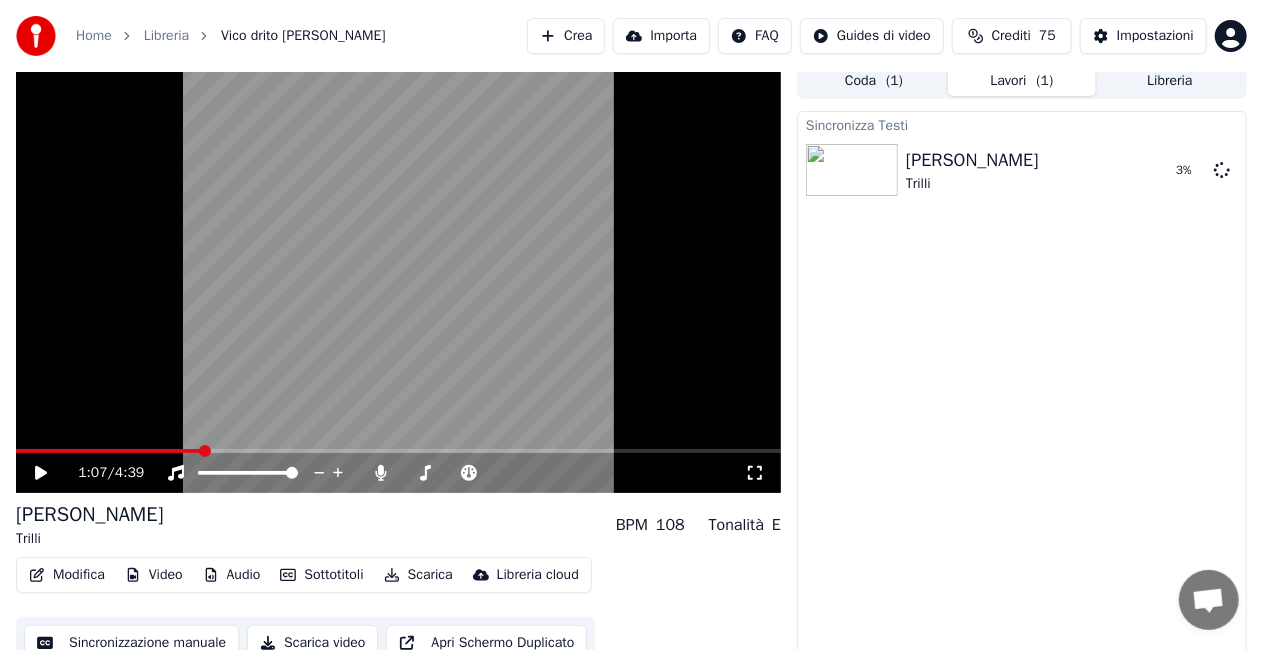 scroll, scrollTop: 0, scrollLeft: 0, axis: both 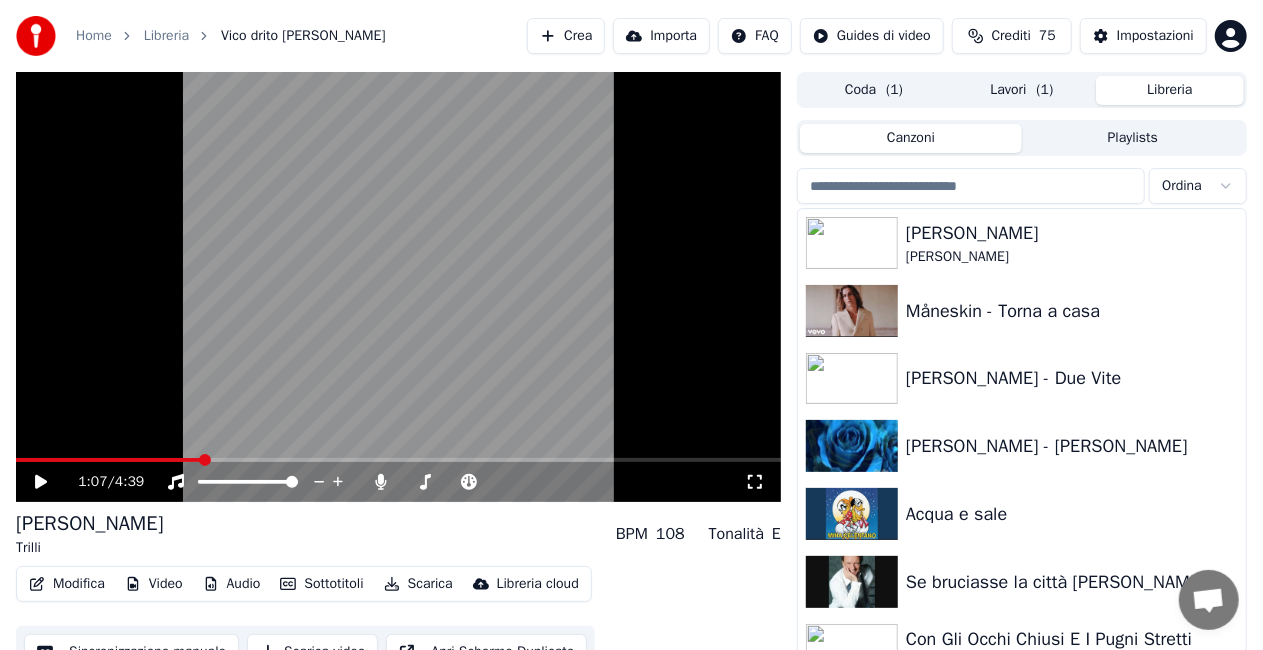 click on "Libreria" at bounding box center (1170, 90) 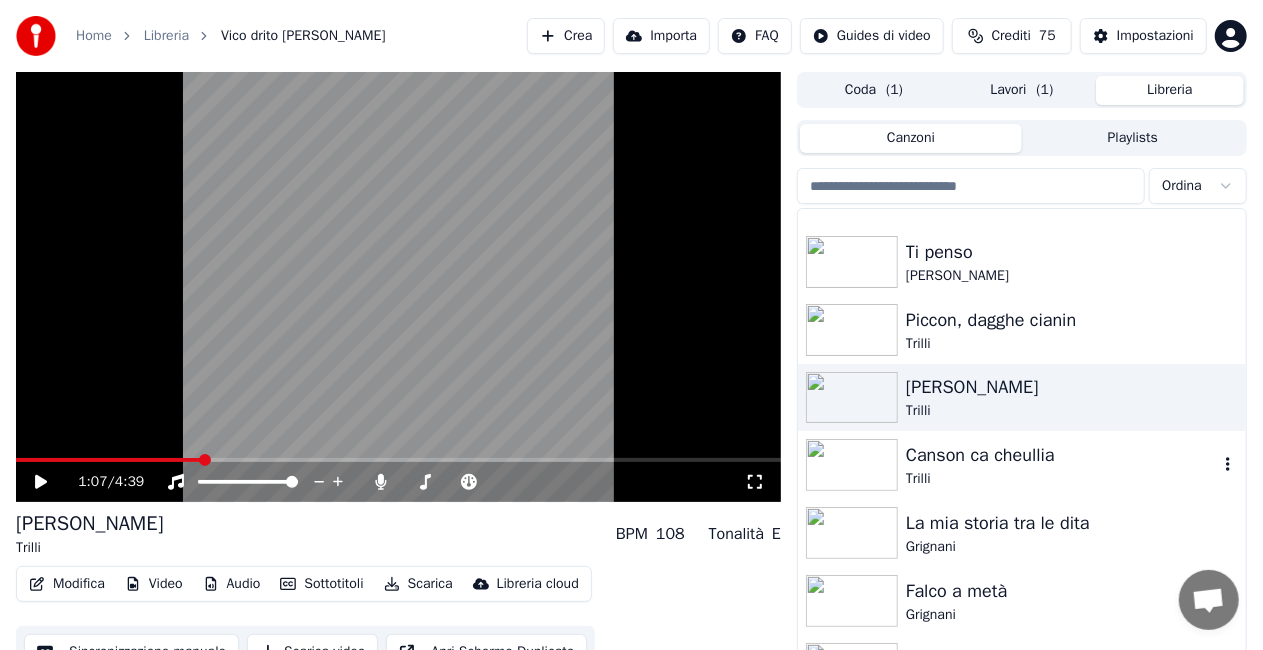 scroll, scrollTop: 26852, scrollLeft: 0, axis: vertical 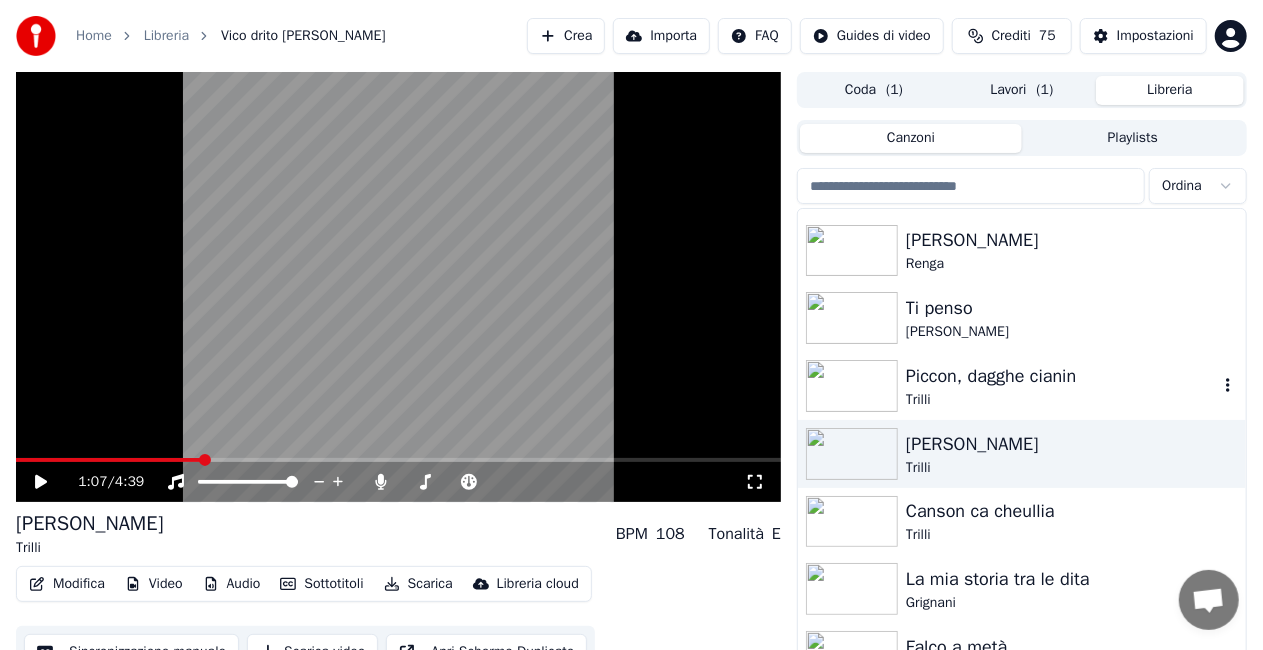 click on "Piccon, dagghe cianin" at bounding box center (1062, 376) 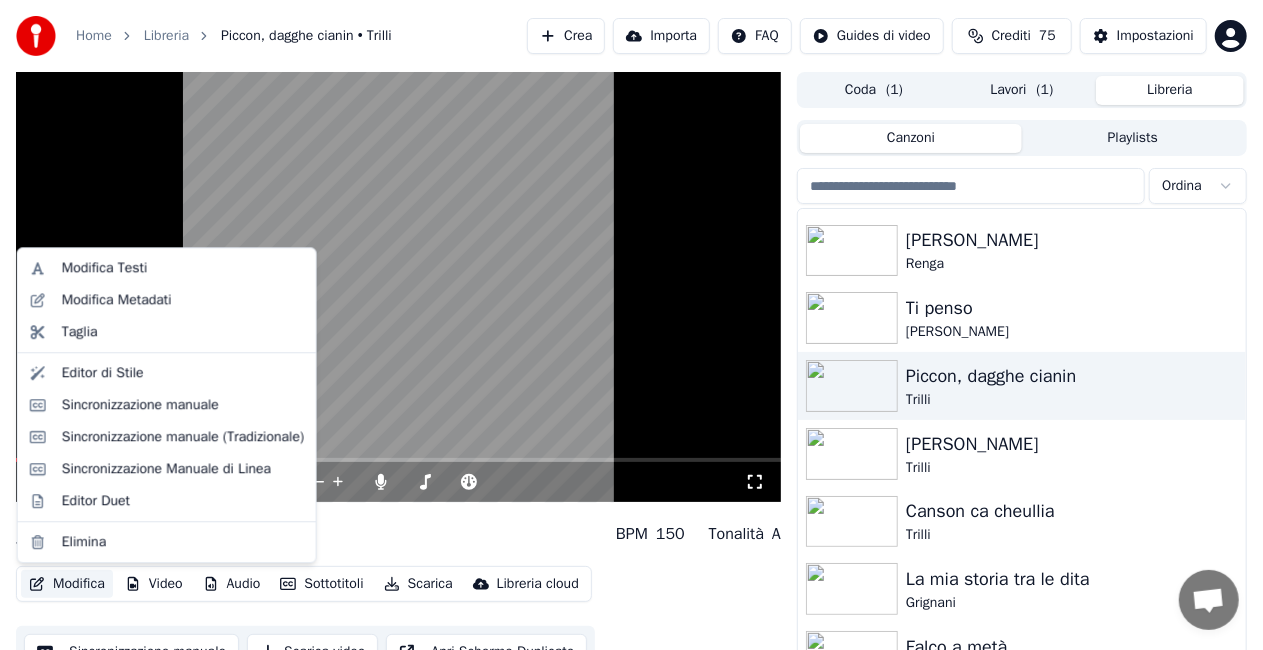 click on "Modifica" at bounding box center [67, 584] 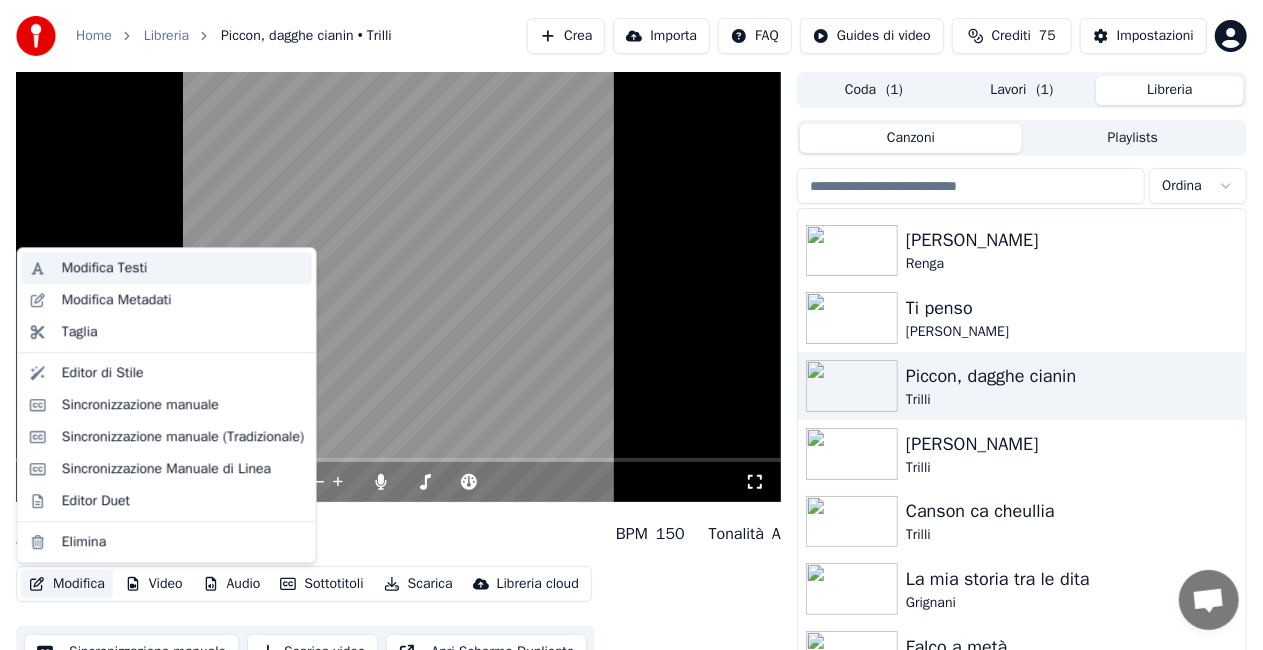 click on "Modifica Testi" at bounding box center (167, 268) 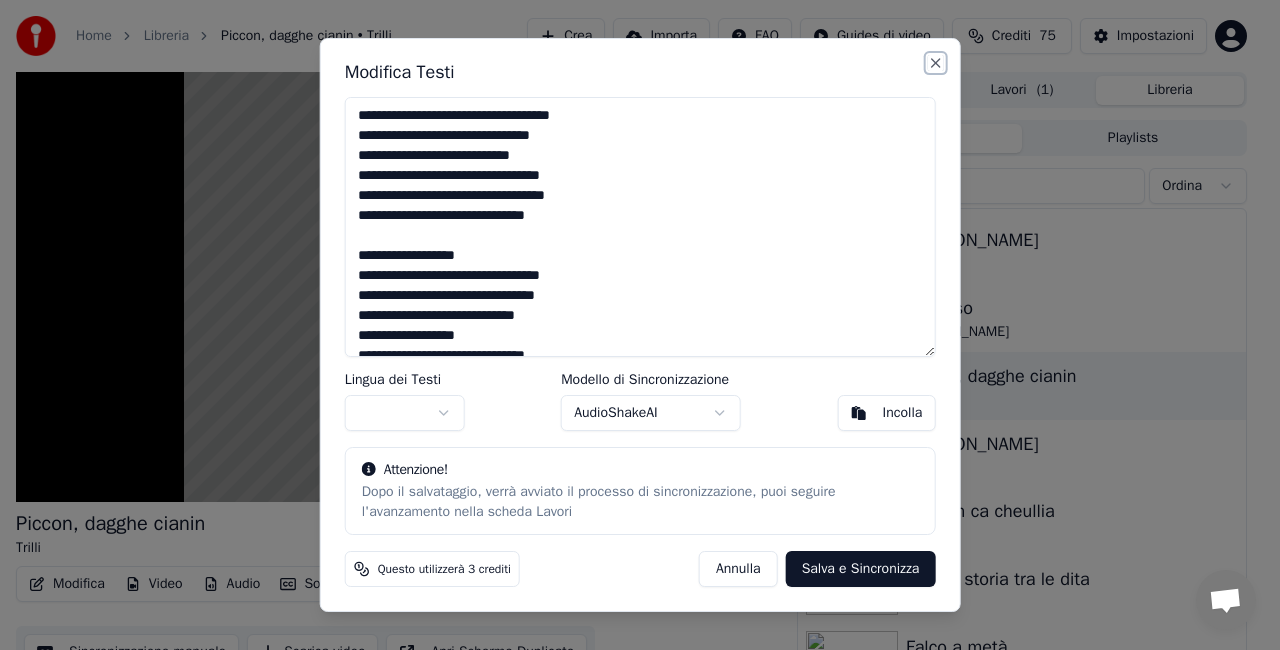 click on "Close" at bounding box center [935, 63] 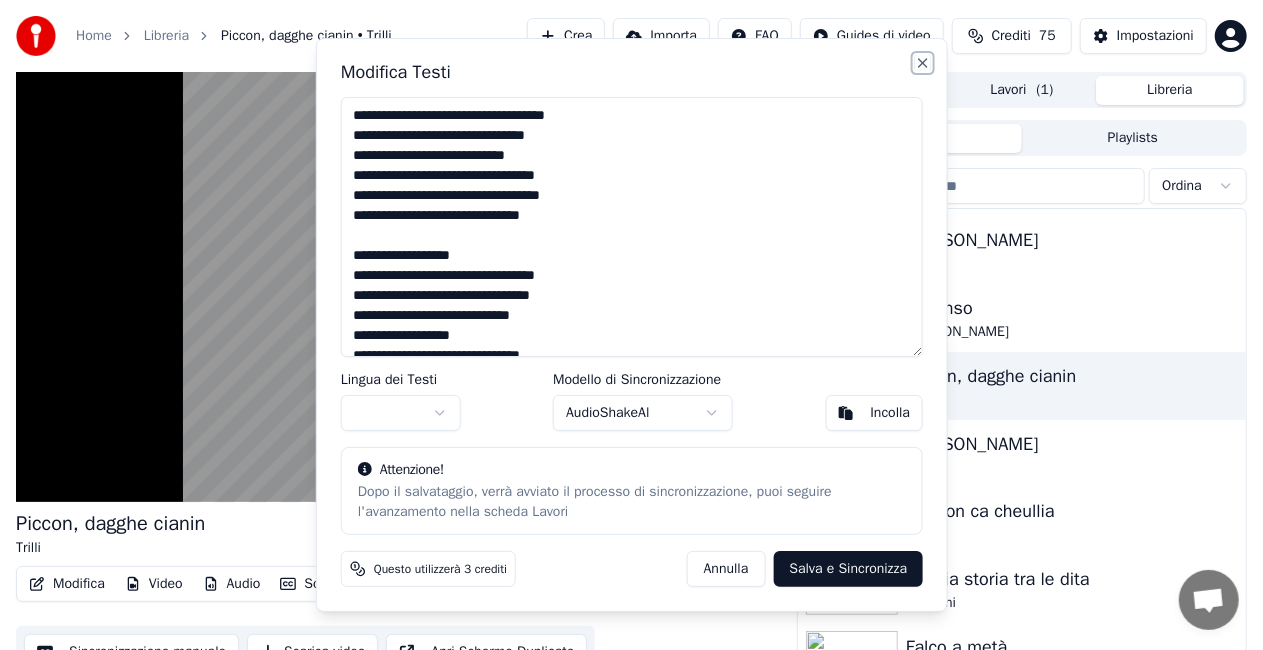 type on "**********" 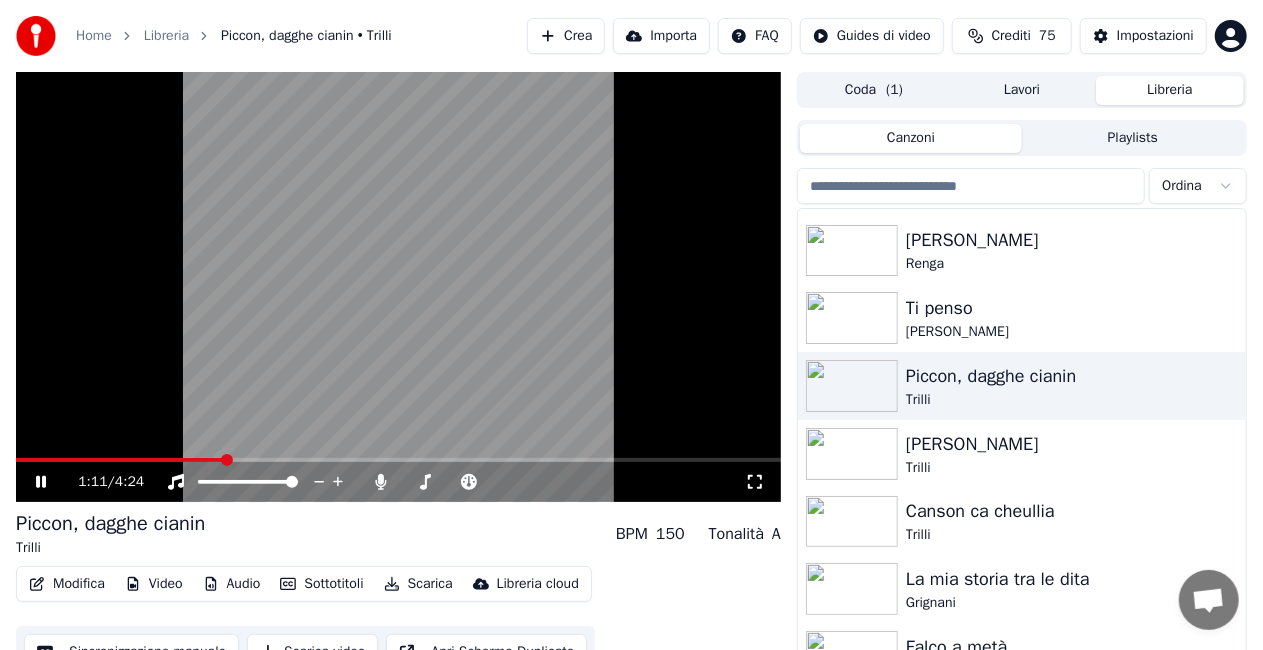 click 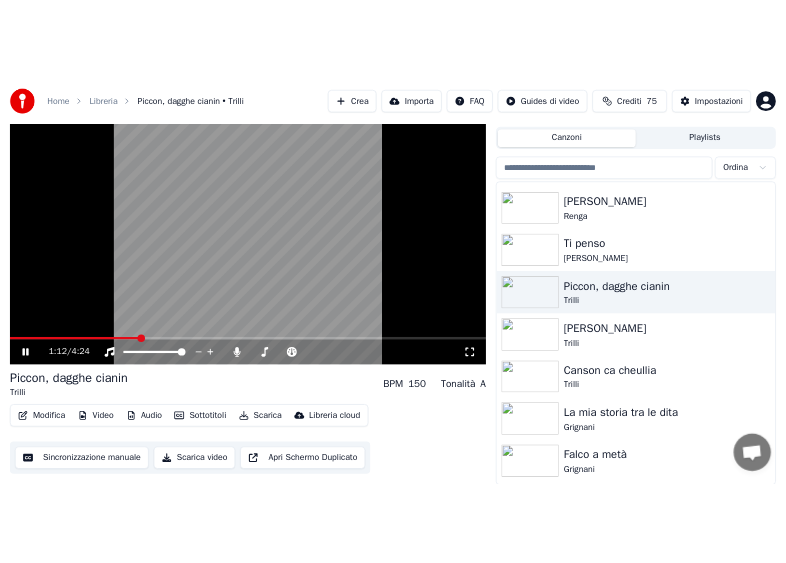 scroll, scrollTop: 45, scrollLeft: 0, axis: vertical 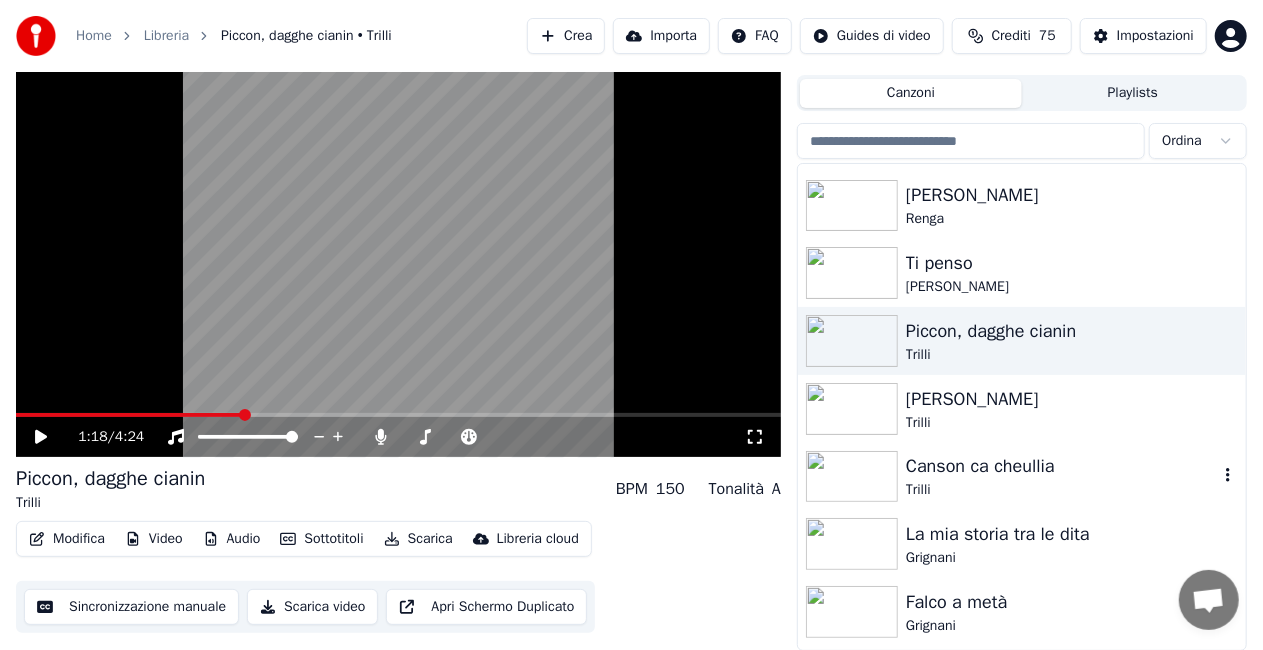 click on "Trilli" at bounding box center [1062, 490] 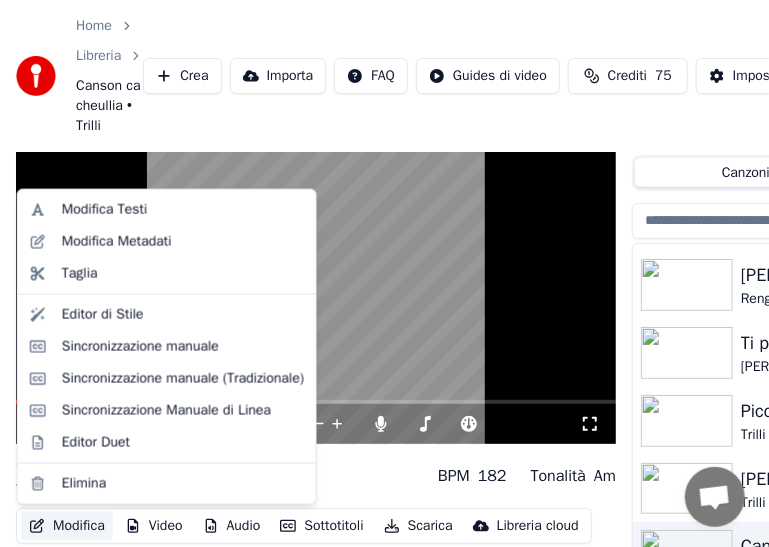 click on "Modifica" at bounding box center (67, 526) 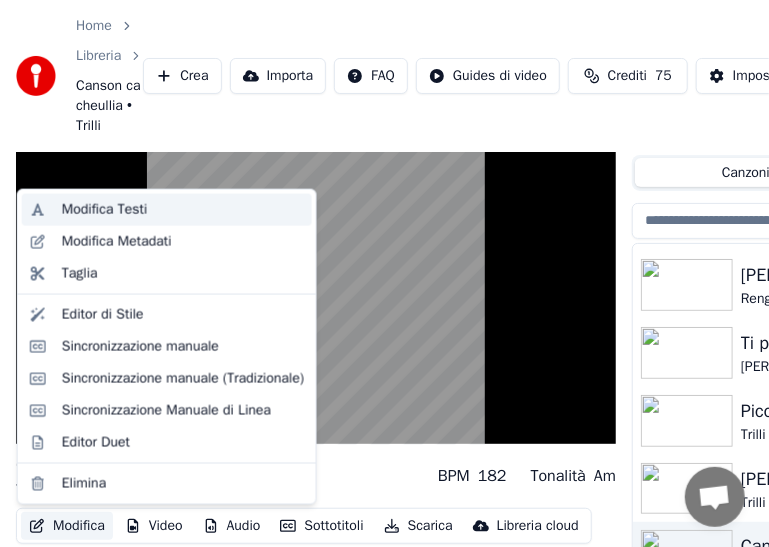 click on "Modifica Testi" at bounding box center (105, 210) 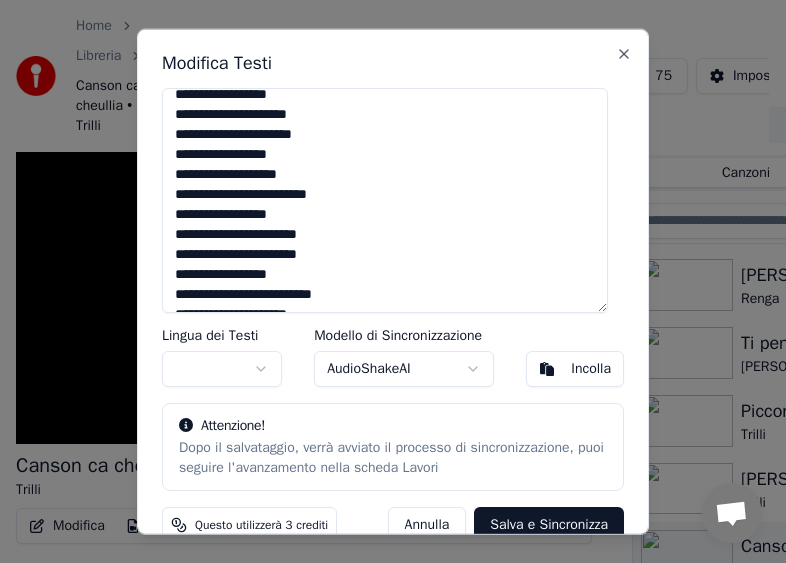 scroll, scrollTop: 951, scrollLeft: 0, axis: vertical 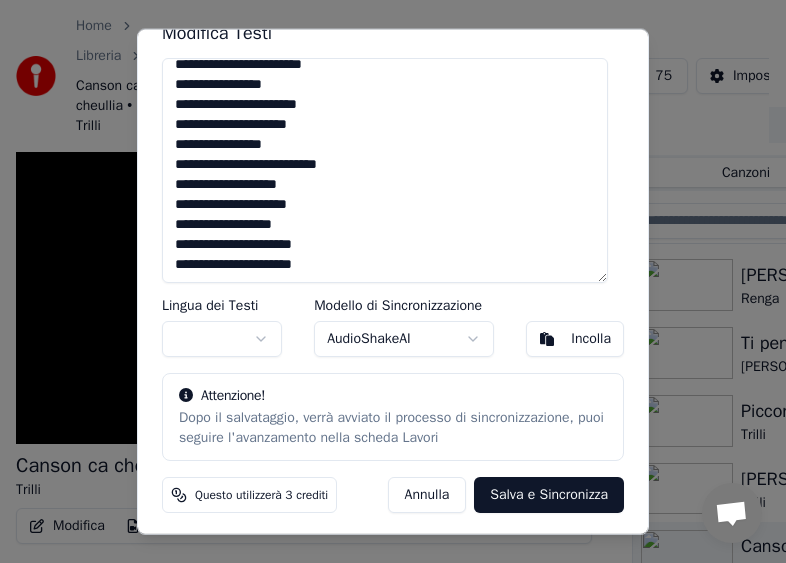 drag, startPoint x: 171, startPoint y: 98, endPoint x: 523, endPoint y: 538, distance: 563.4749 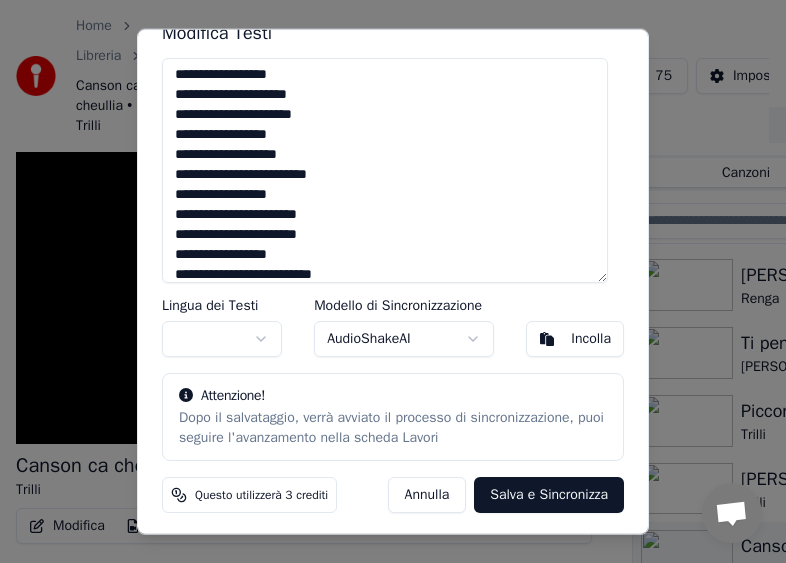 scroll, scrollTop: 0, scrollLeft: 0, axis: both 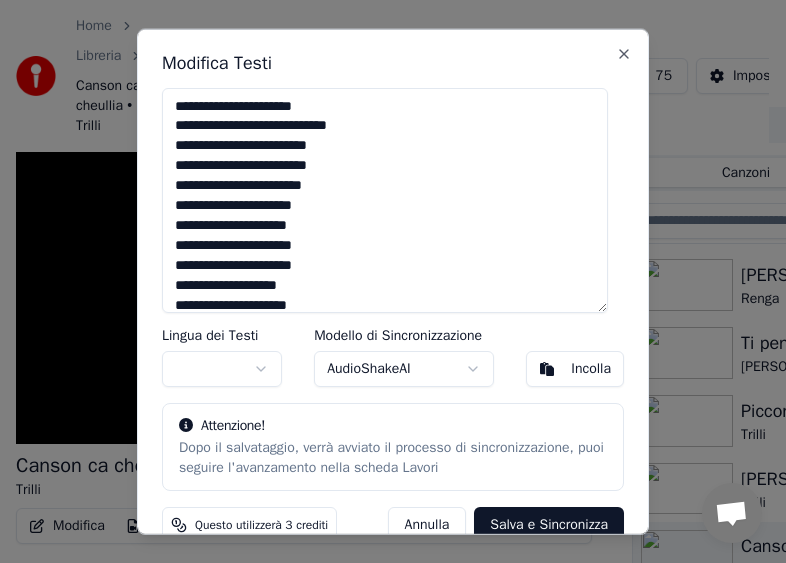 drag, startPoint x: 422, startPoint y: 256, endPoint x: 127, endPoint y: 3, distance: 388.63092 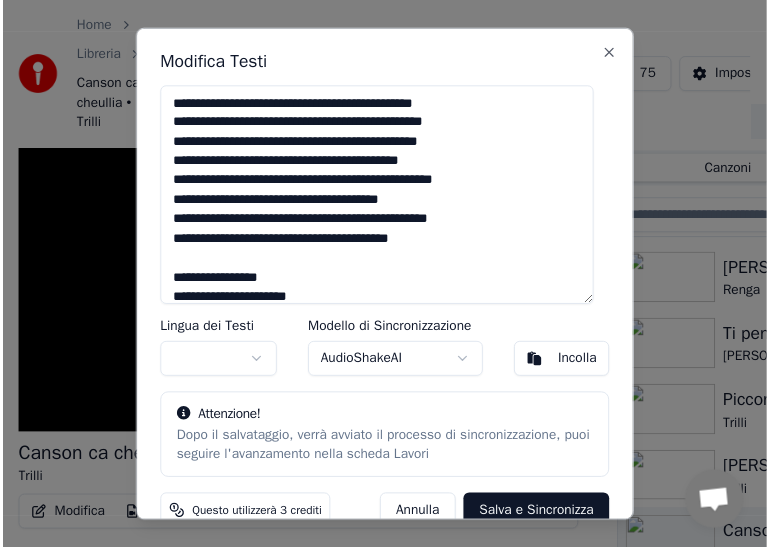 scroll, scrollTop: 30, scrollLeft: 0, axis: vertical 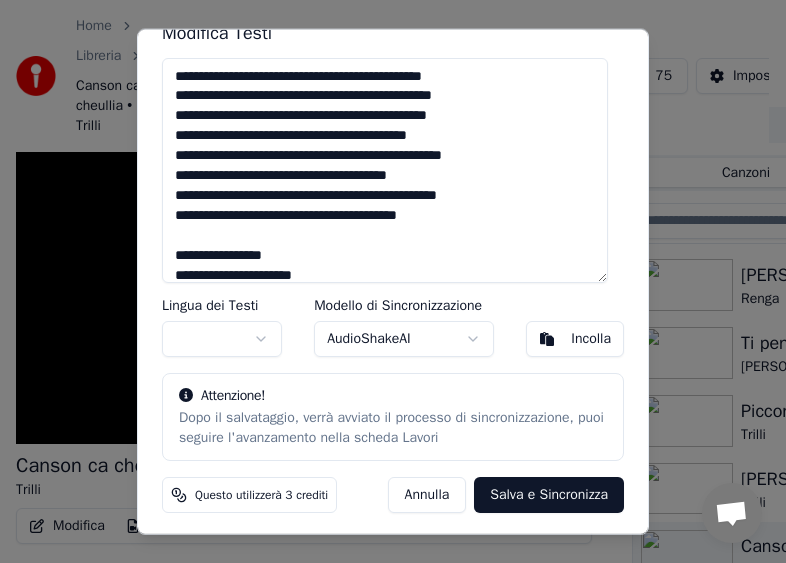 click on "Salva e Sincronizza" at bounding box center (549, 494) 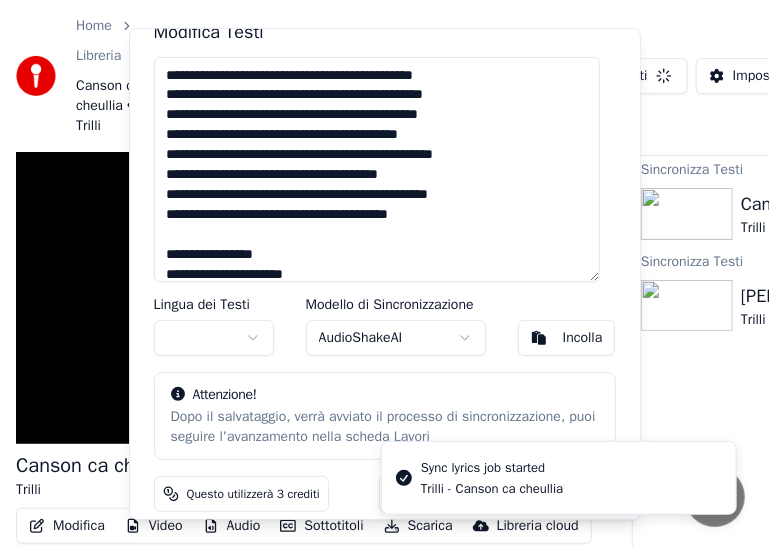 type on "**********" 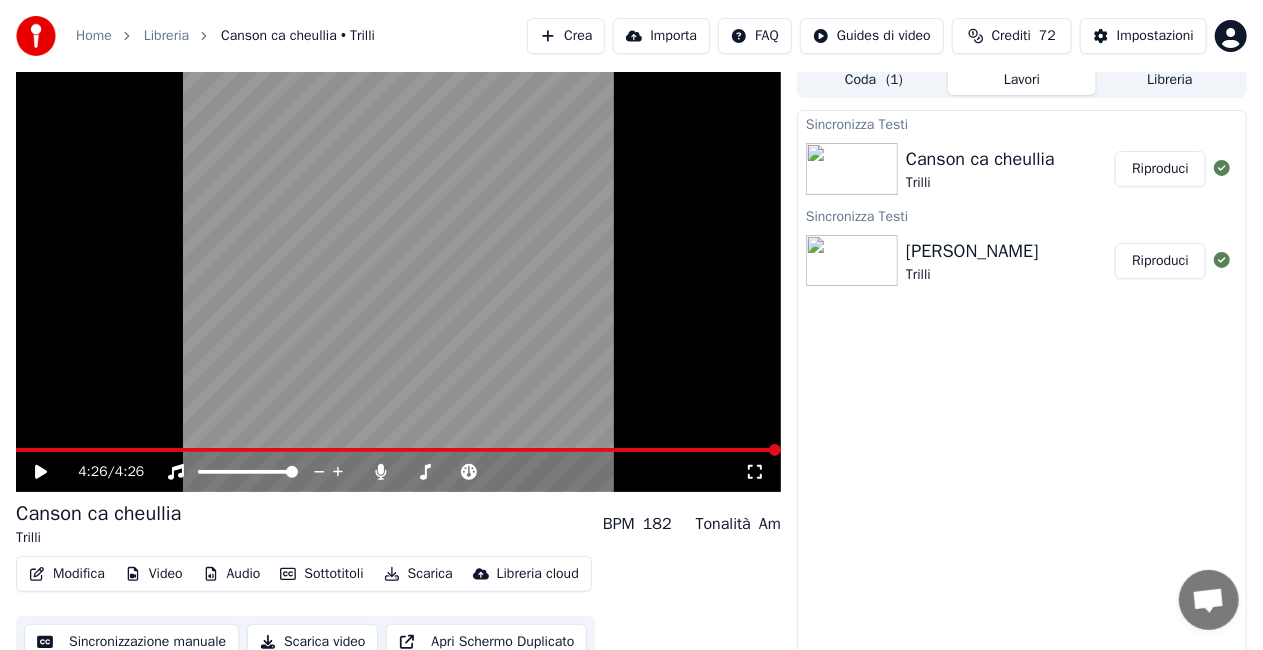 scroll, scrollTop: 0, scrollLeft: 0, axis: both 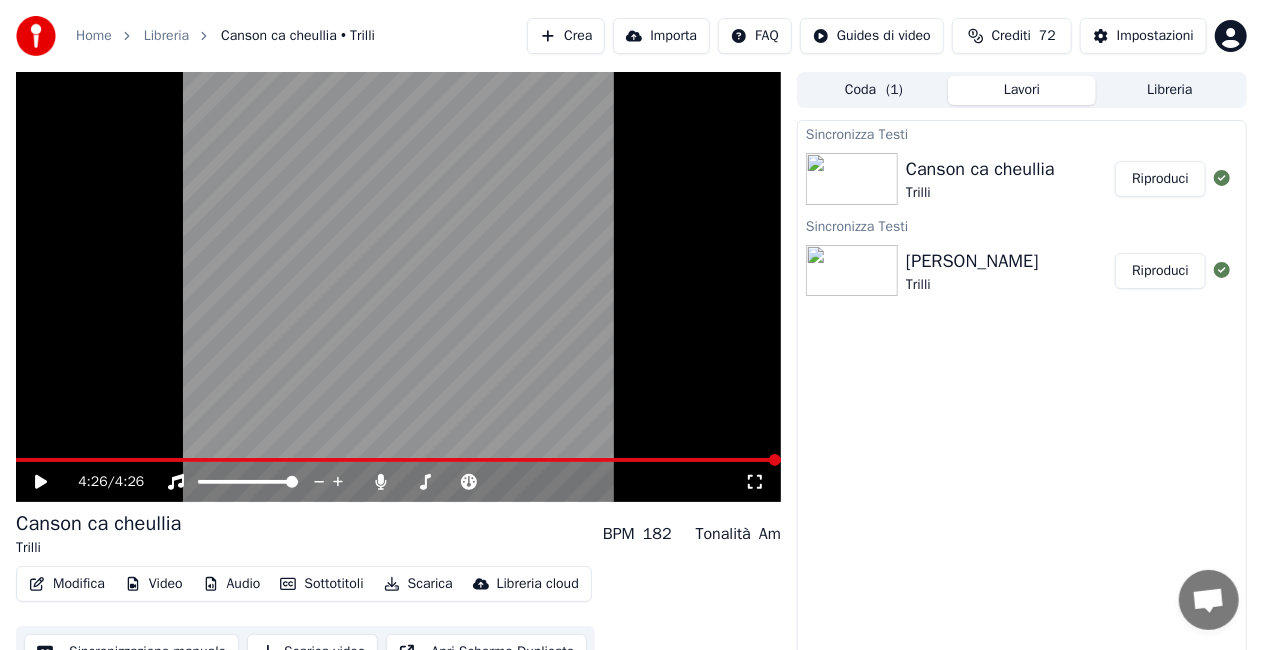 click on "Libreria" at bounding box center (1170, 90) 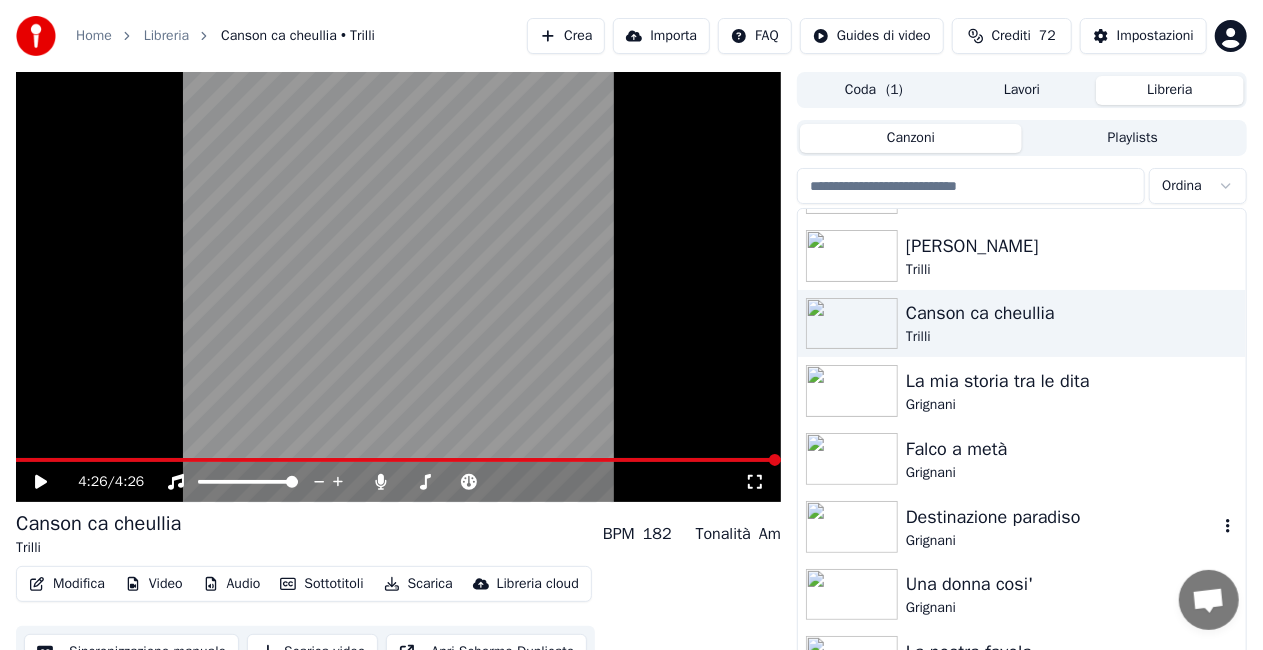scroll, scrollTop: 27052, scrollLeft: 0, axis: vertical 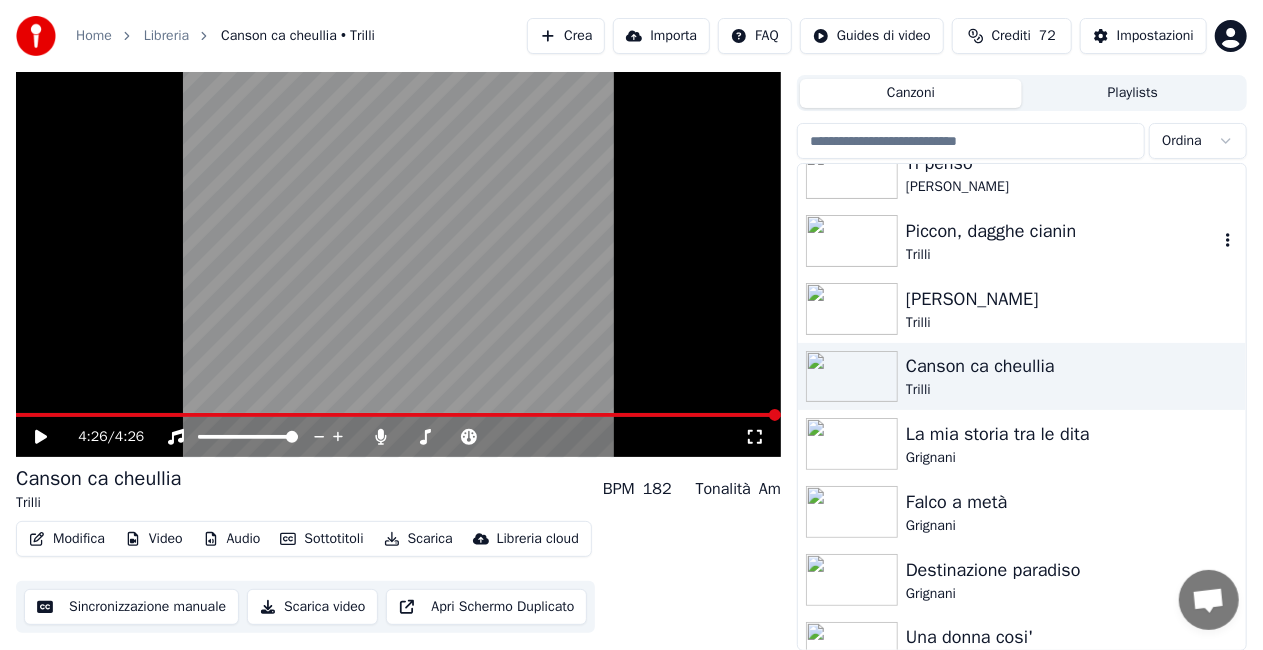 click on "Trilli" at bounding box center (1062, 255) 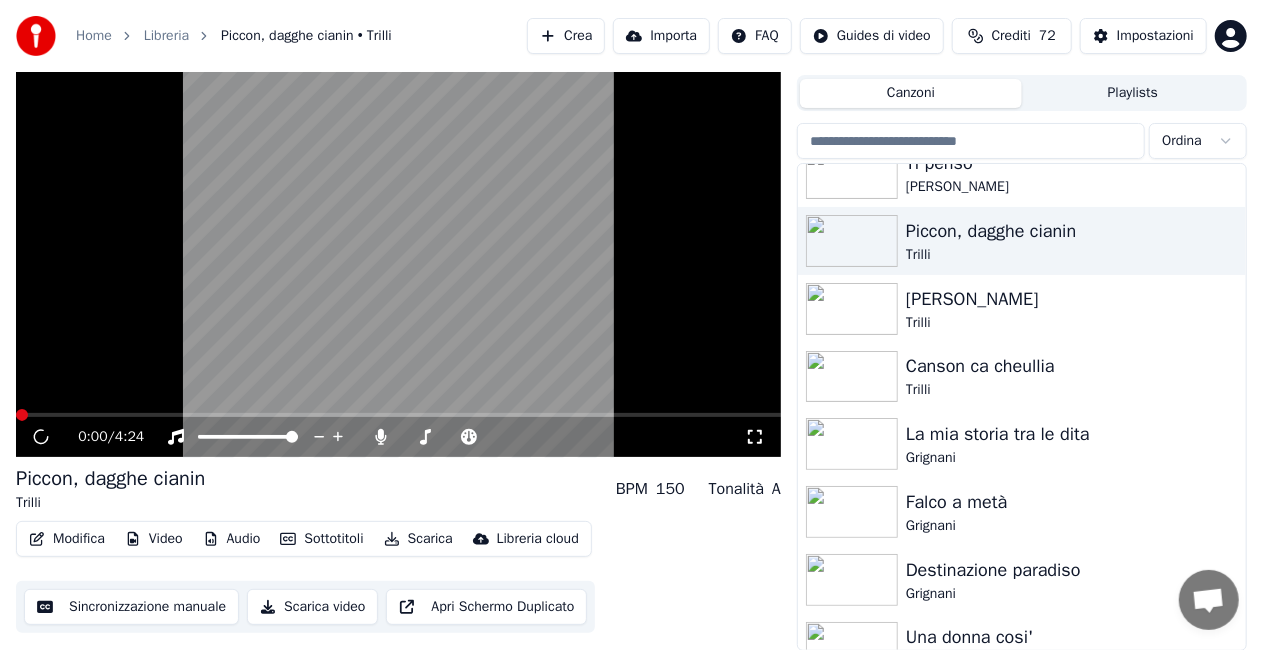 click 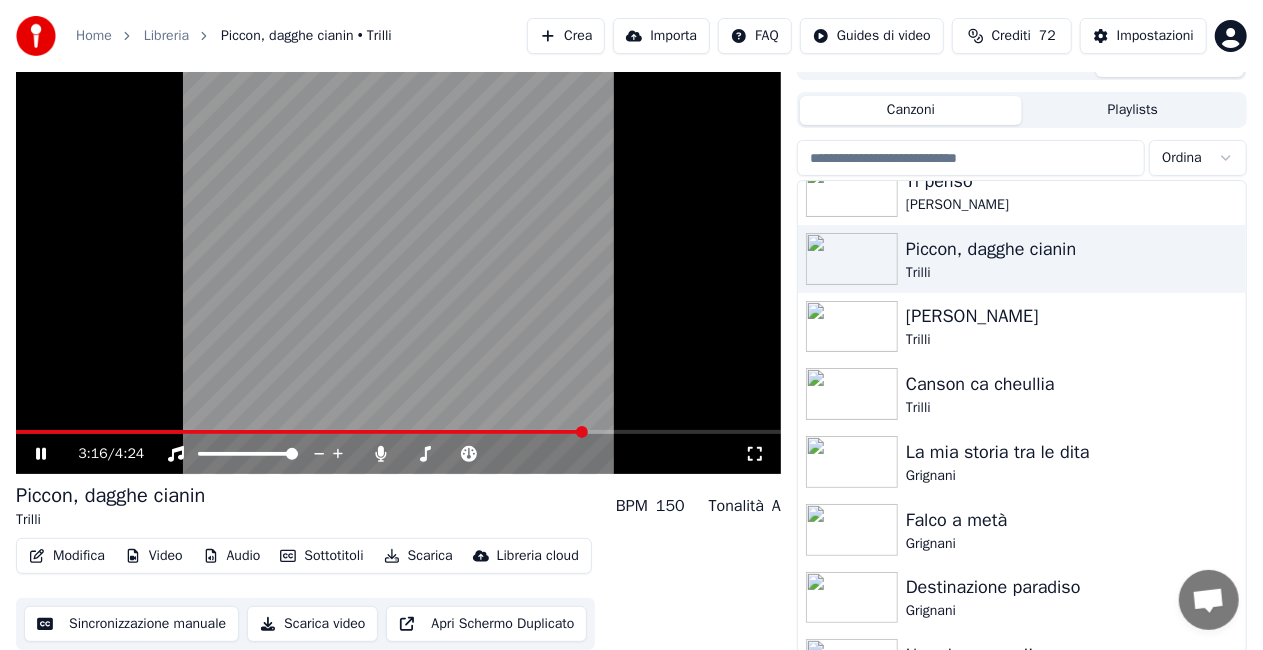 click at bounding box center [398, 259] 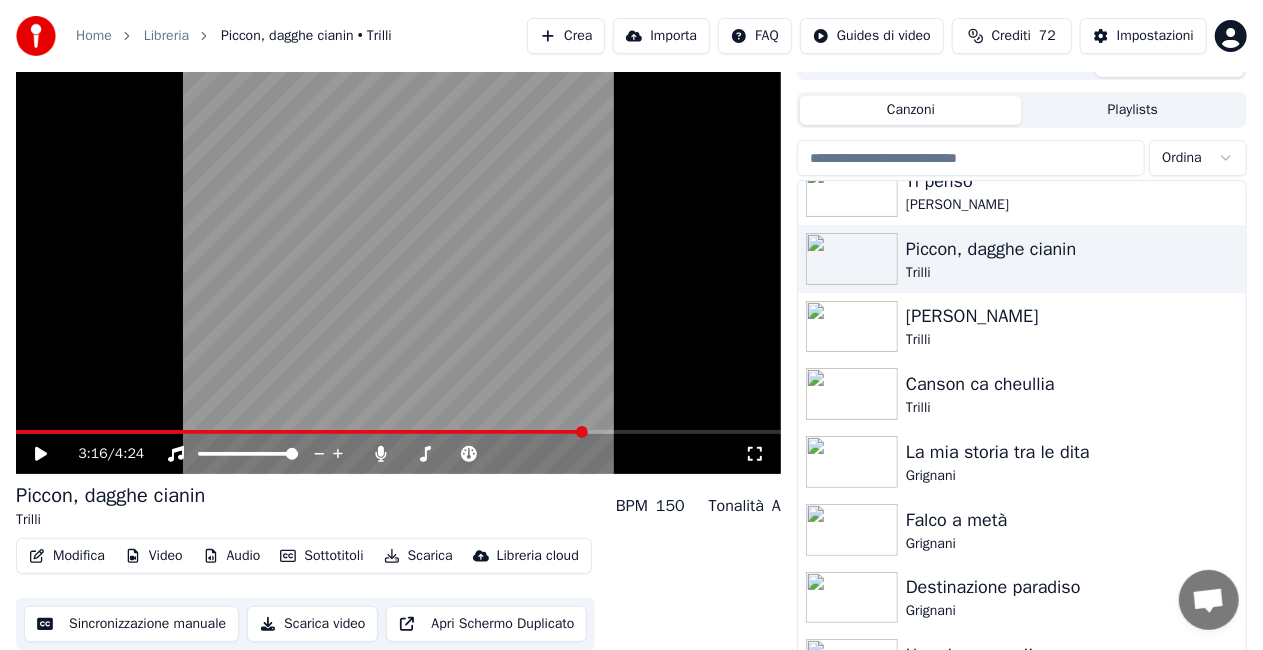 click on "3:16  /  4:24" at bounding box center [398, 454] 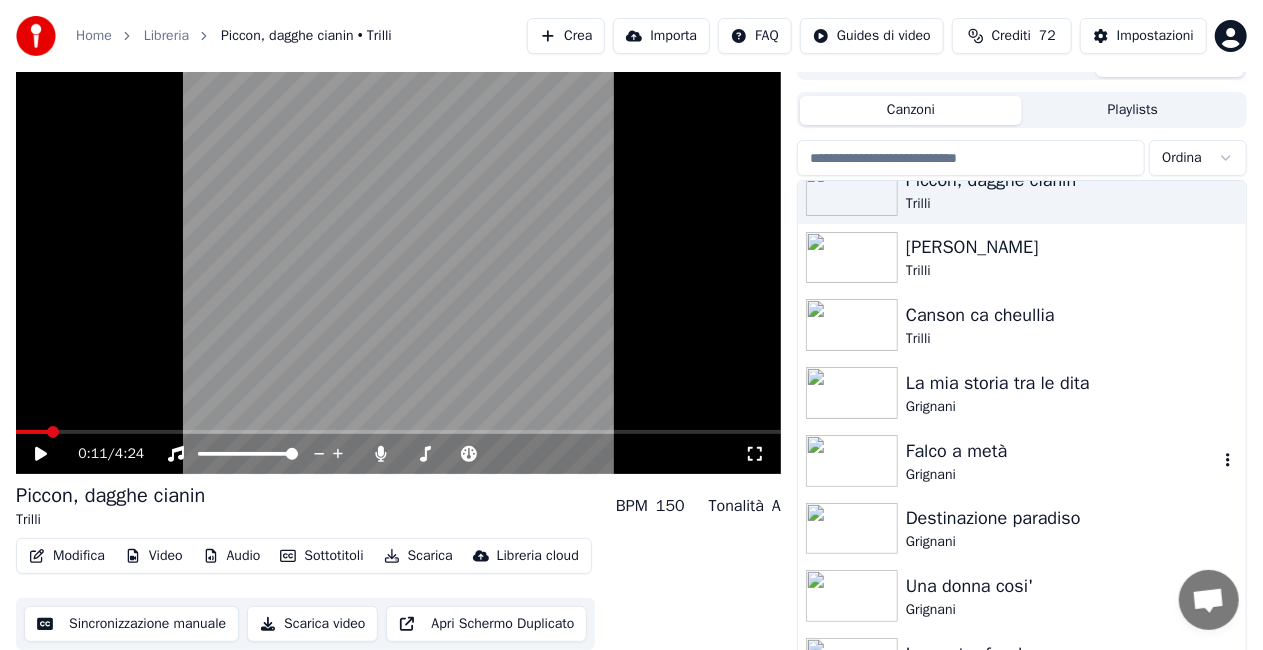 scroll, scrollTop: 27052, scrollLeft: 0, axis: vertical 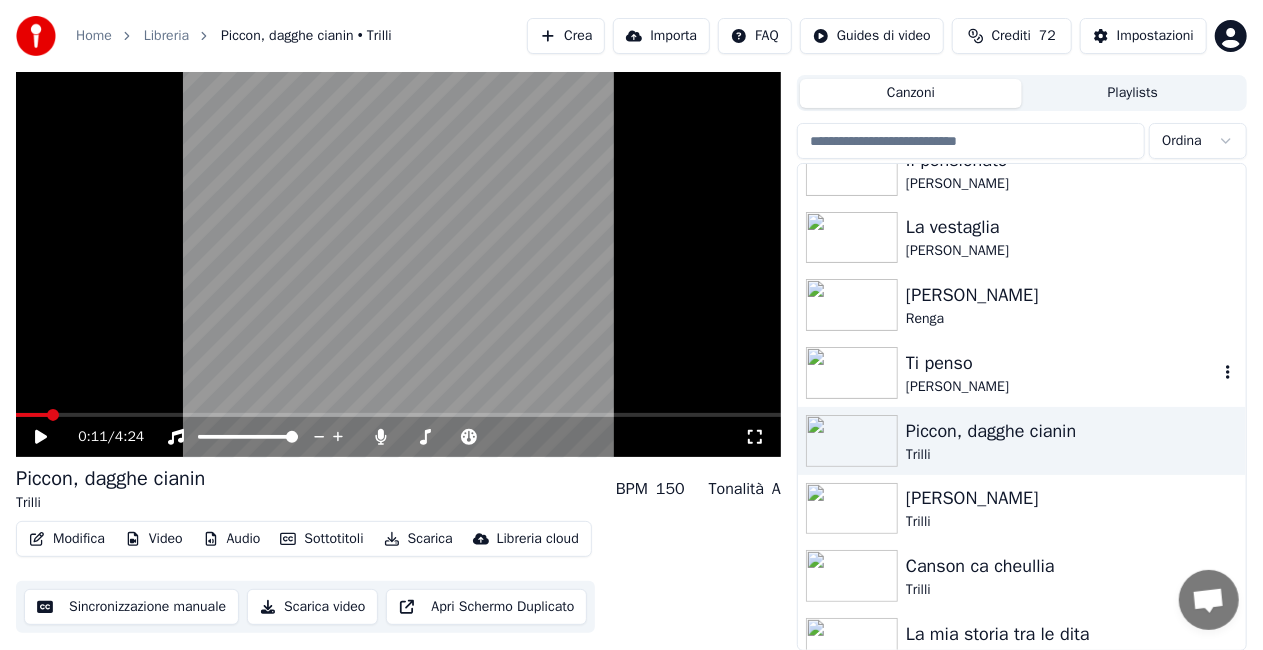 click on "Ti penso" at bounding box center (1062, 363) 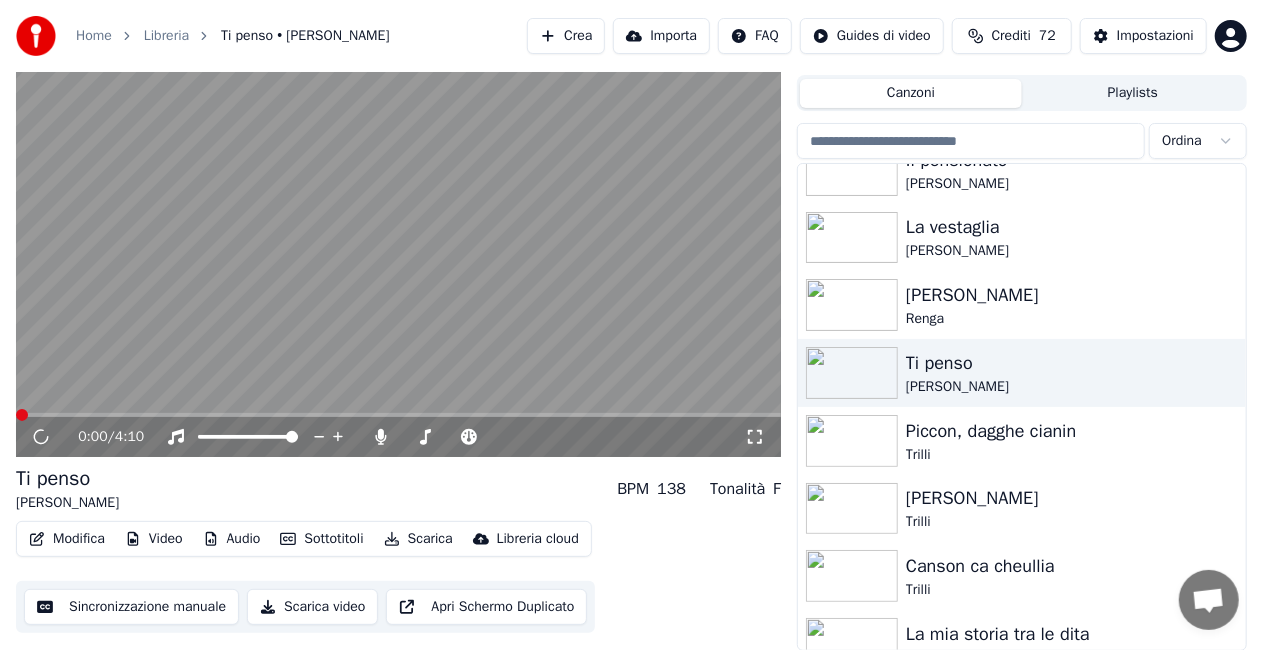 click 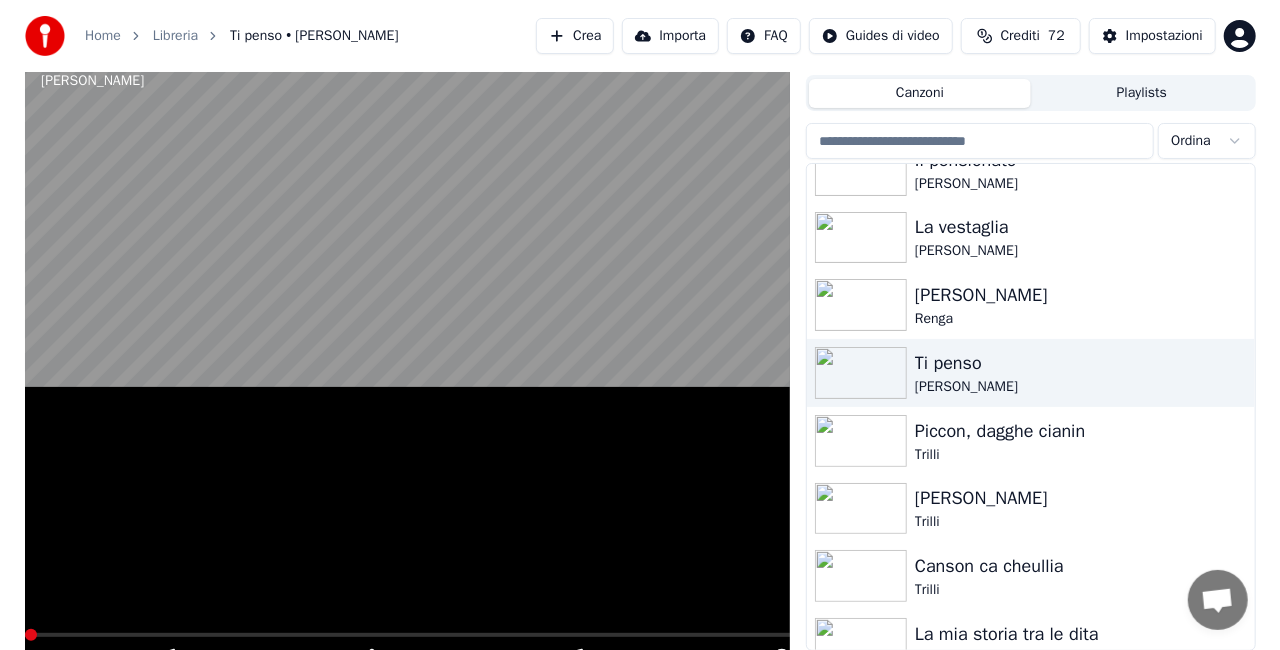 scroll, scrollTop: 28, scrollLeft: 0, axis: vertical 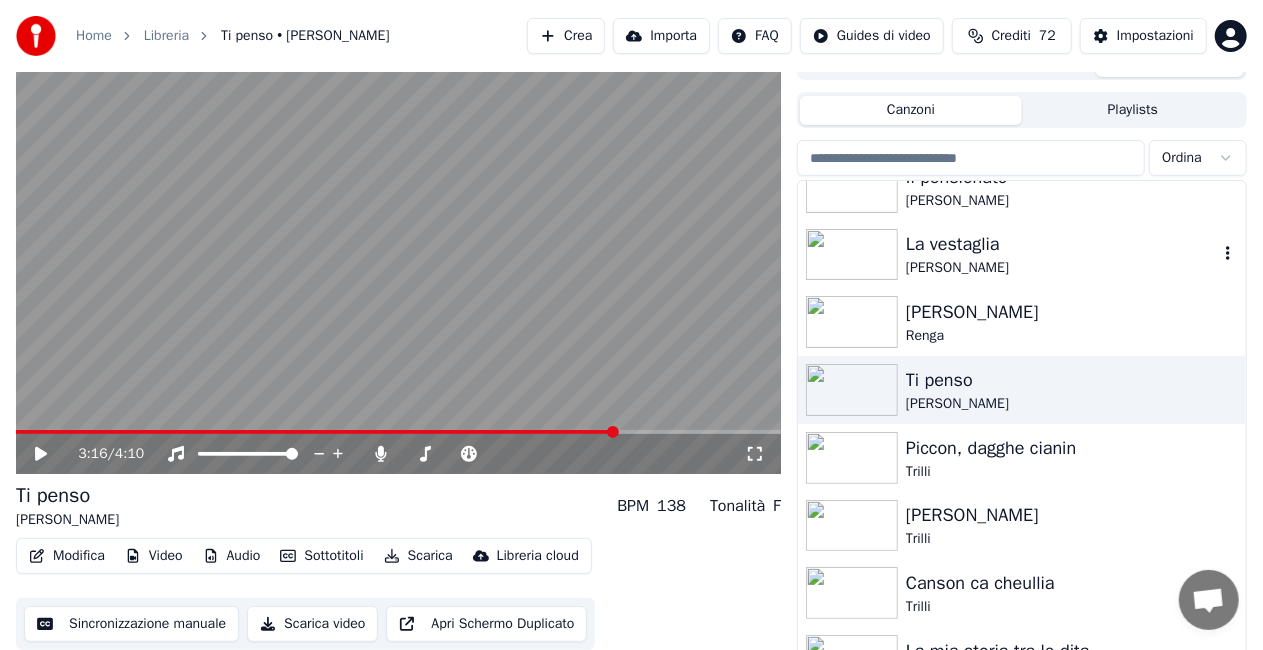 click on "La vestaglia" at bounding box center (1062, 244) 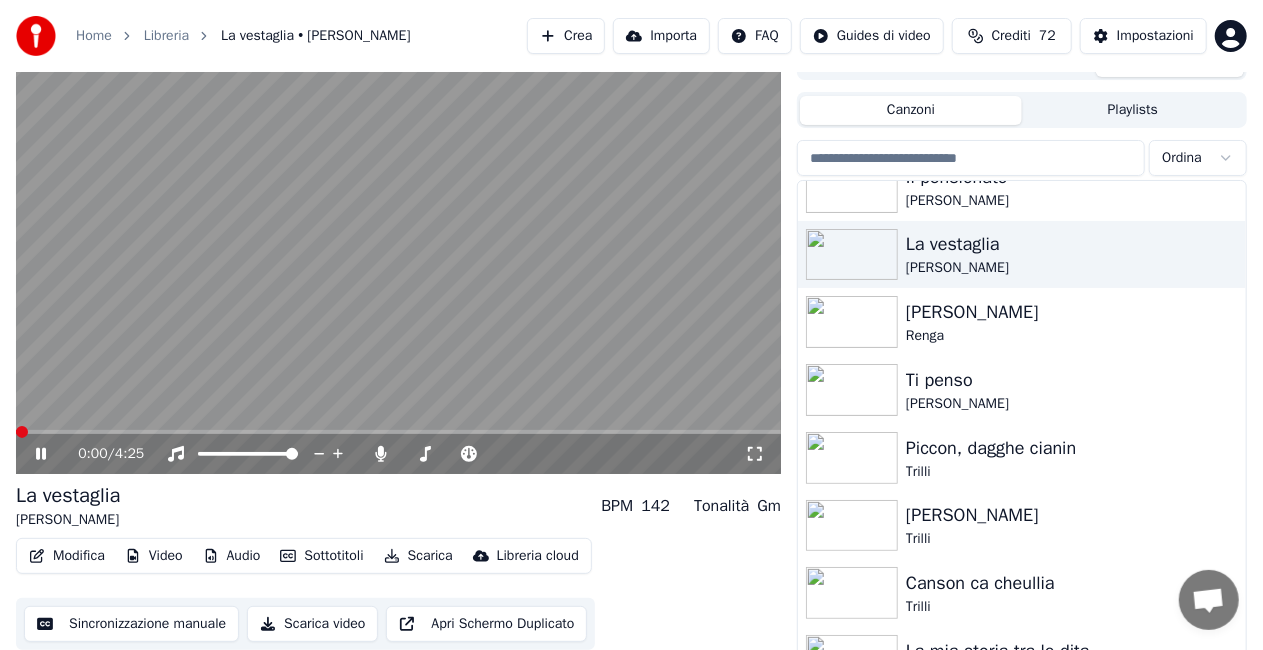 click 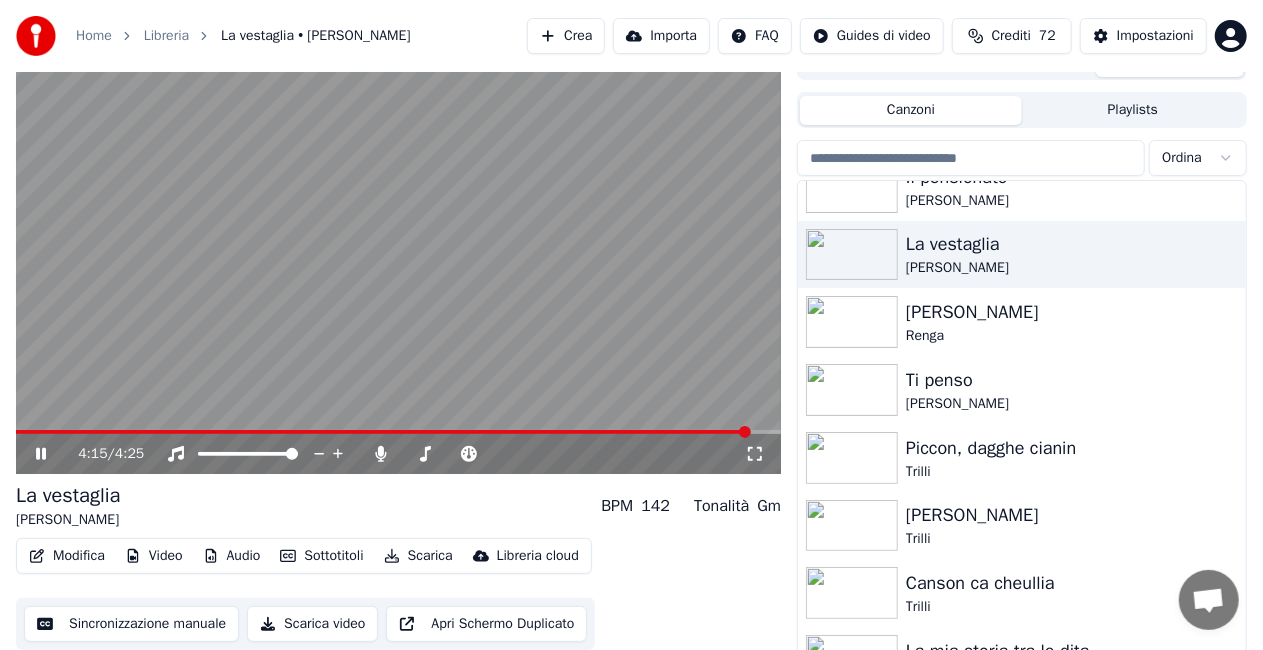 click 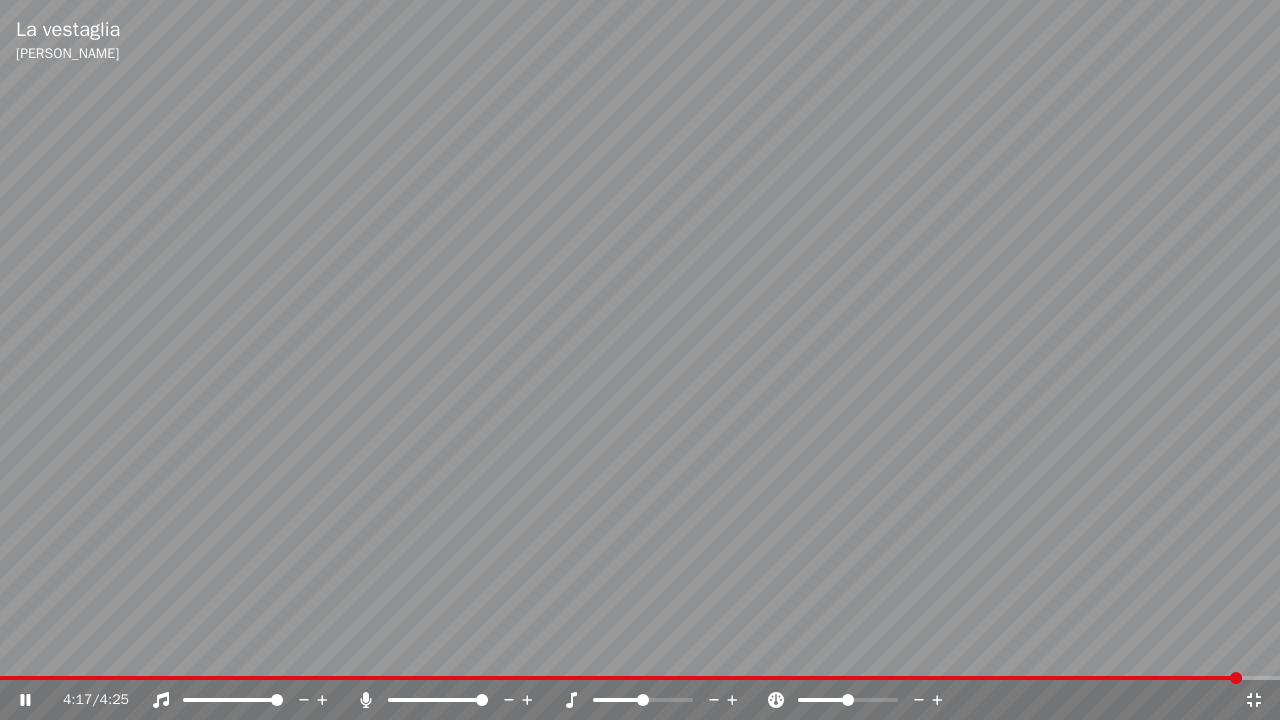 click on "4:17  /  4:25" at bounding box center [640, 700] 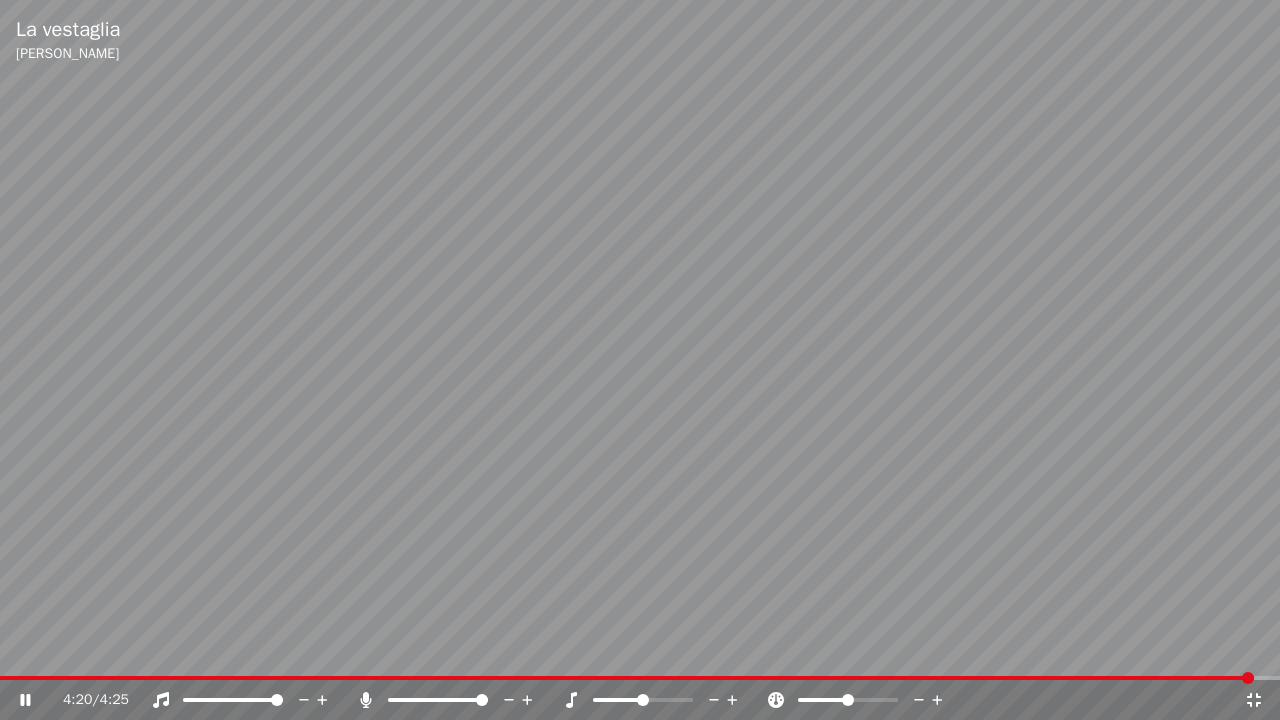 click on "4:20  /  4:25" at bounding box center [640, 700] 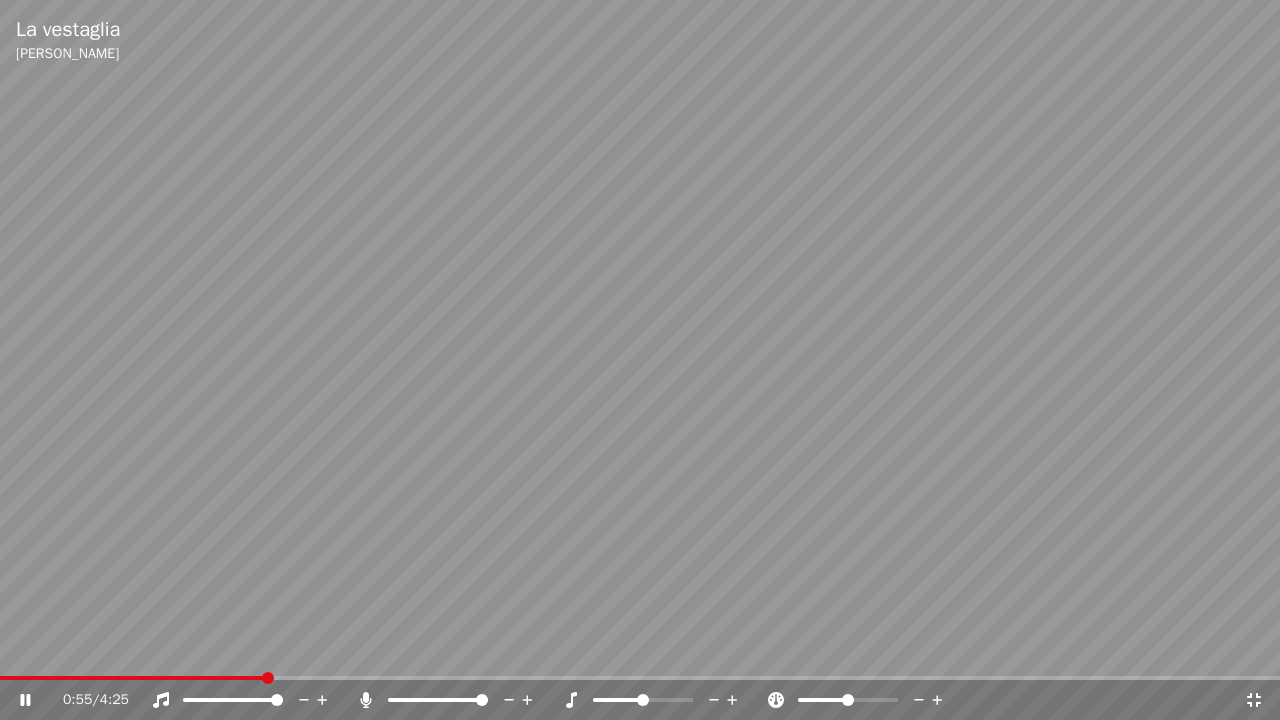 click at bounding box center (132, 678) 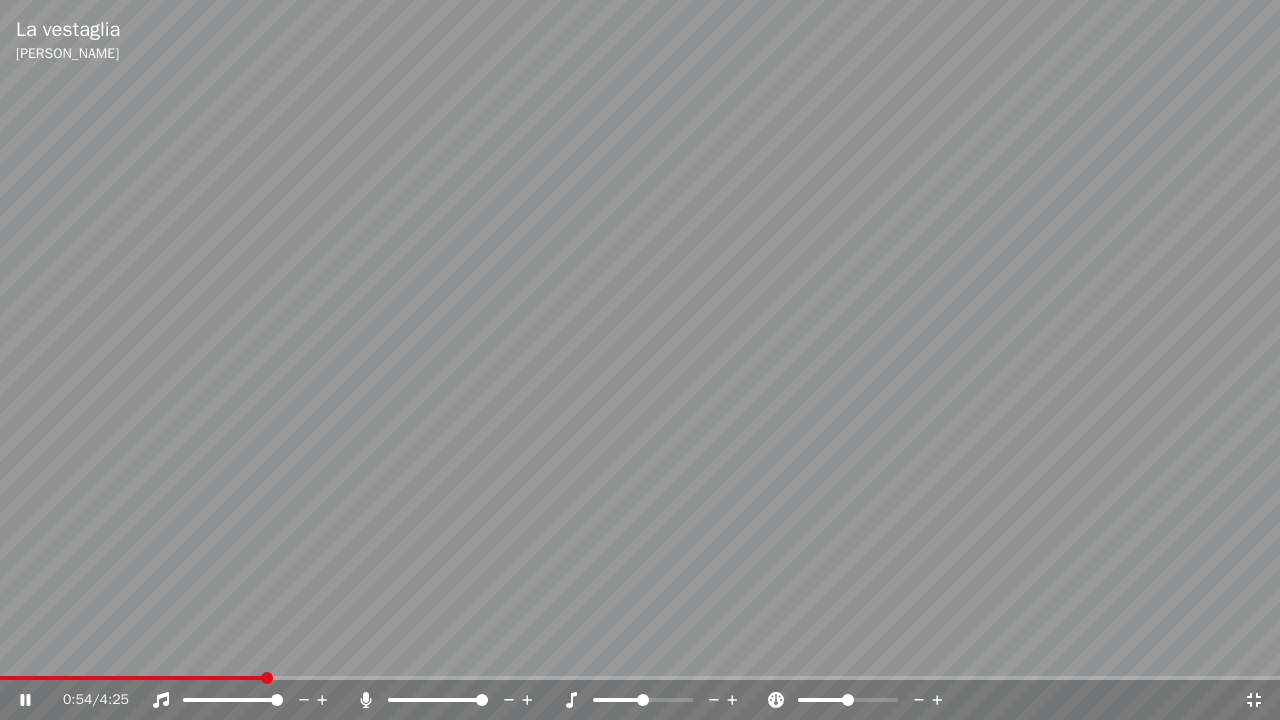 click 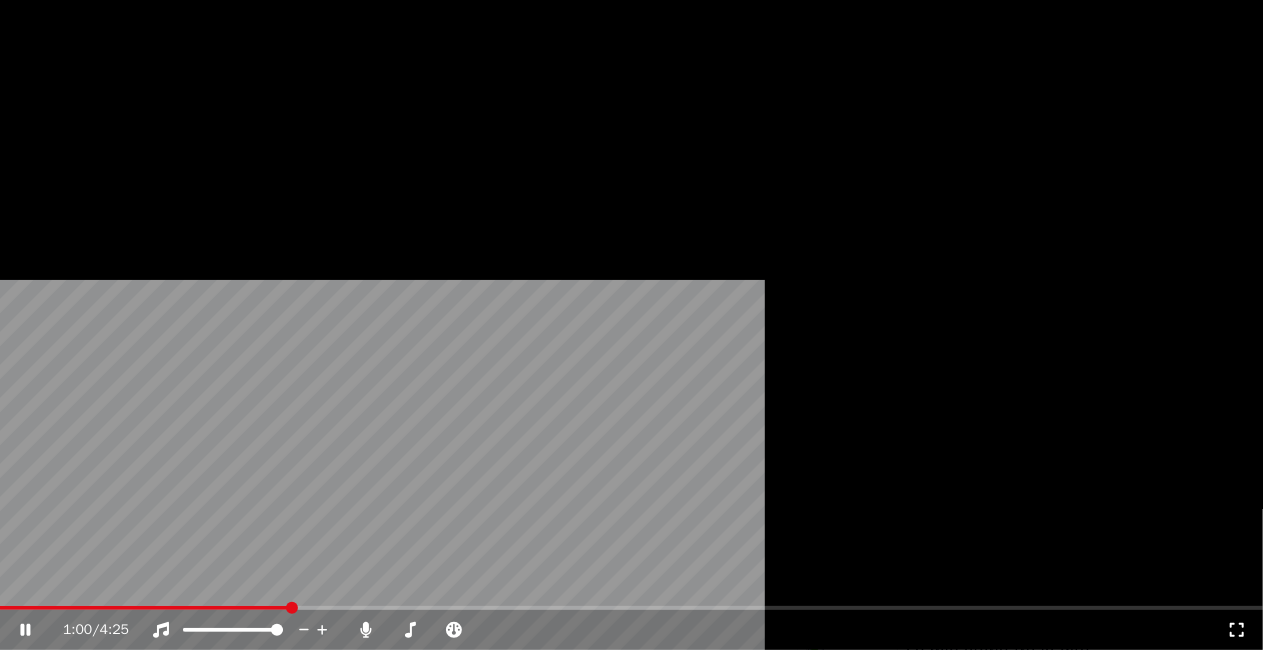 click on "Modifica" at bounding box center [67, 126] 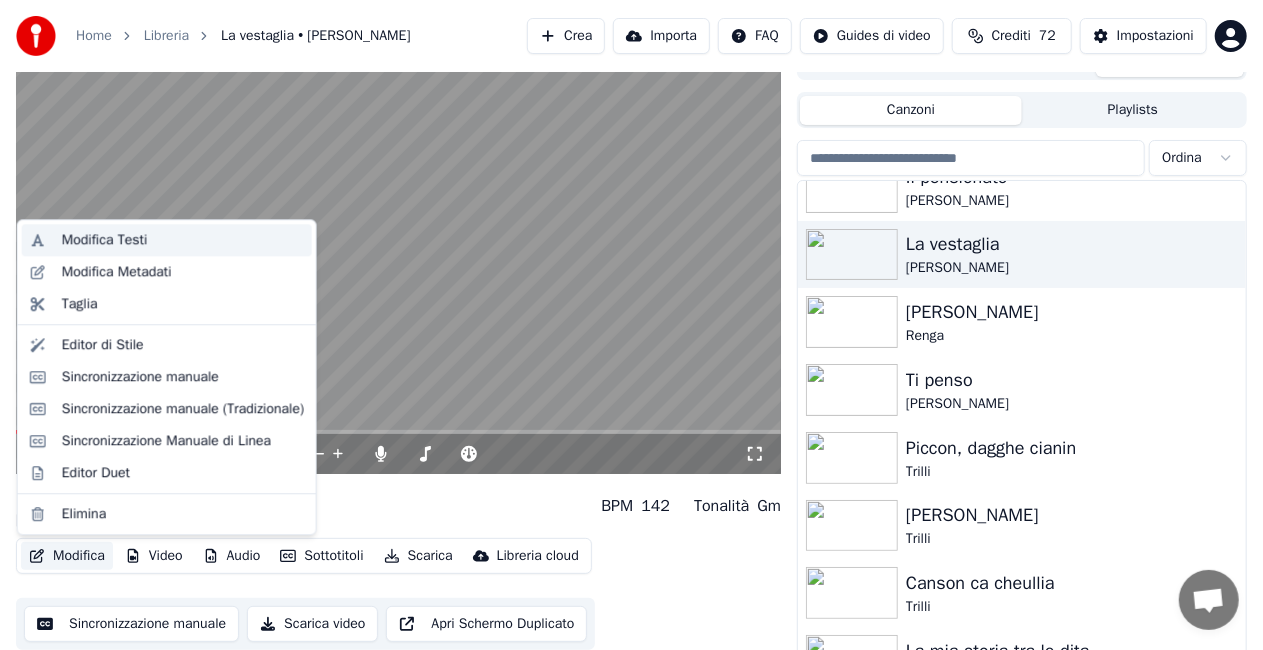 click on "Modifica Testi" at bounding box center (167, 240) 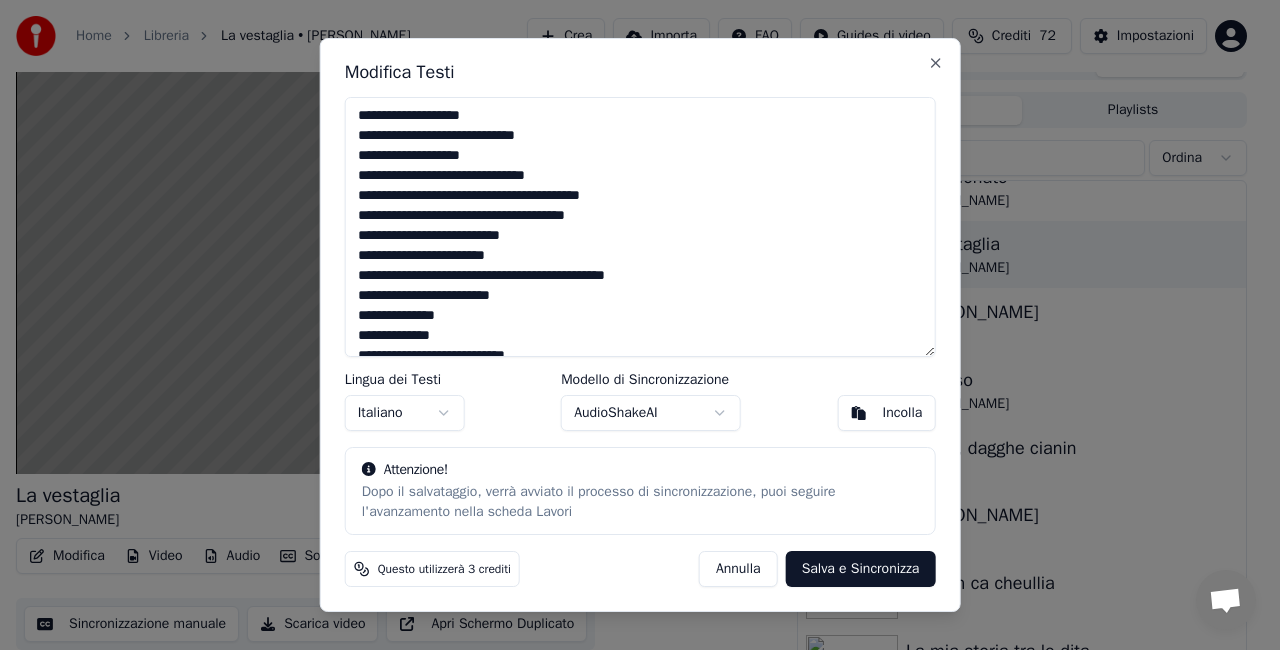click at bounding box center [640, 227] 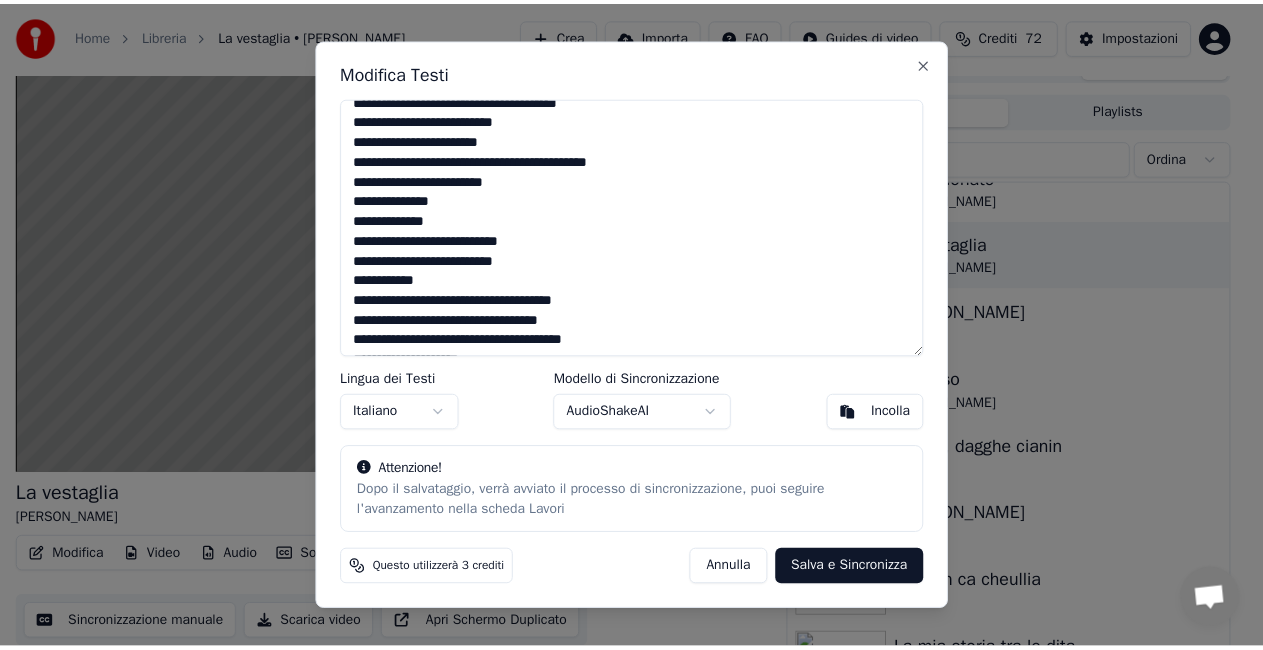 scroll, scrollTop: 200, scrollLeft: 0, axis: vertical 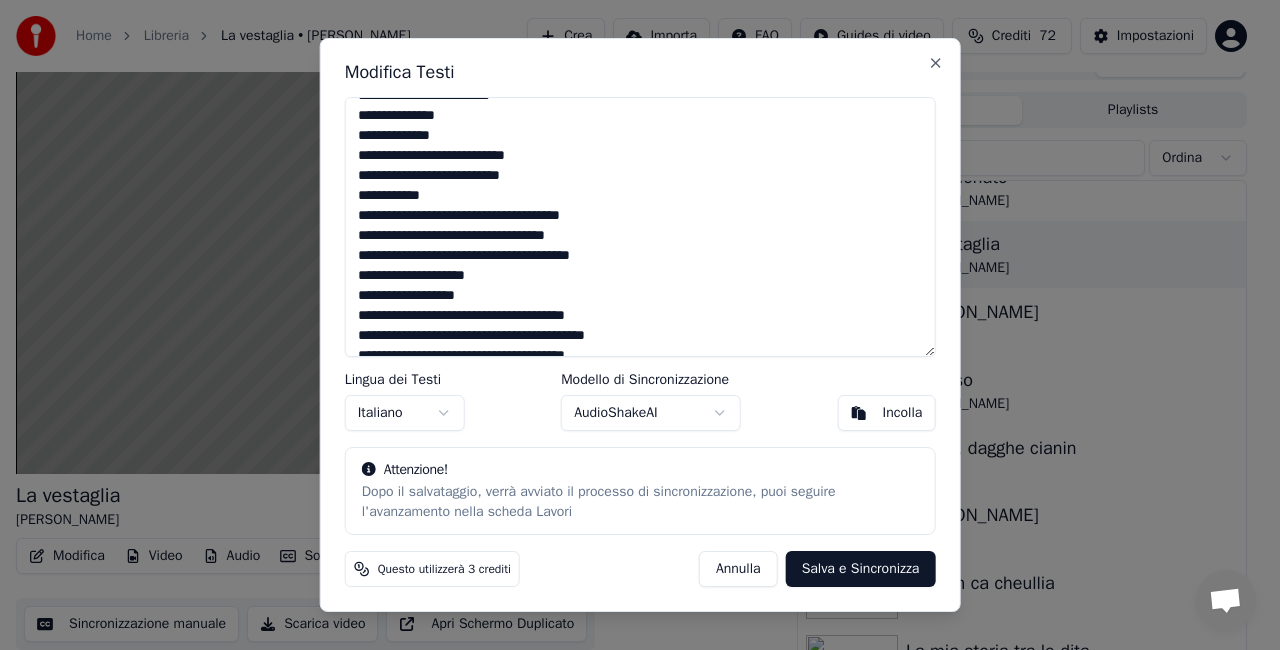 click at bounding box center (640, 227) 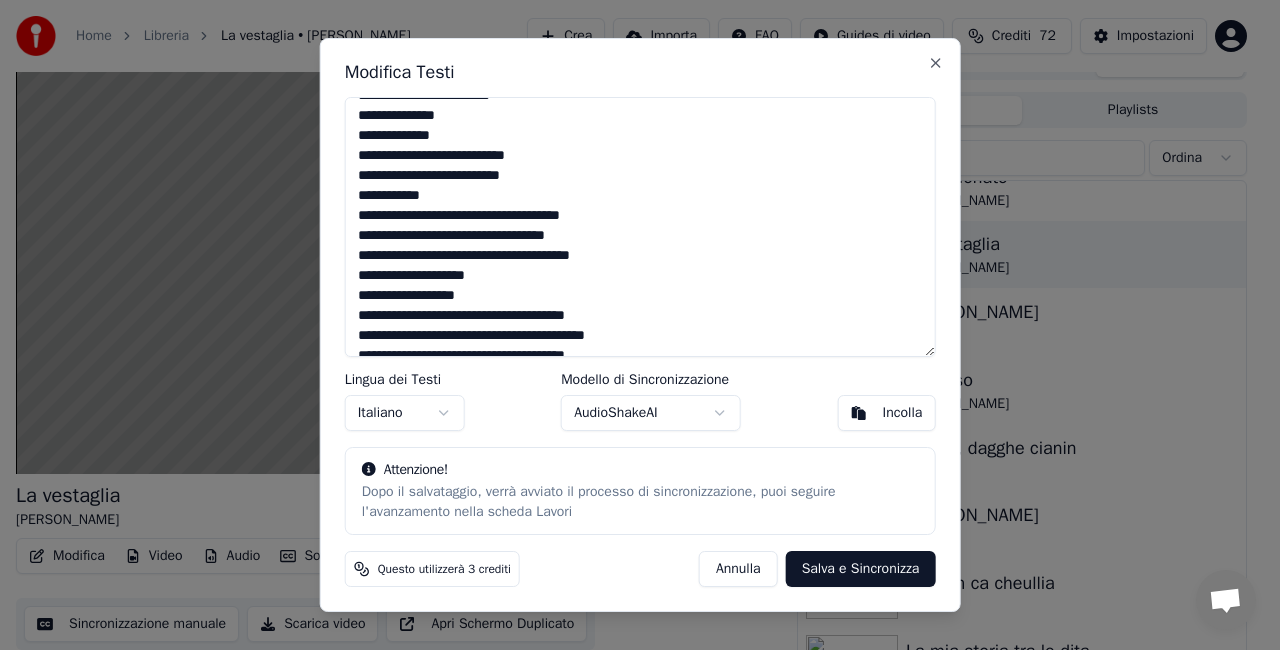 type on "**********" 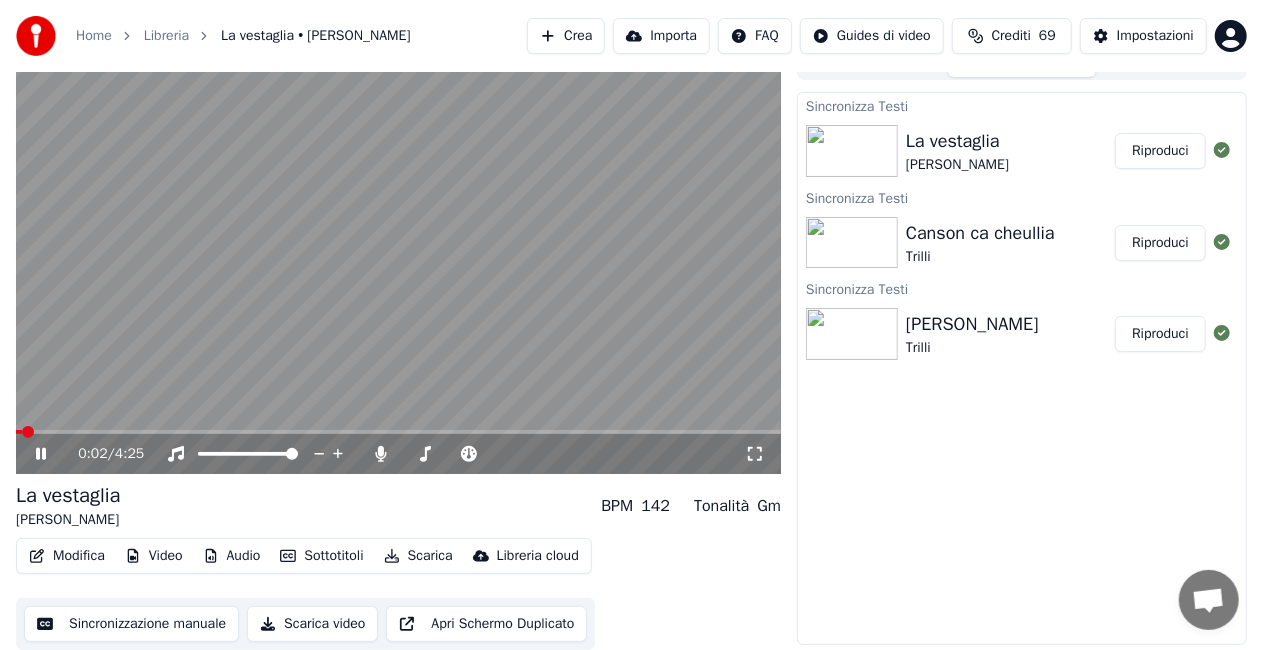 click at bounding box center [19, 432] 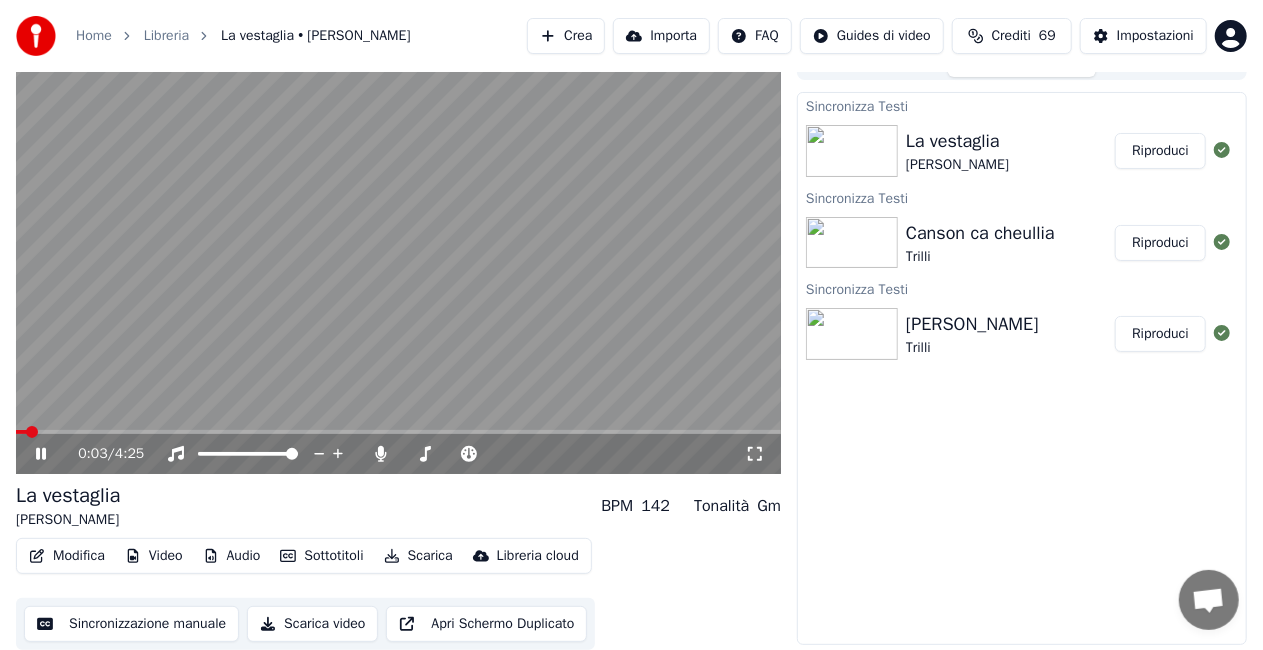 click on "0:03  /  4:25" at bounding box center [398, 454] 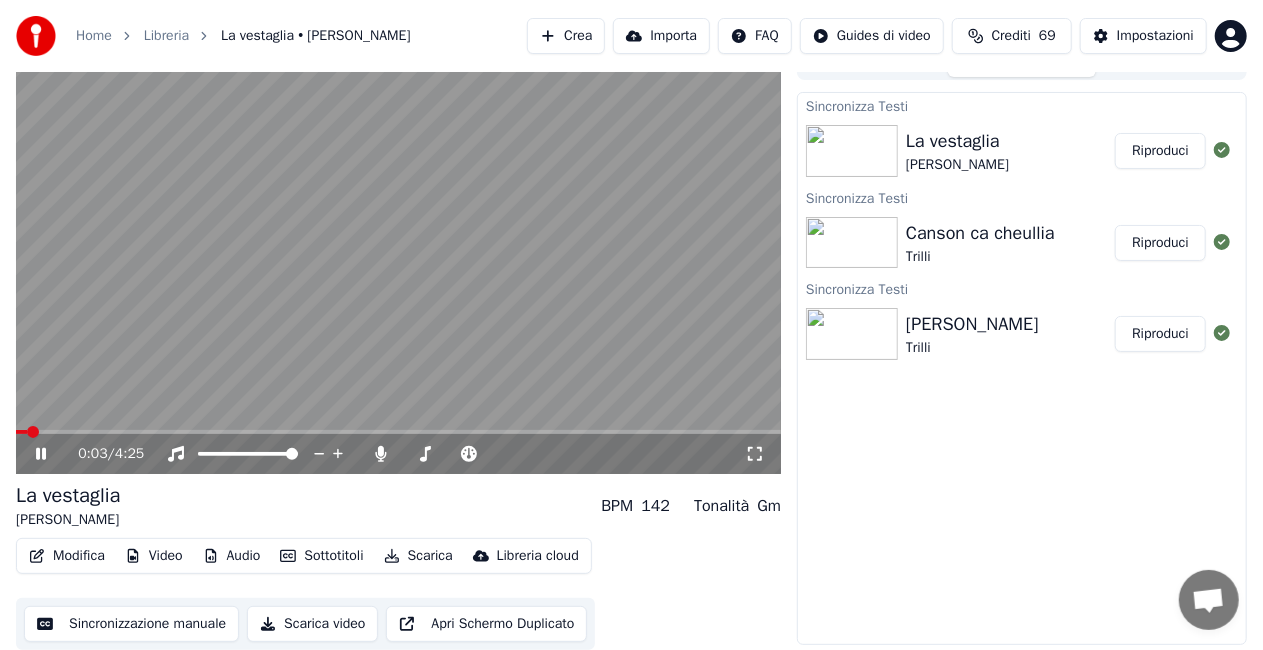 click 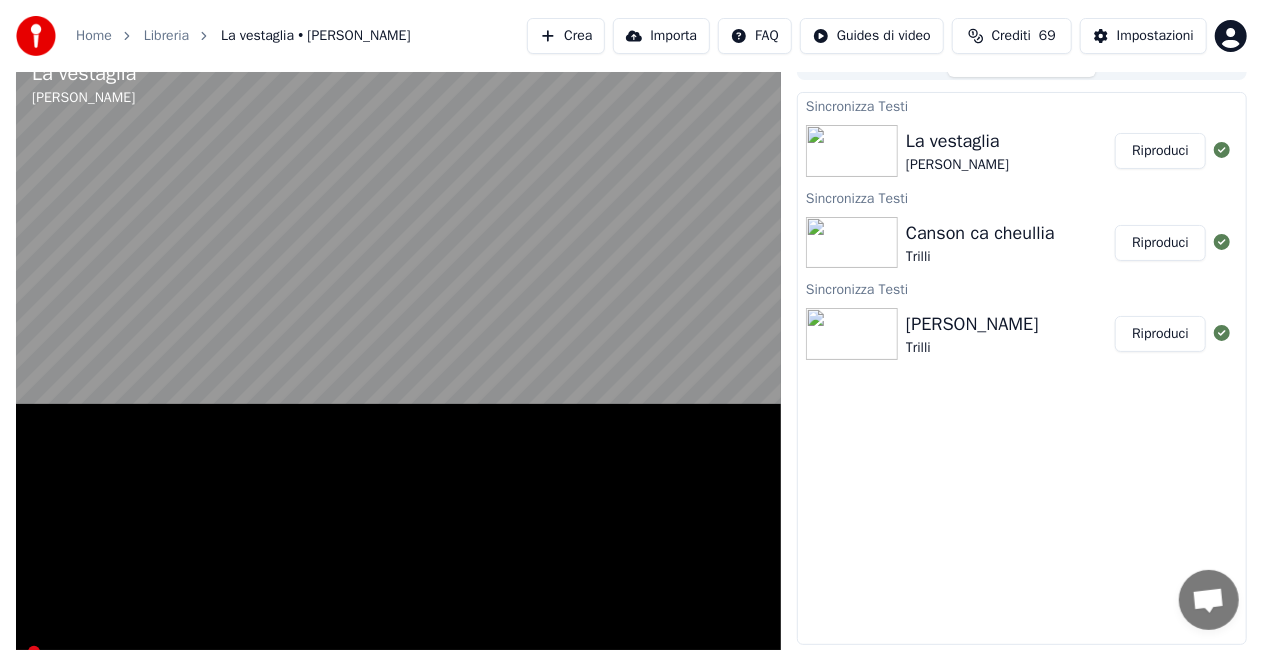 scroll, scrollTop: 12, scrollLeft: 0, axis: vertical 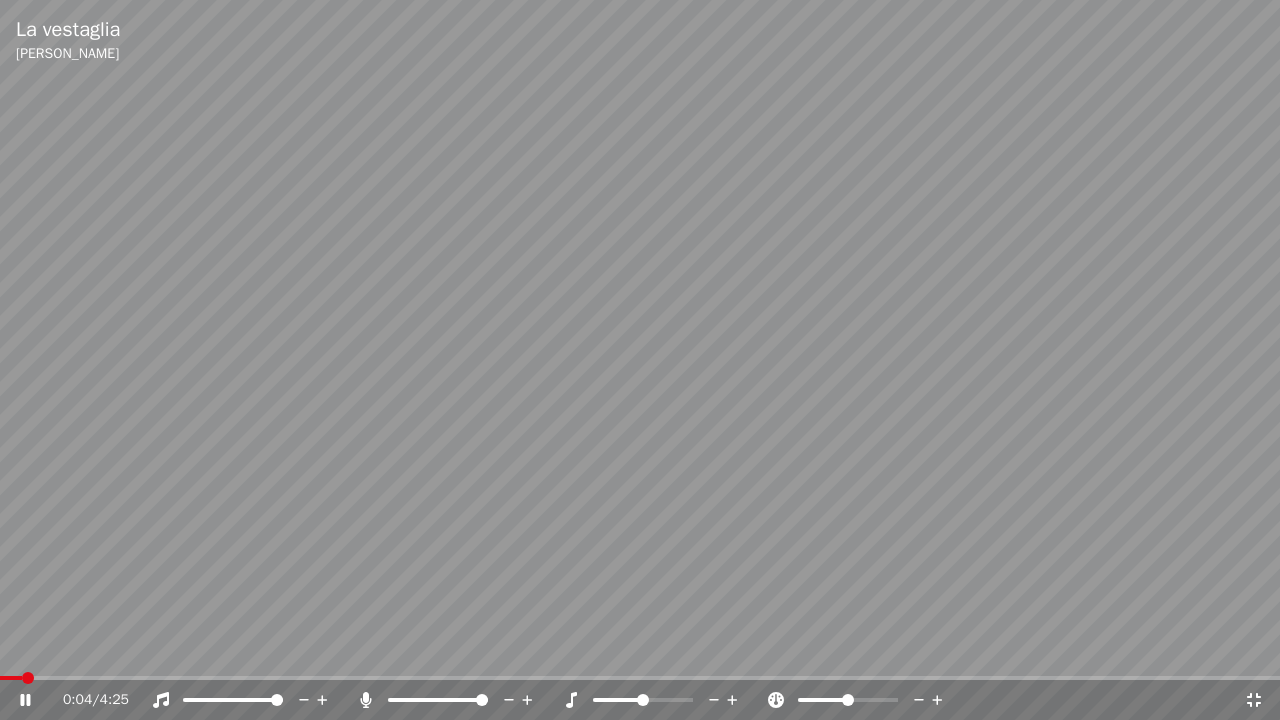 click at bounding box center [640, 360] 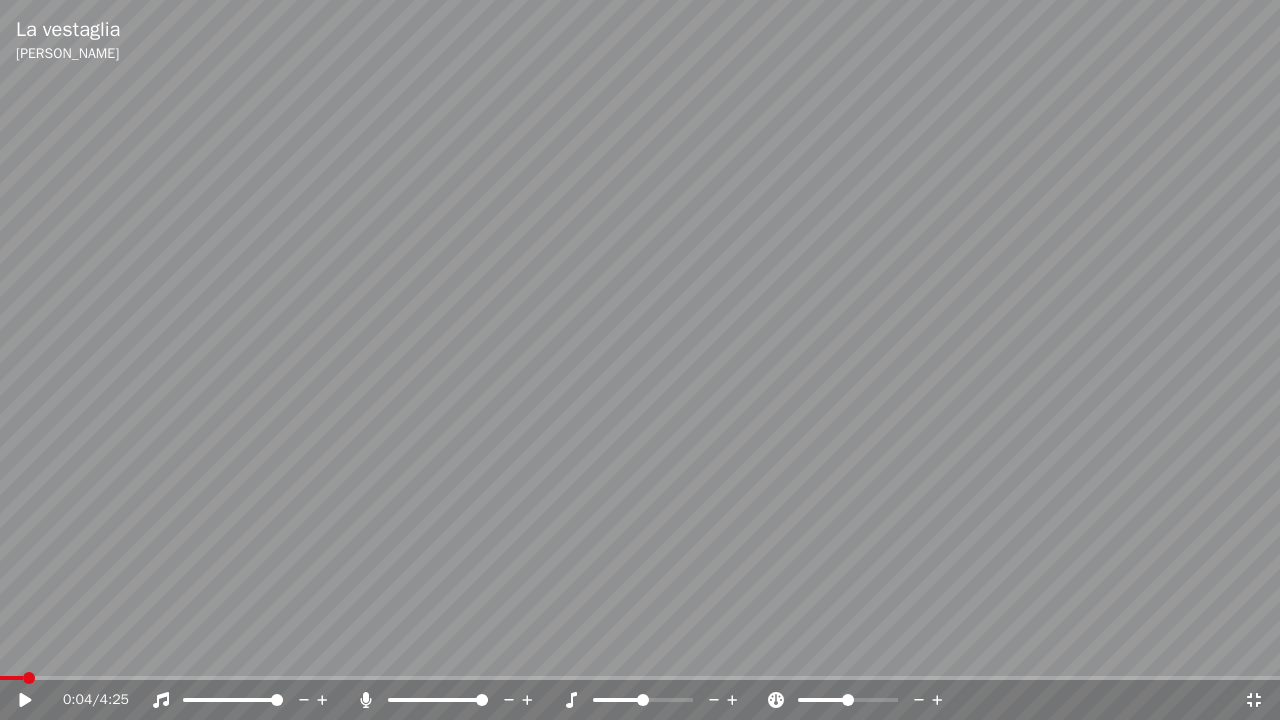 click 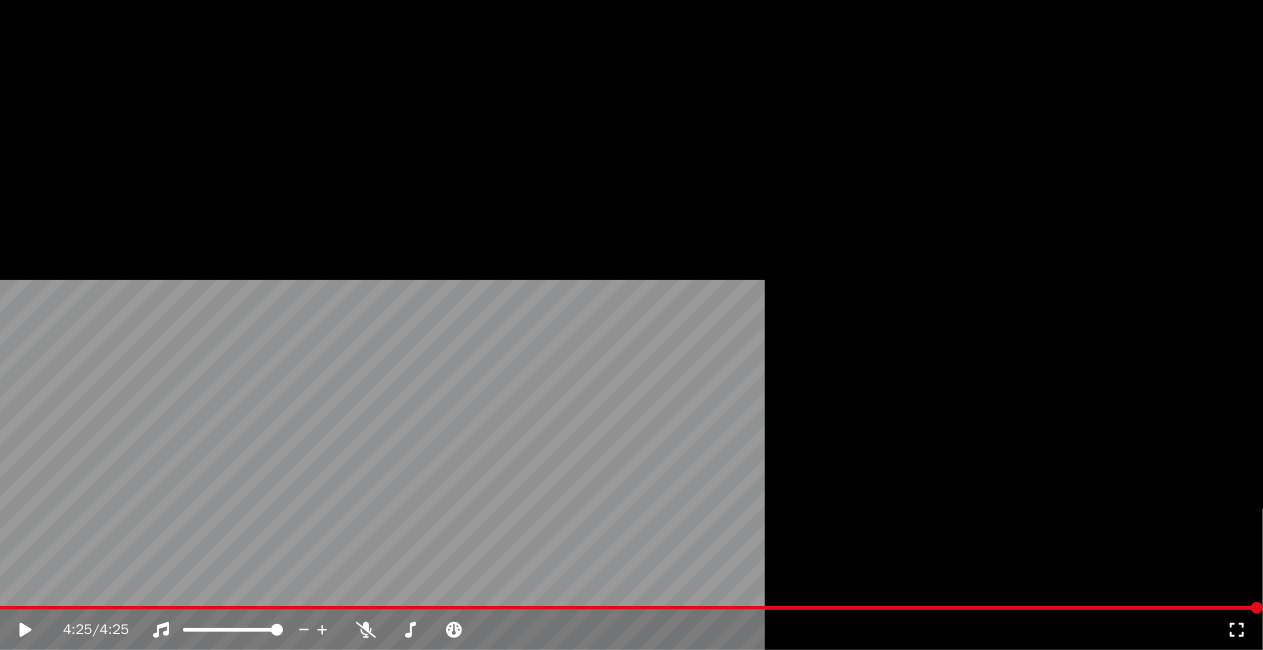 scroll, scrollTop: 0, scrollLeft: 0, axis: both 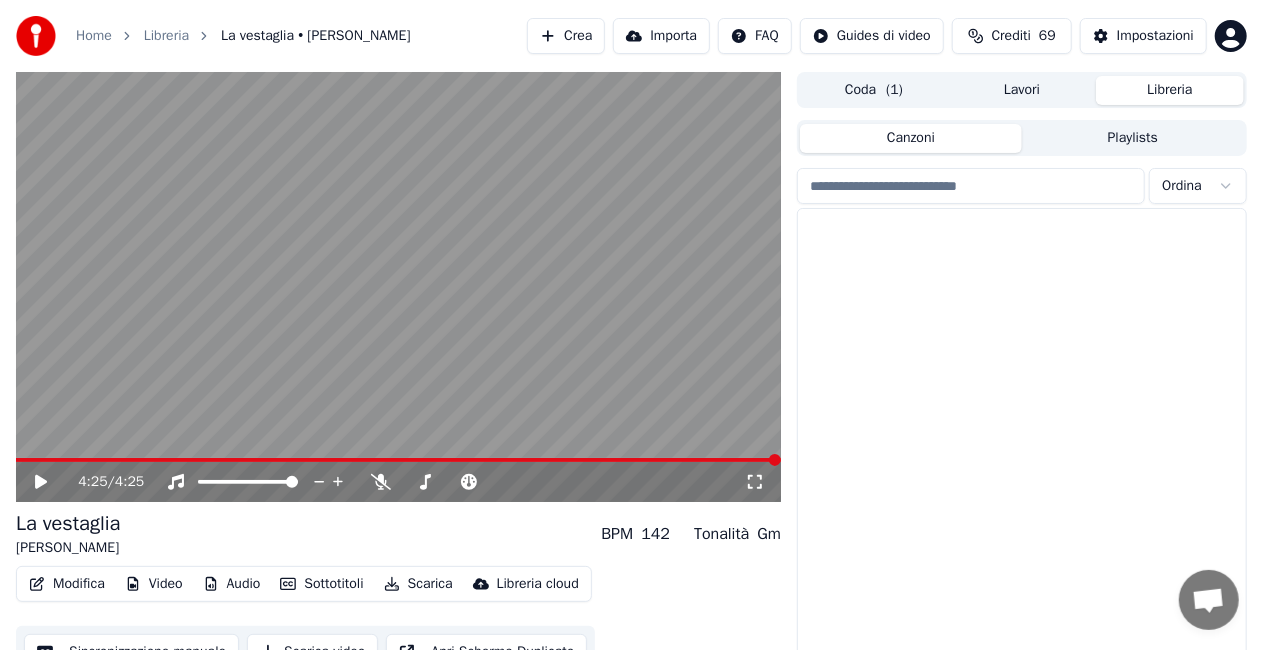 click on "Libreria" at bounding box center [1170, 90] 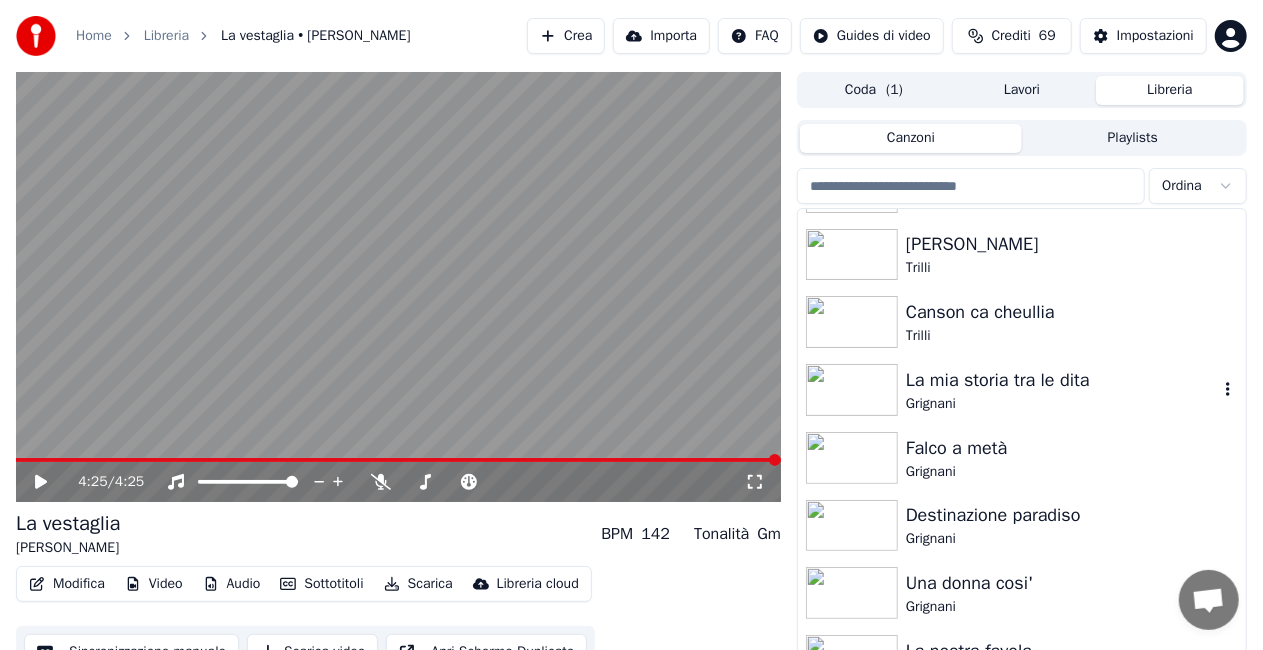 scroll, scrollTop: 26952, scrollLeft: 0, axis: vertical 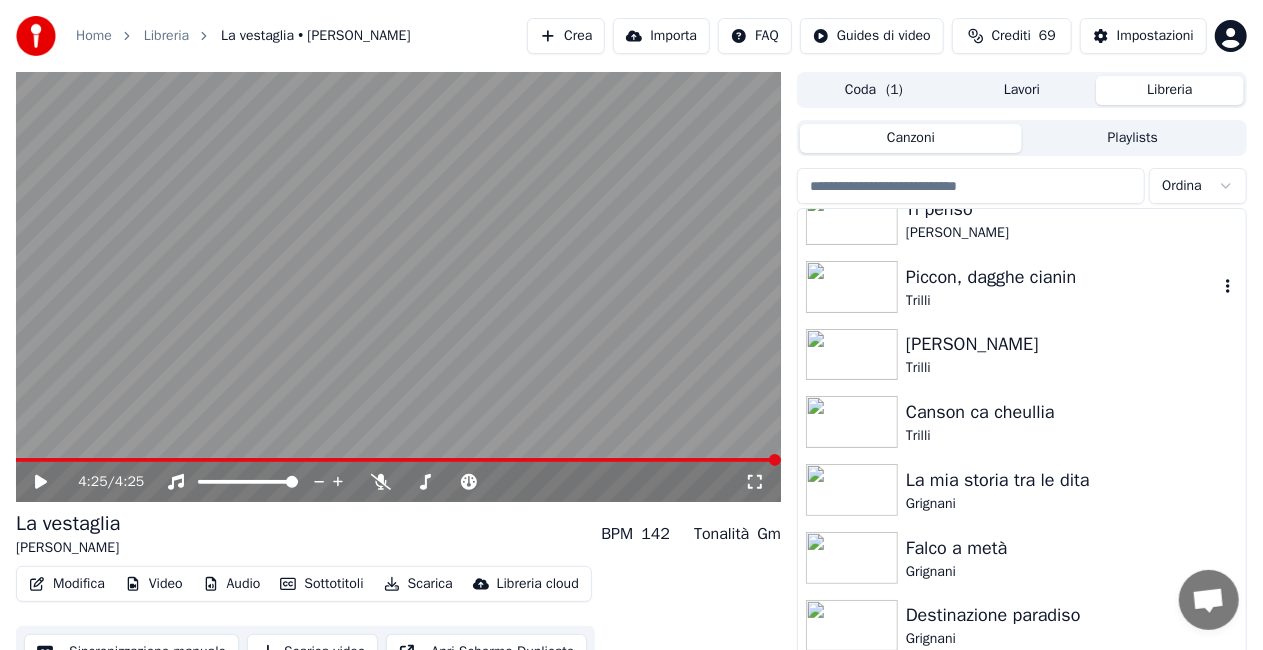 click on "Trilli" at bounding box center (1062, 301) 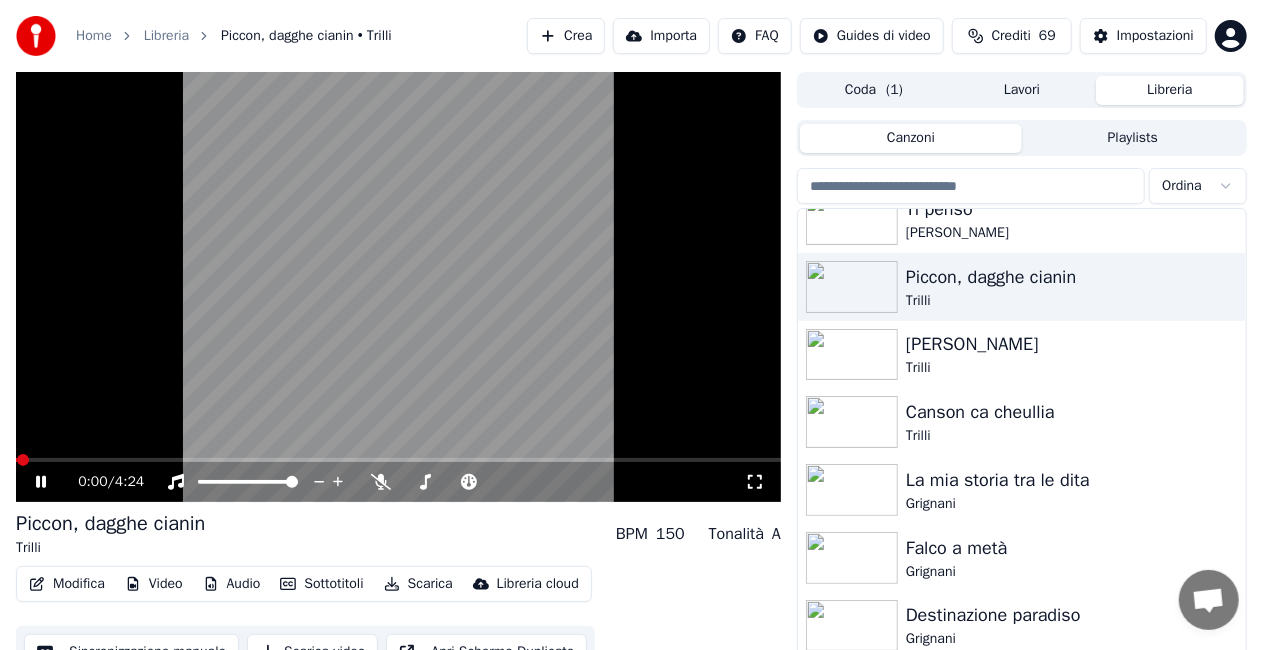 click 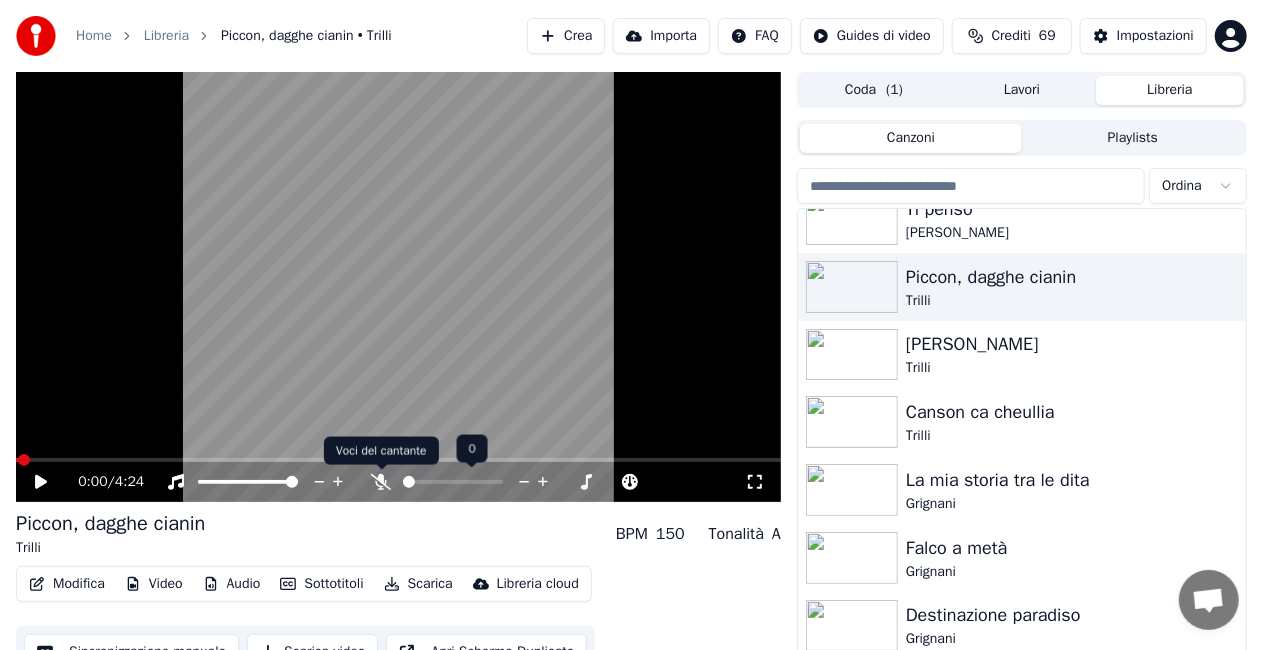 click 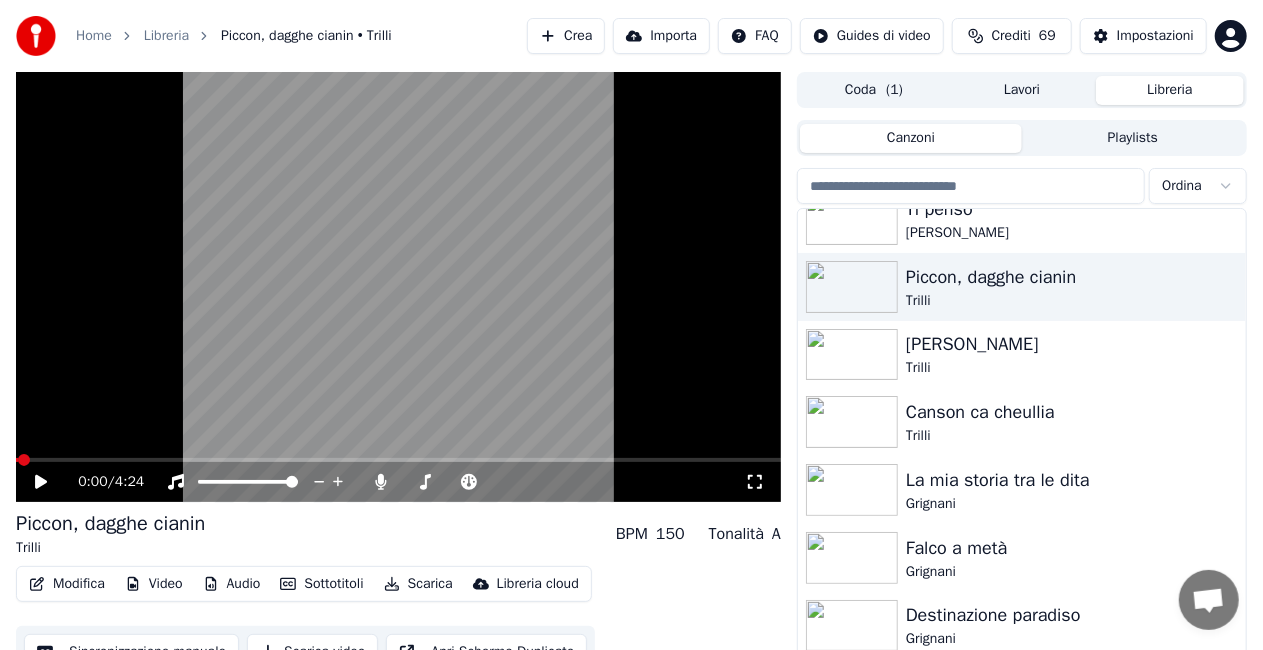 click 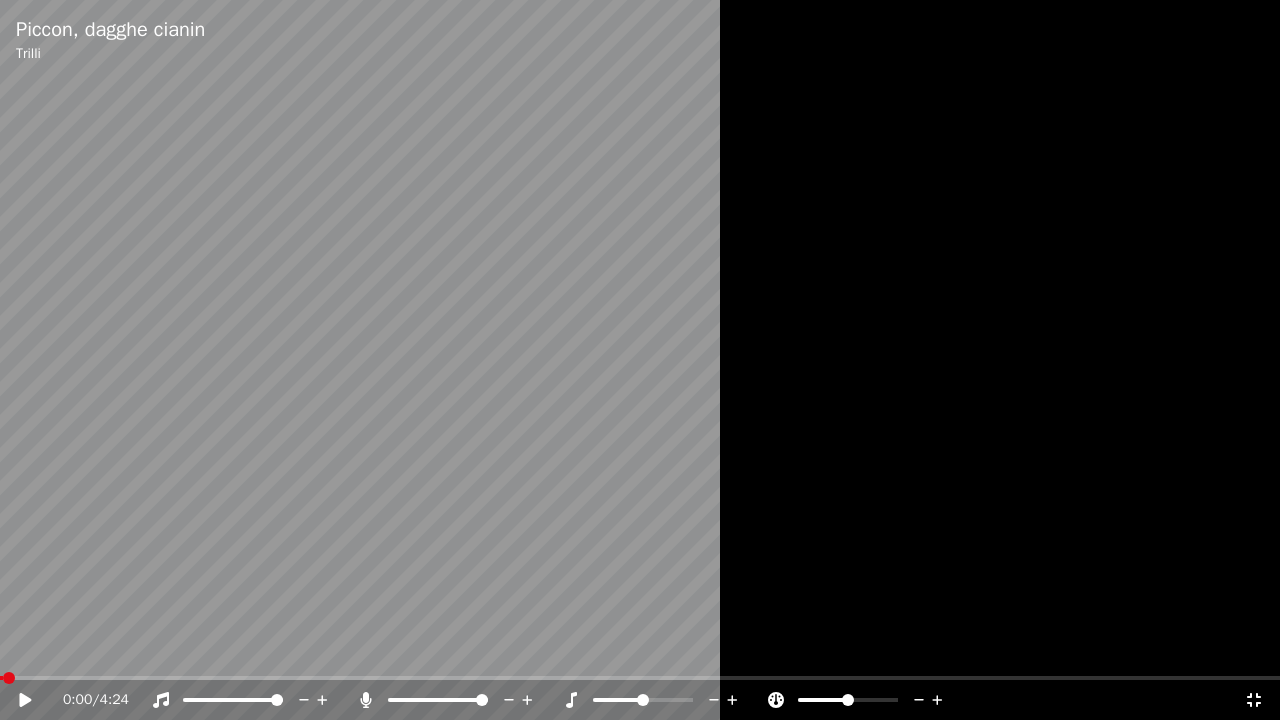 click 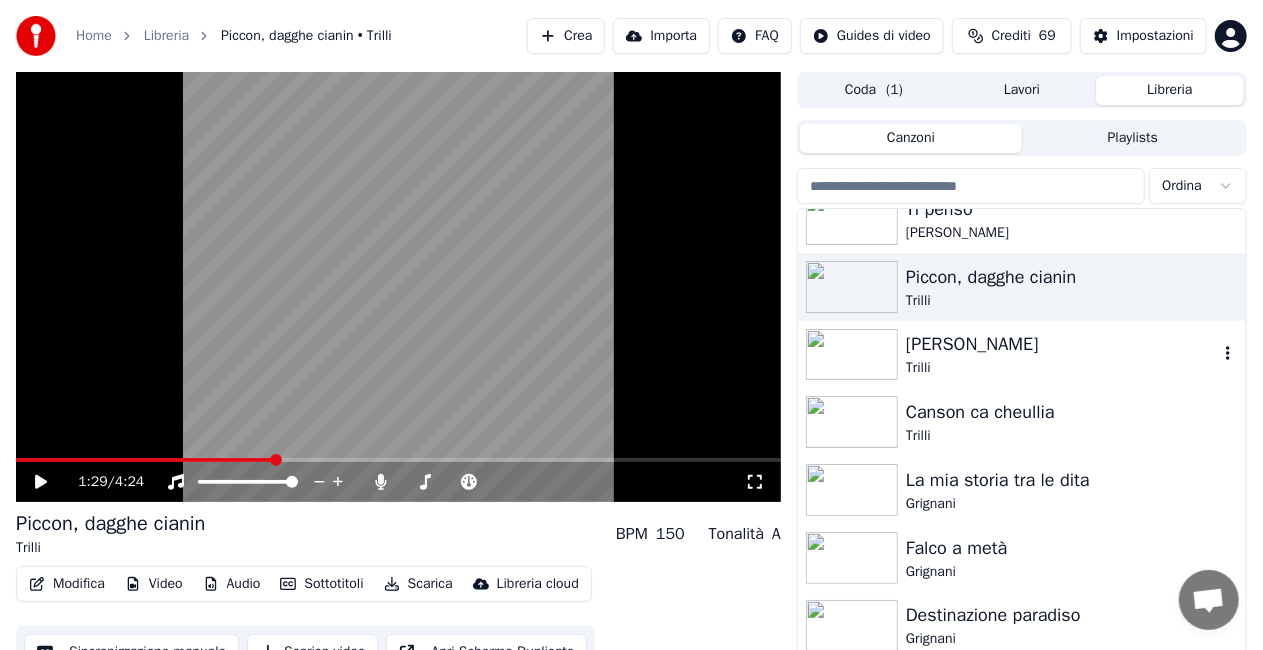 click on "[PERSON_NAME]" at bounding box center [1062, 344] 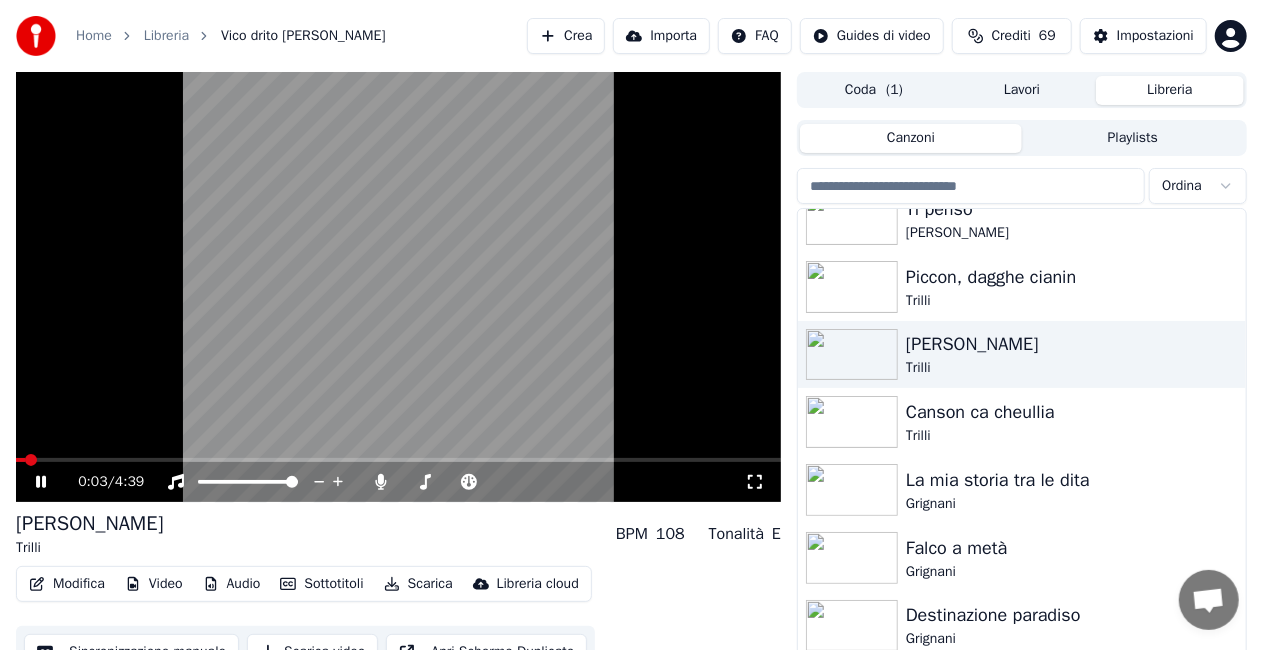 click on "0:03  /  4:39" at bounding box center (398, 482) 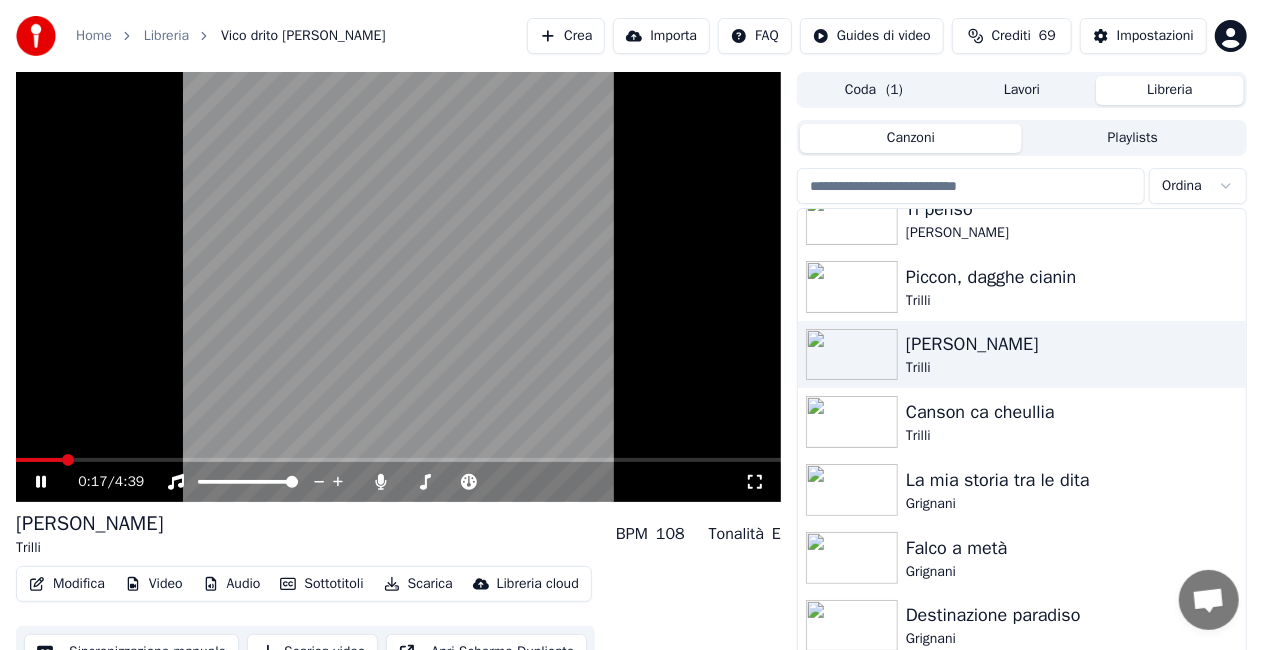 click at bounding box center [398, 460] 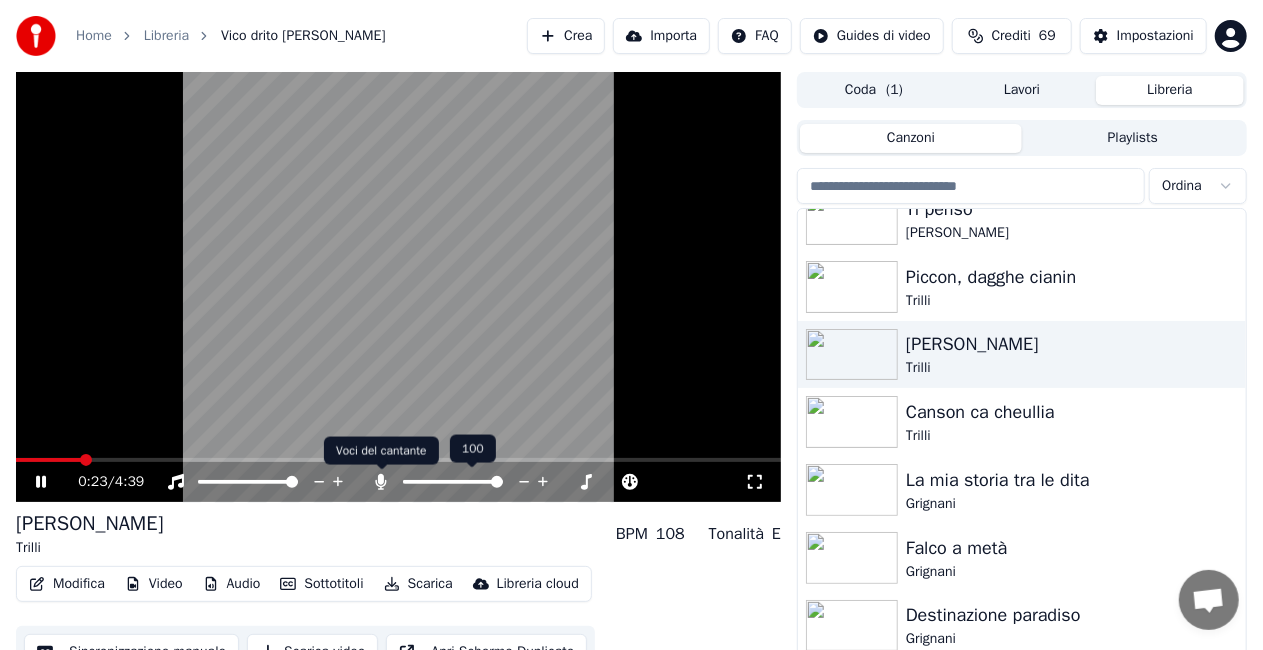 click 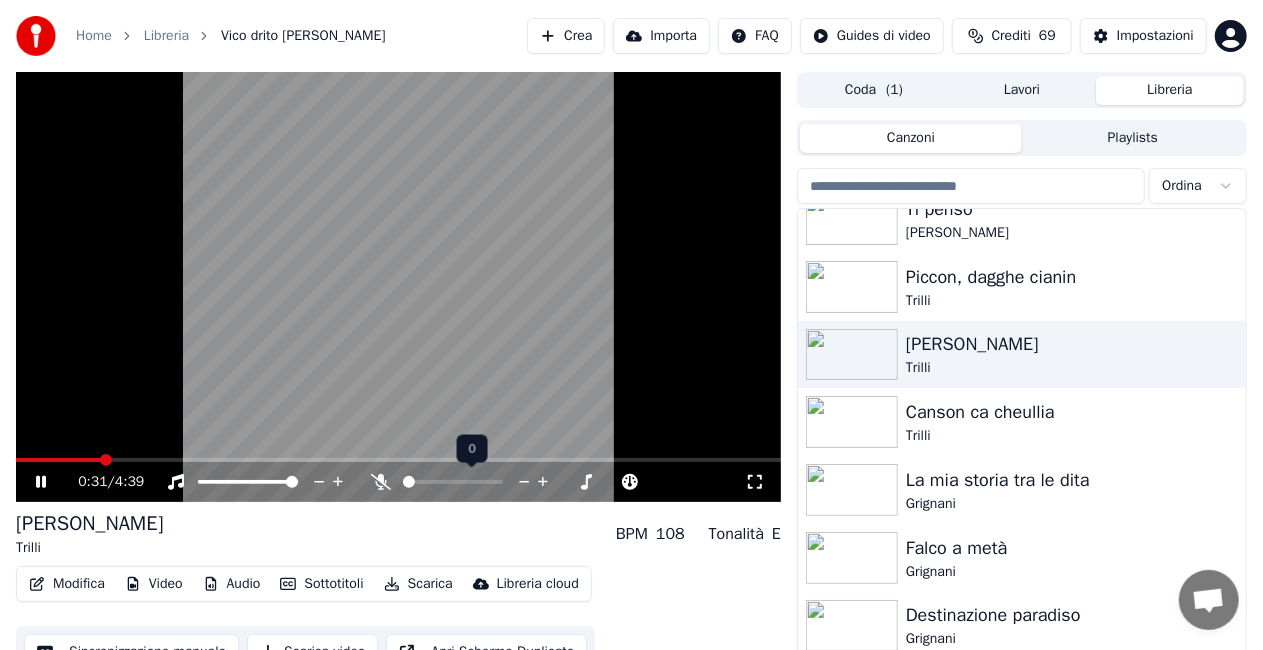 click 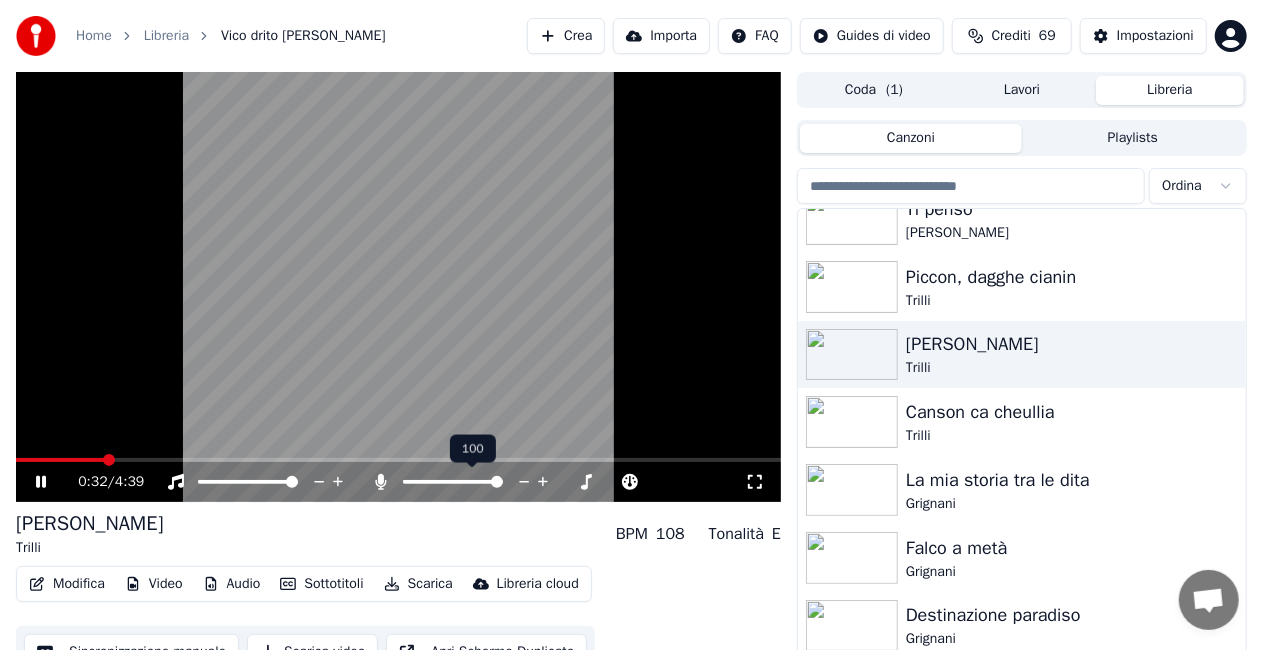 click 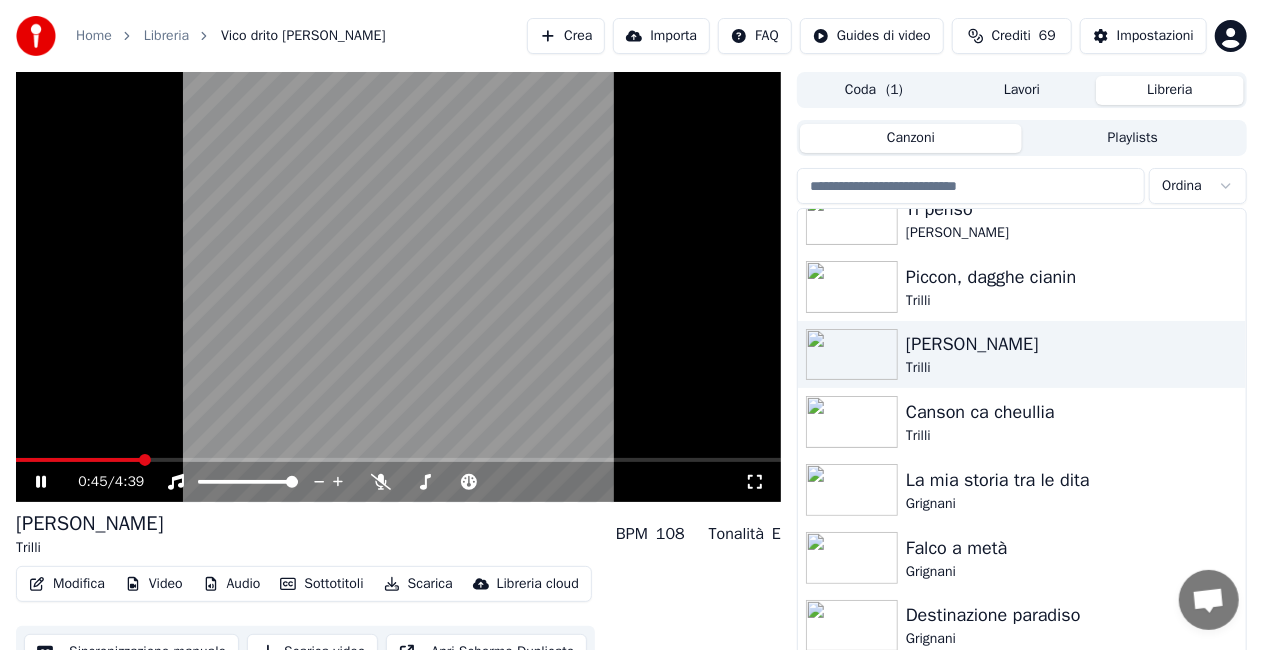 click at bounding box center (398, 287) 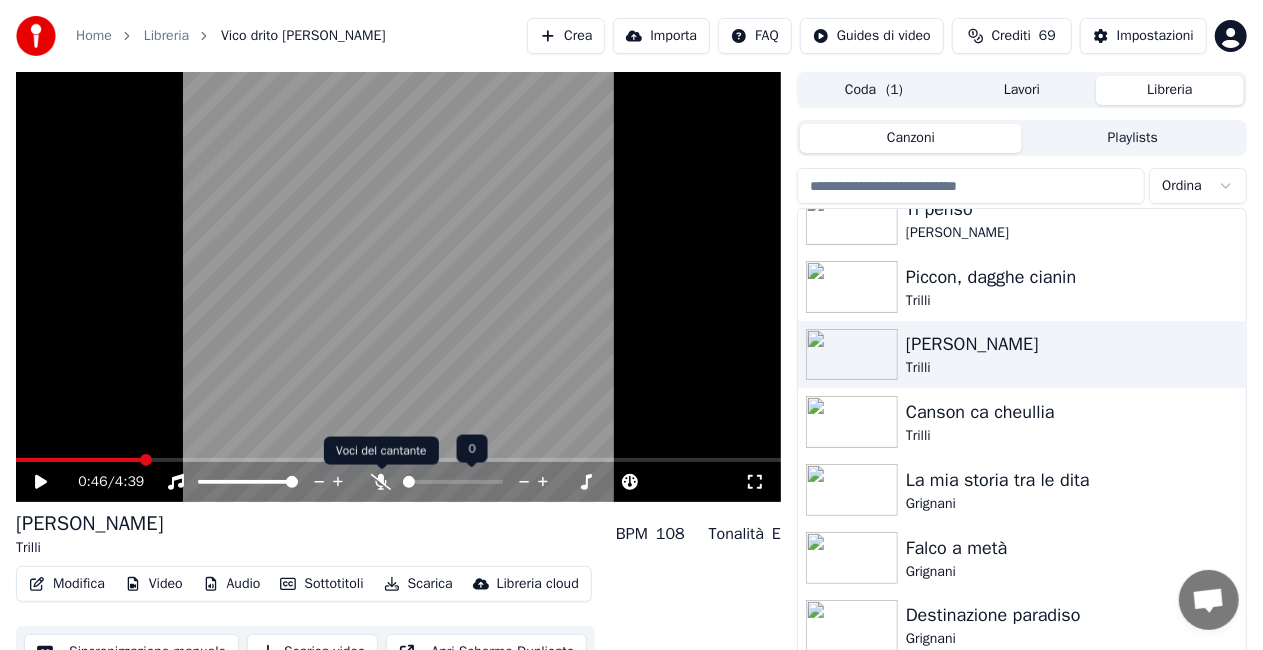 click 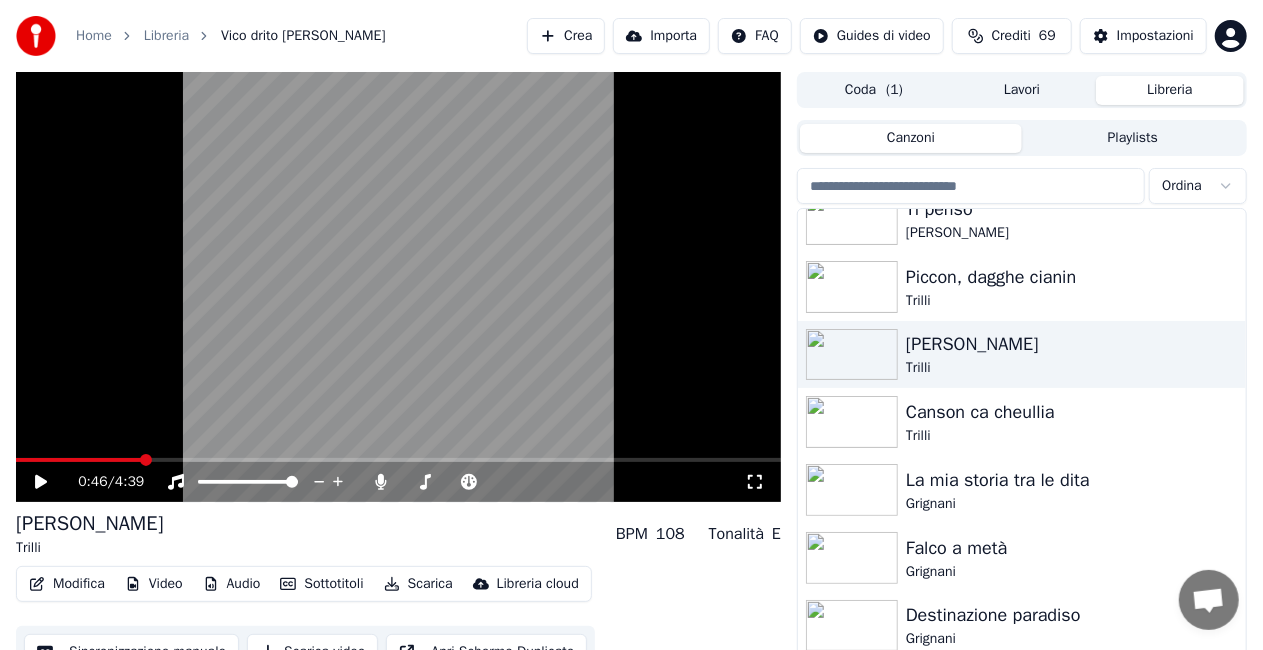 click on "0:46  /  4:39" at bounding box center [398, 482] 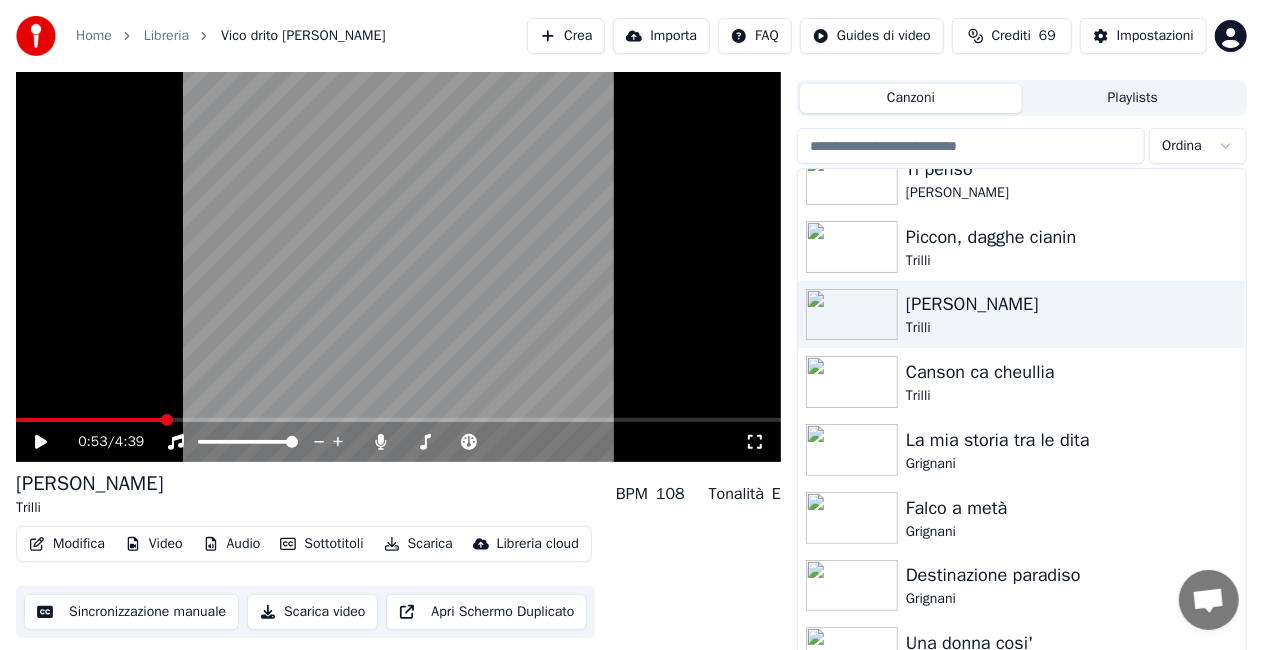 scroll, scrollTop: 45, scrollLeft: 0, axis: vertical 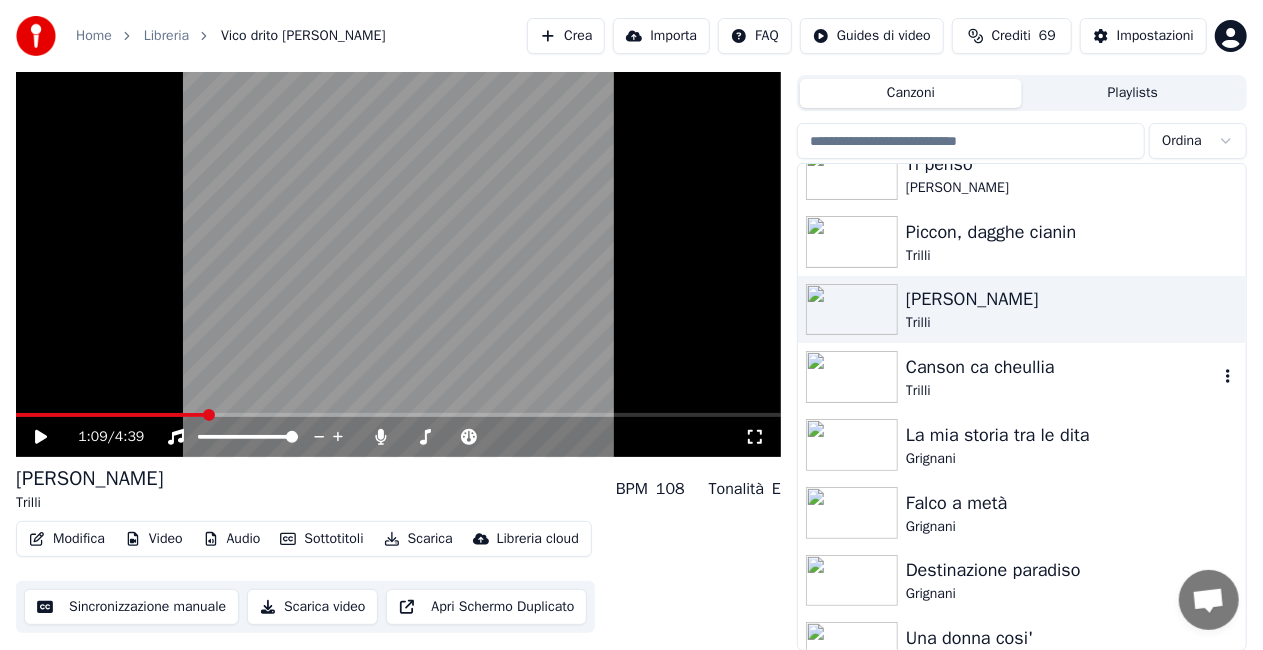 click on "Canson ca cheullia" at bounding box center [1062, 367] 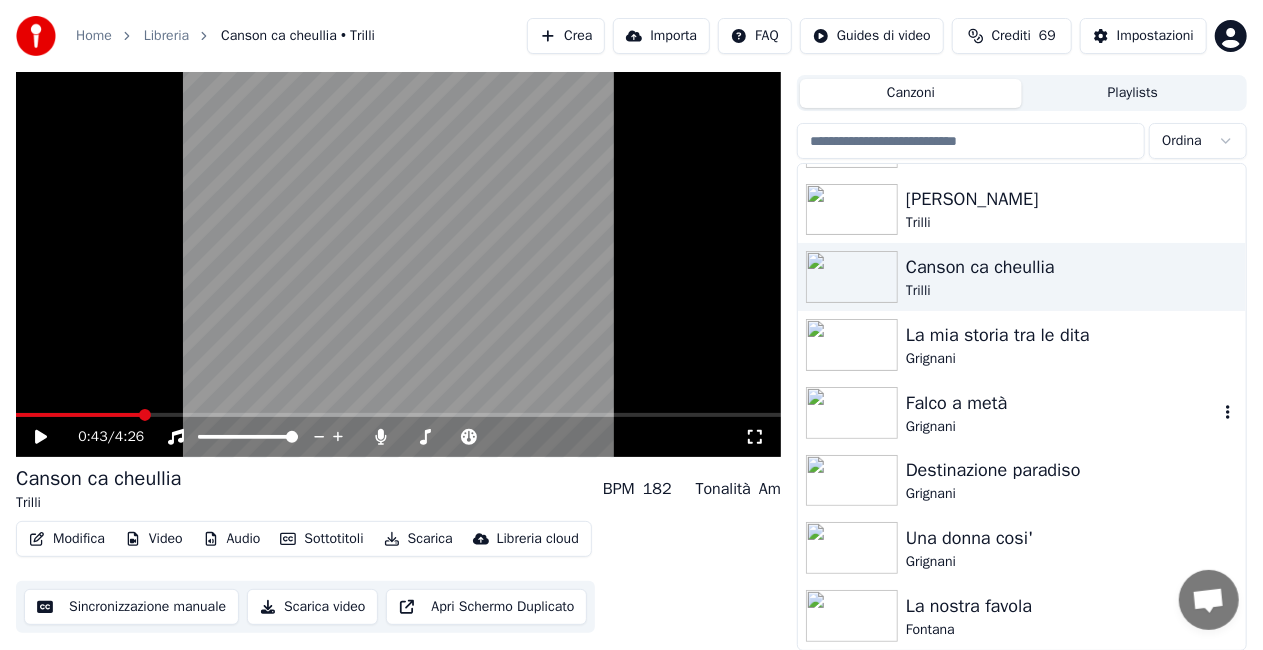 scroll, scrollTop: 26752, scrollLeft: 0, axis: vertical 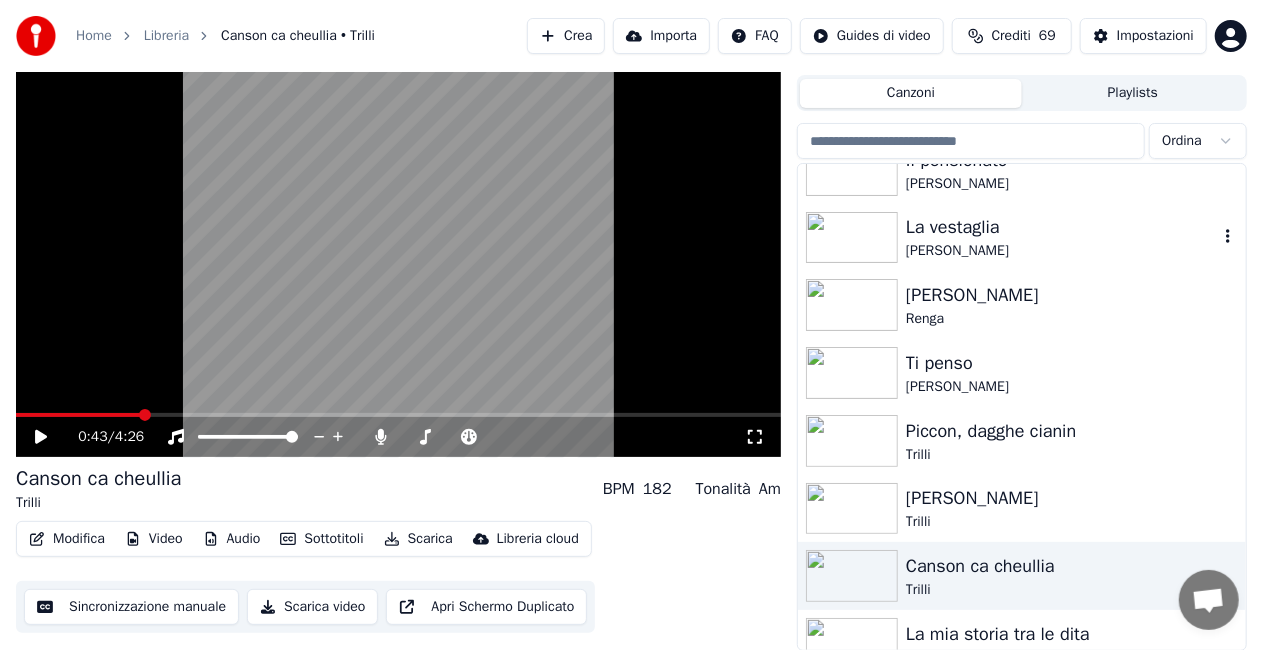 click on "La vestaglia" at bounding box center [1062, 227] 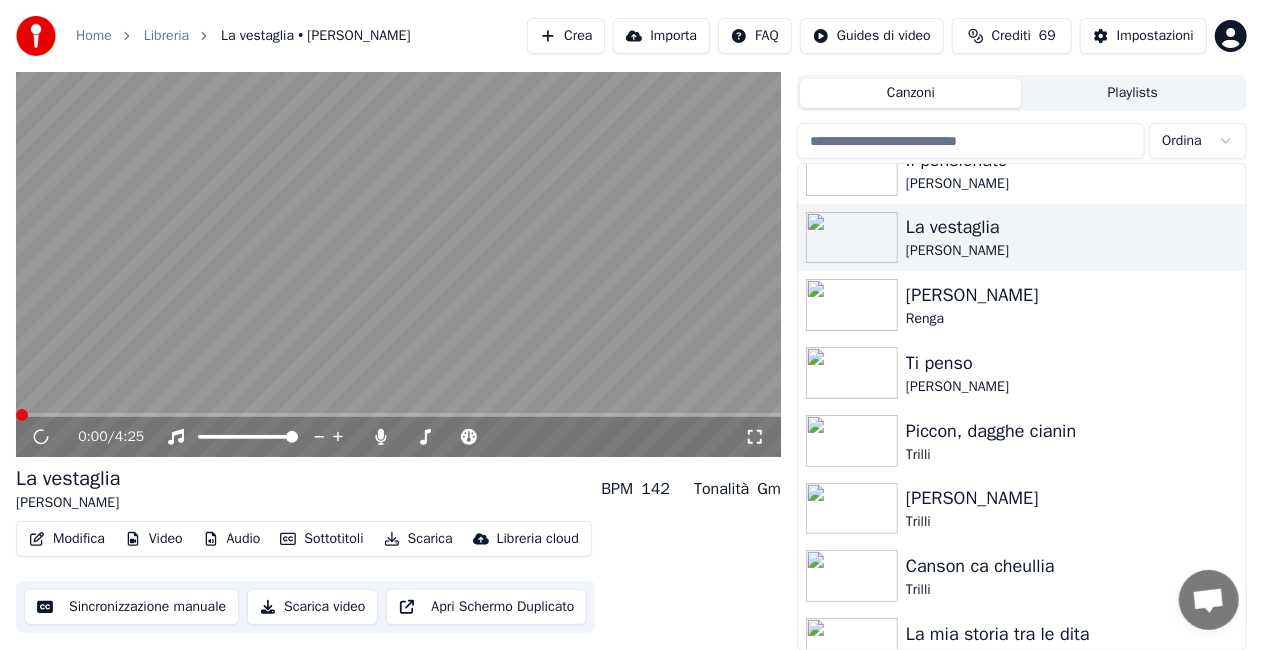 click 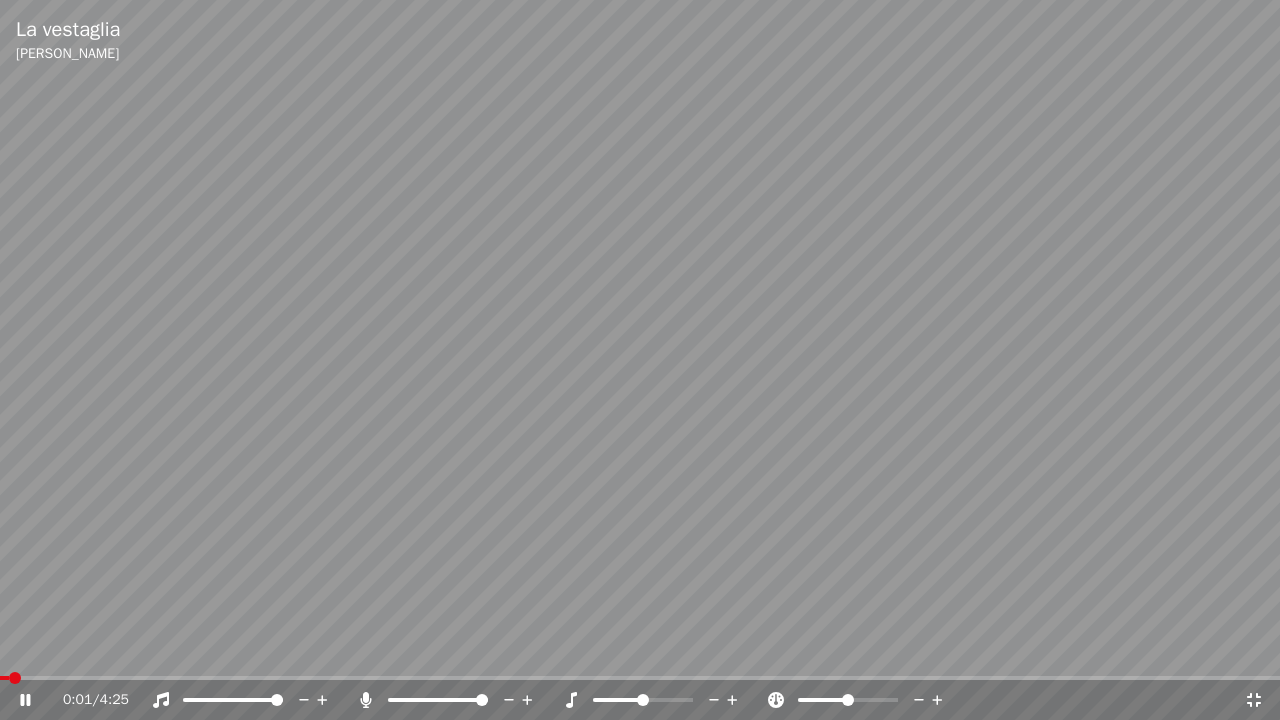 click 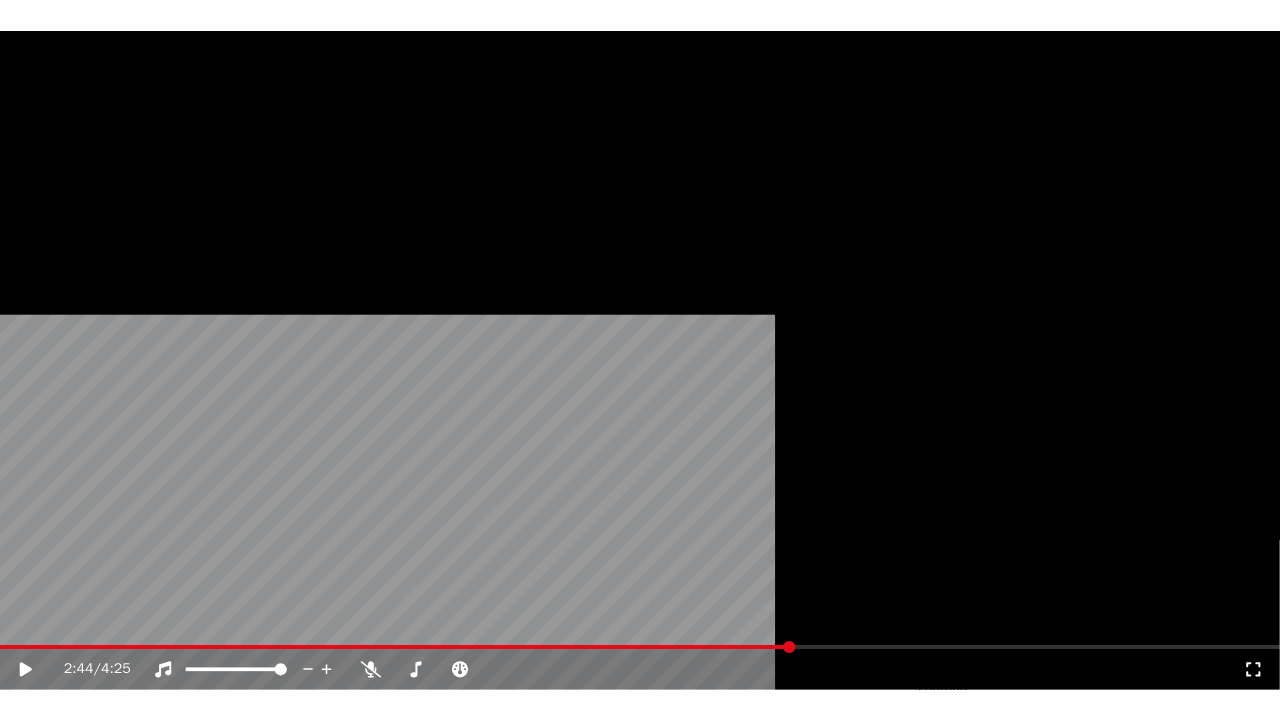 scroll, scrollTop: 27052, scrollLeft: 0, axis: vertical 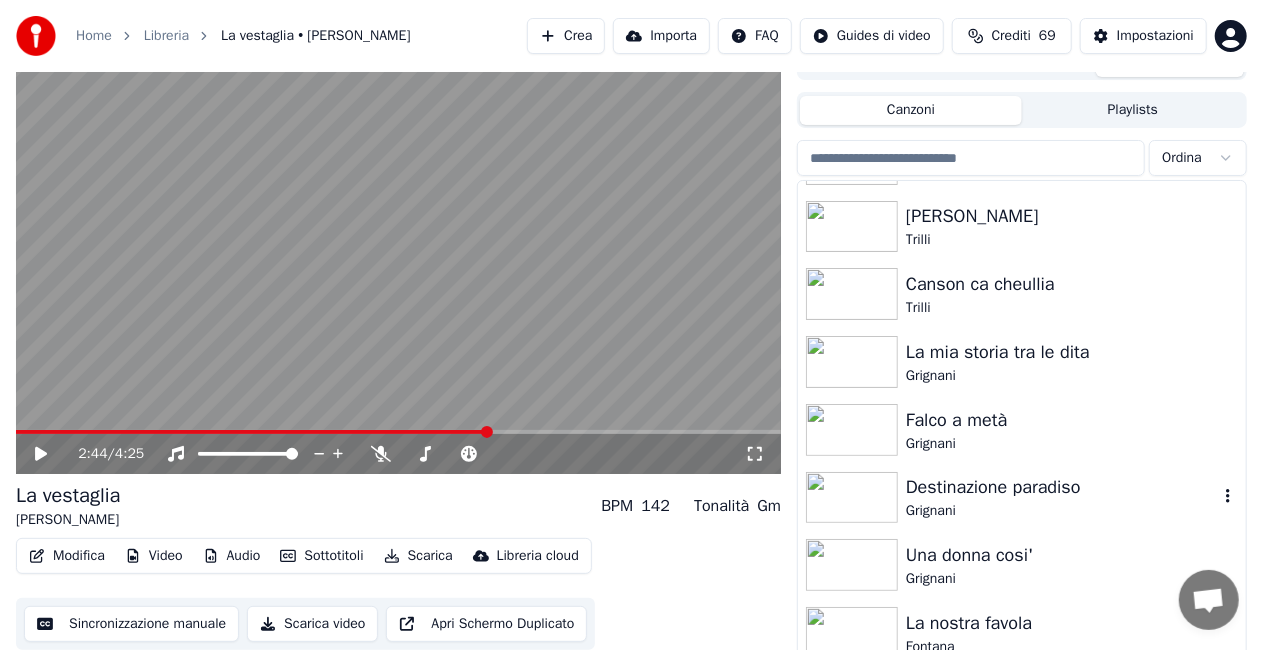 click on "Destinazione paradiso" at bounding box center [1062, 487] 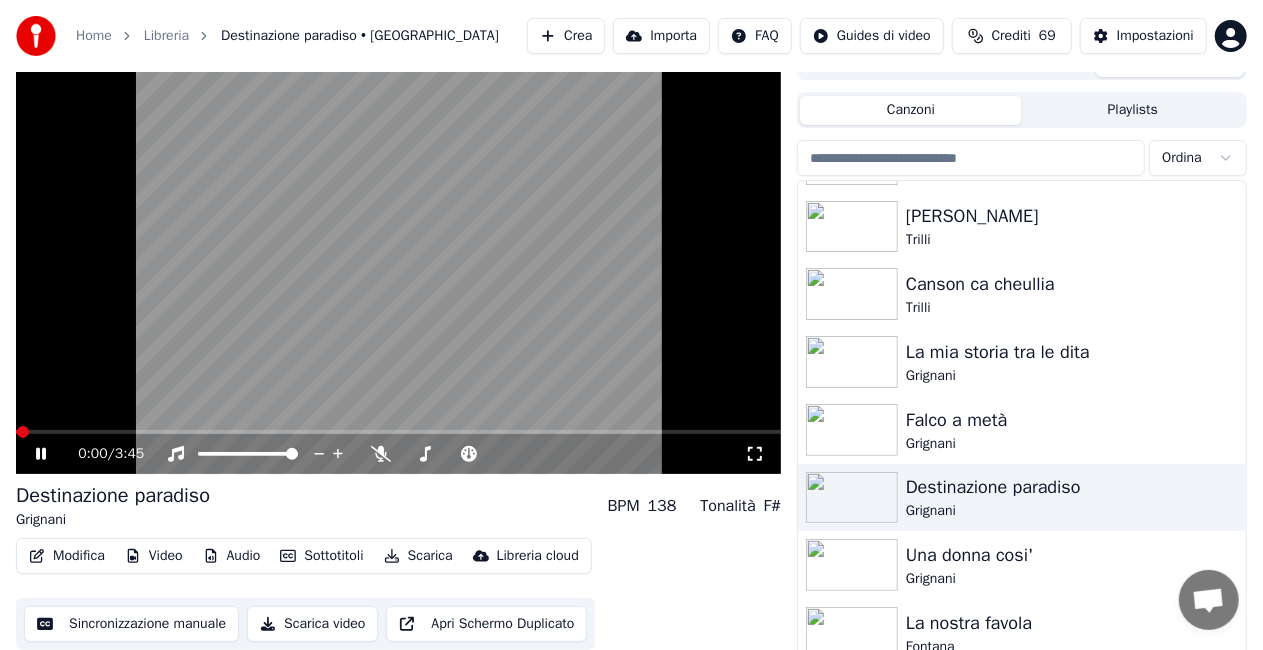 click 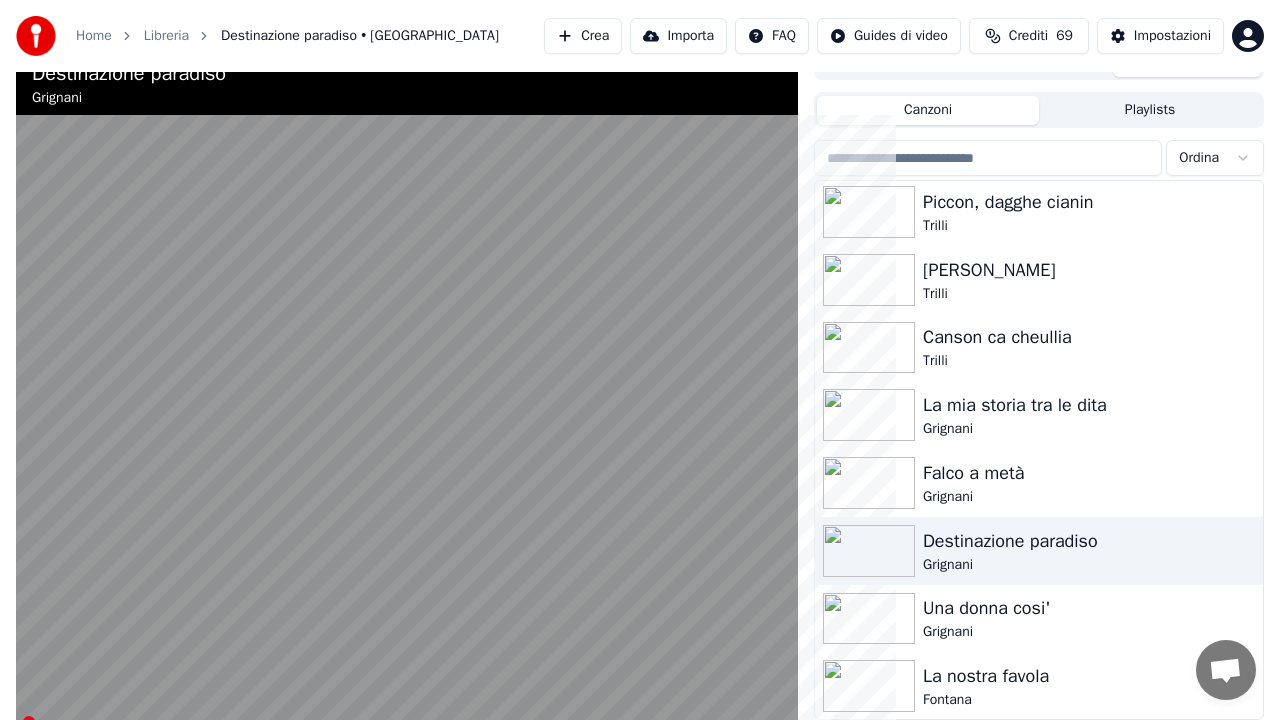scroll, scrollTop: 27052, scrollLeft: 0, axis: vertical 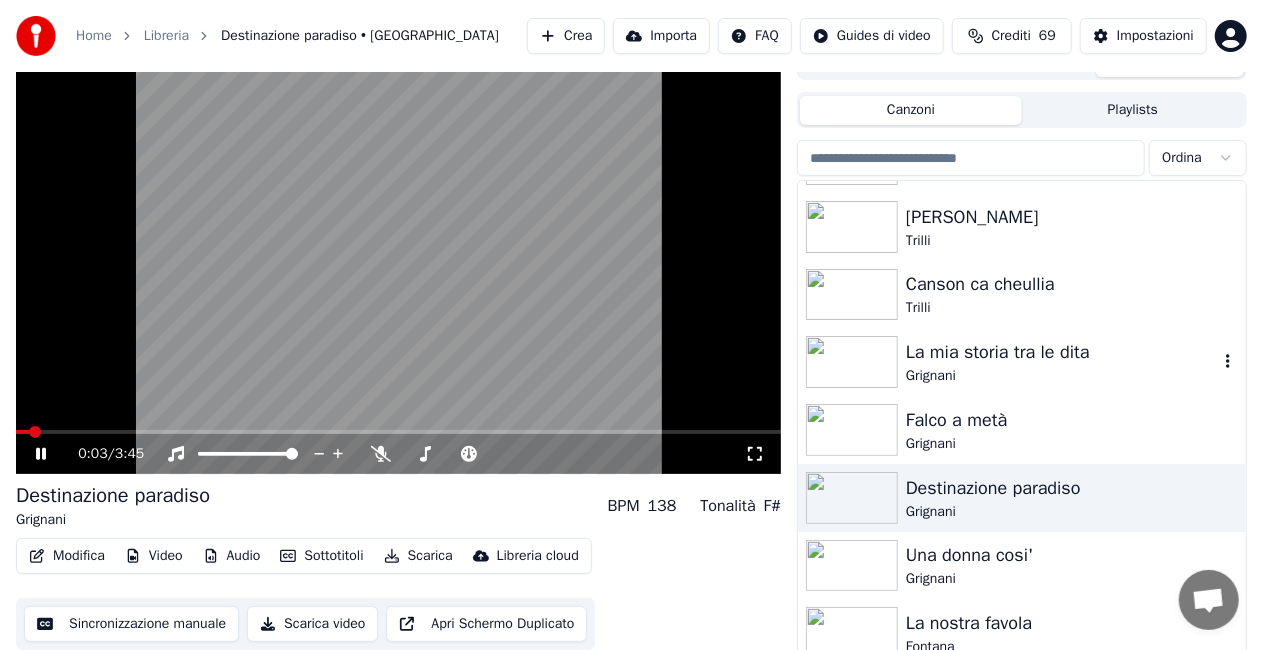click on "La mia storia tra le dita" at bounding box center (1062, 352) 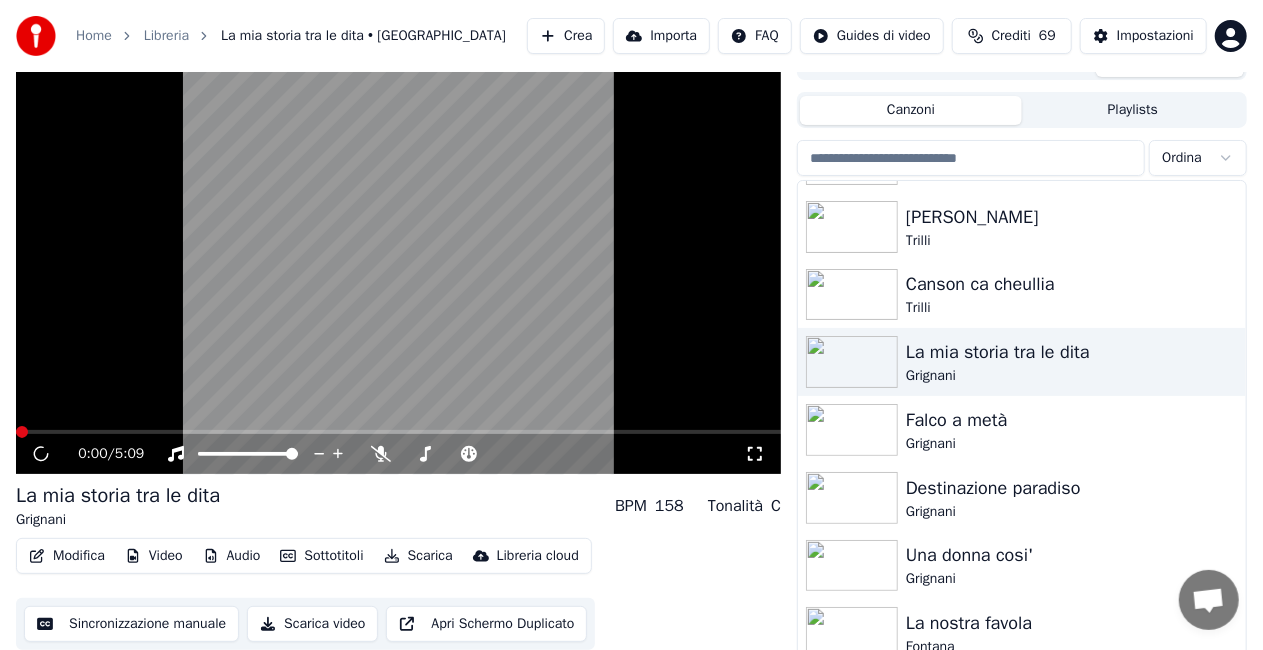 click 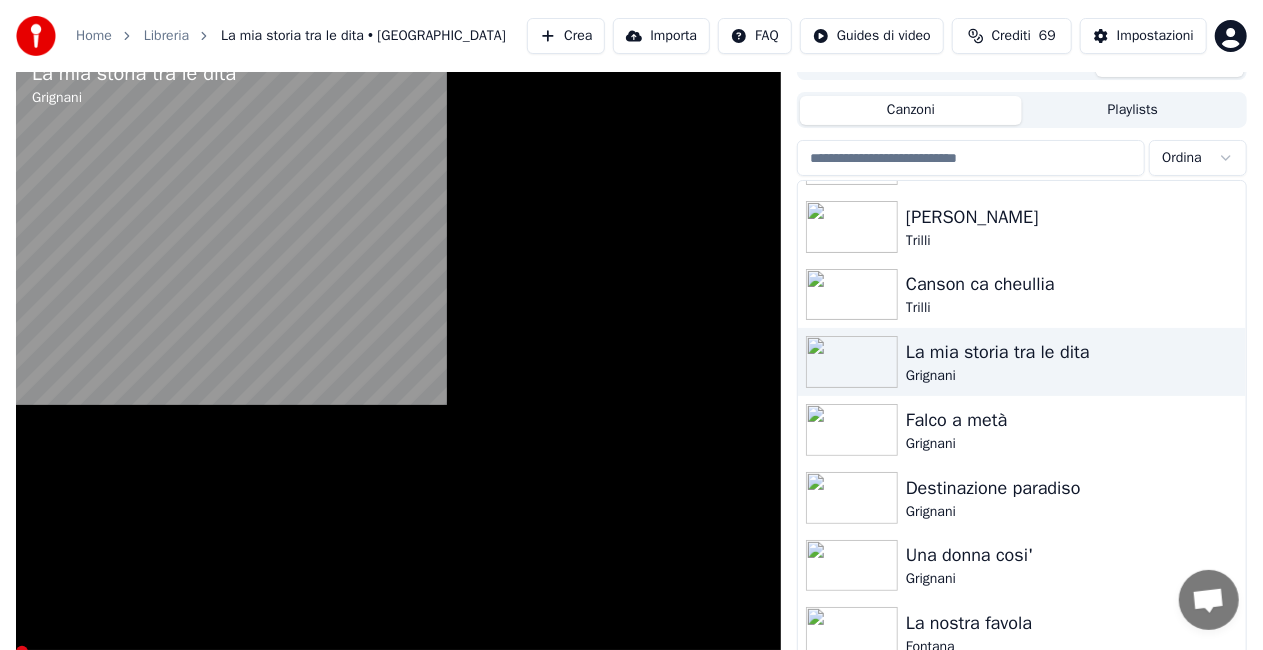 scroll, scrollTop: 26999, scrollLeft: 0, axis: vertical 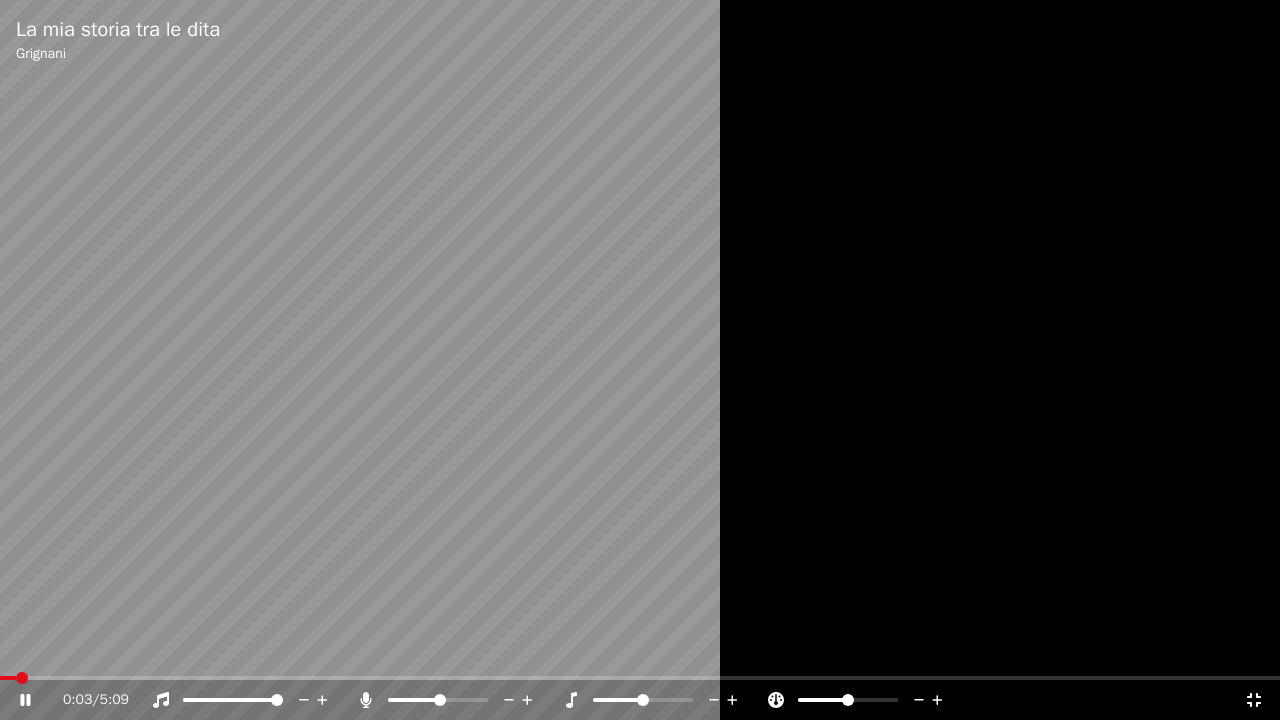 click at bounding box center [440, 700] 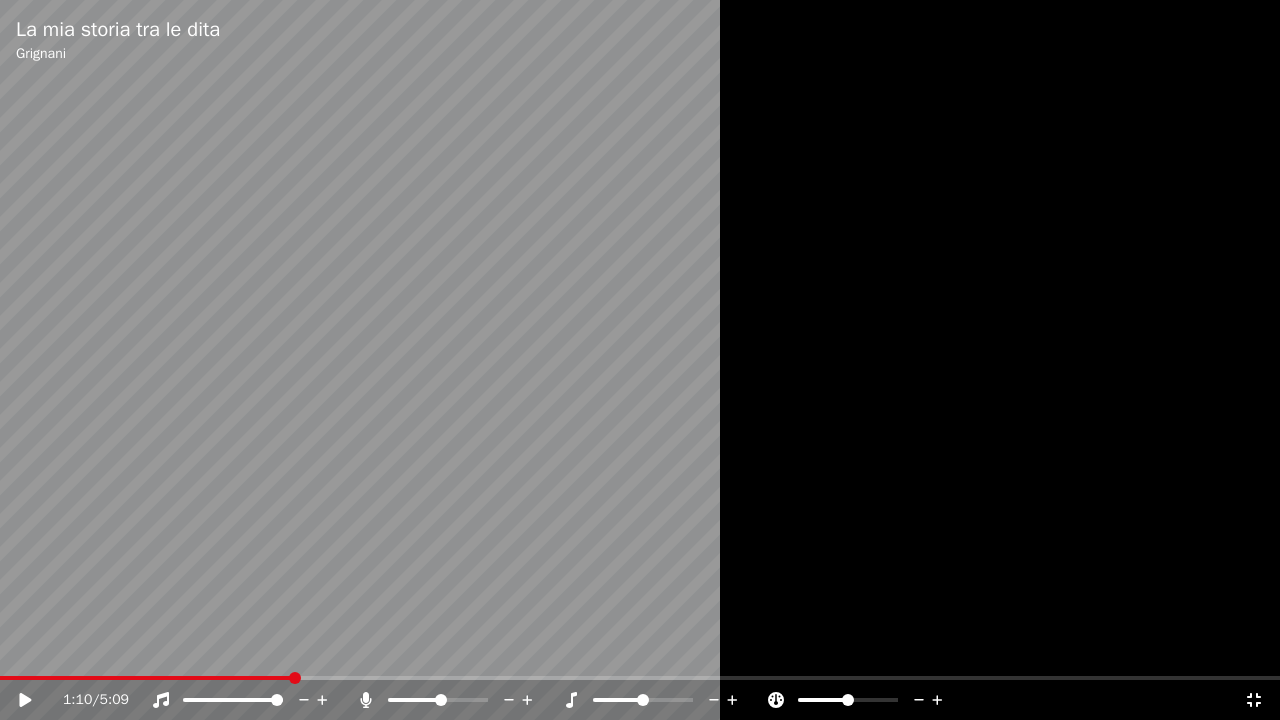 click 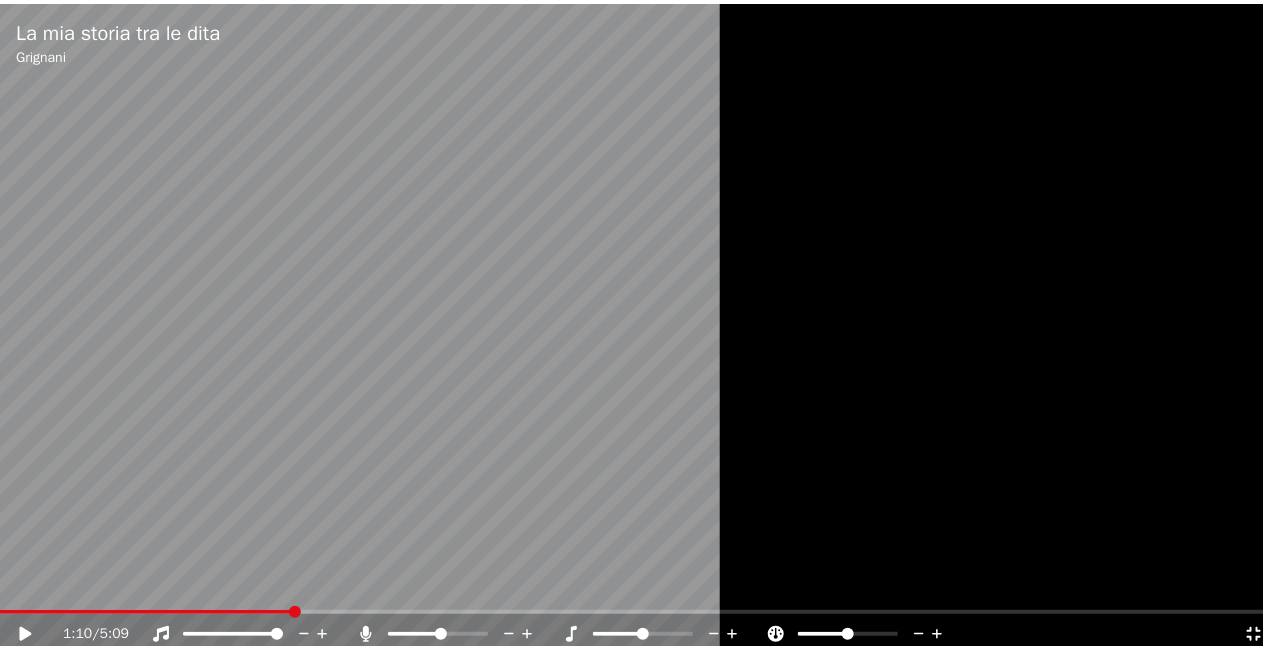 scroll, scrollTop: 27052, scrollLeft: 0, axis: vertical 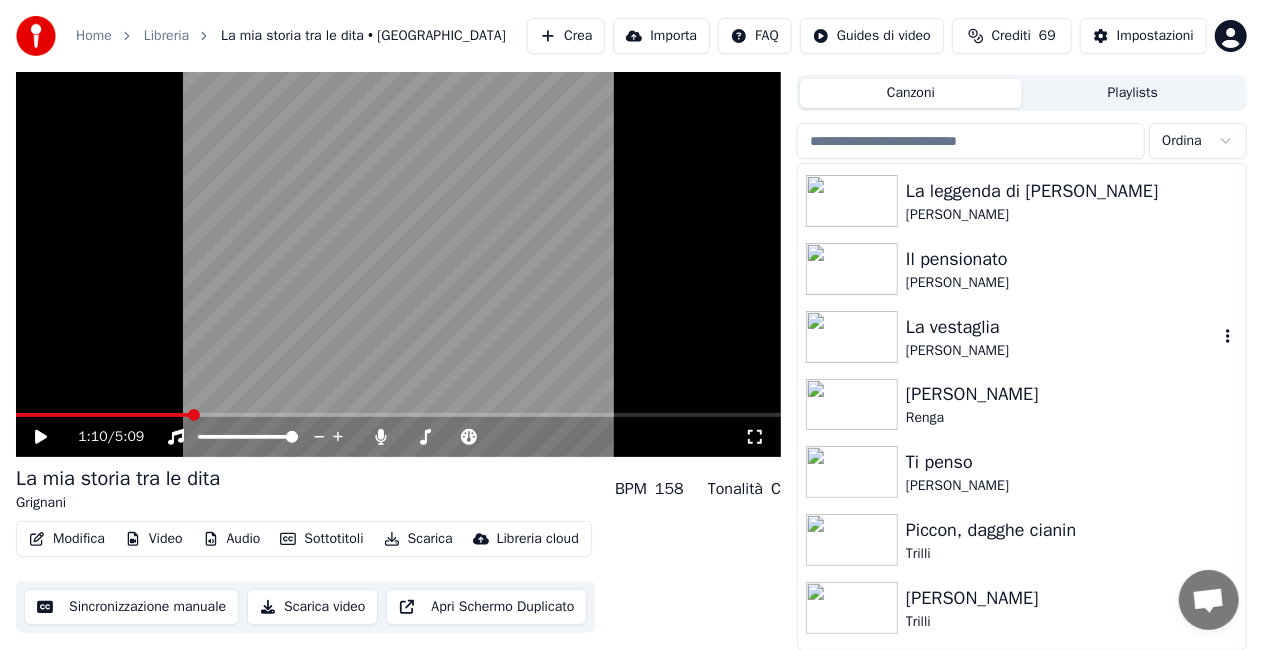 click on "La vestaglia" at bounding box center [1062, 327] 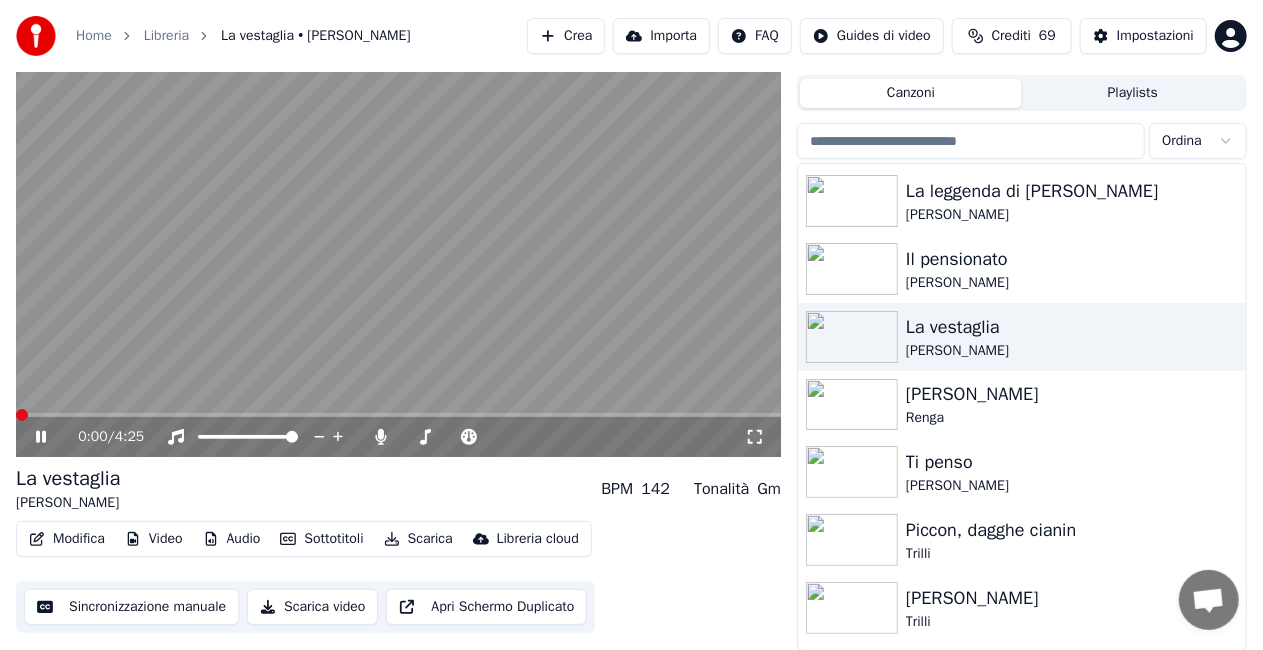 click 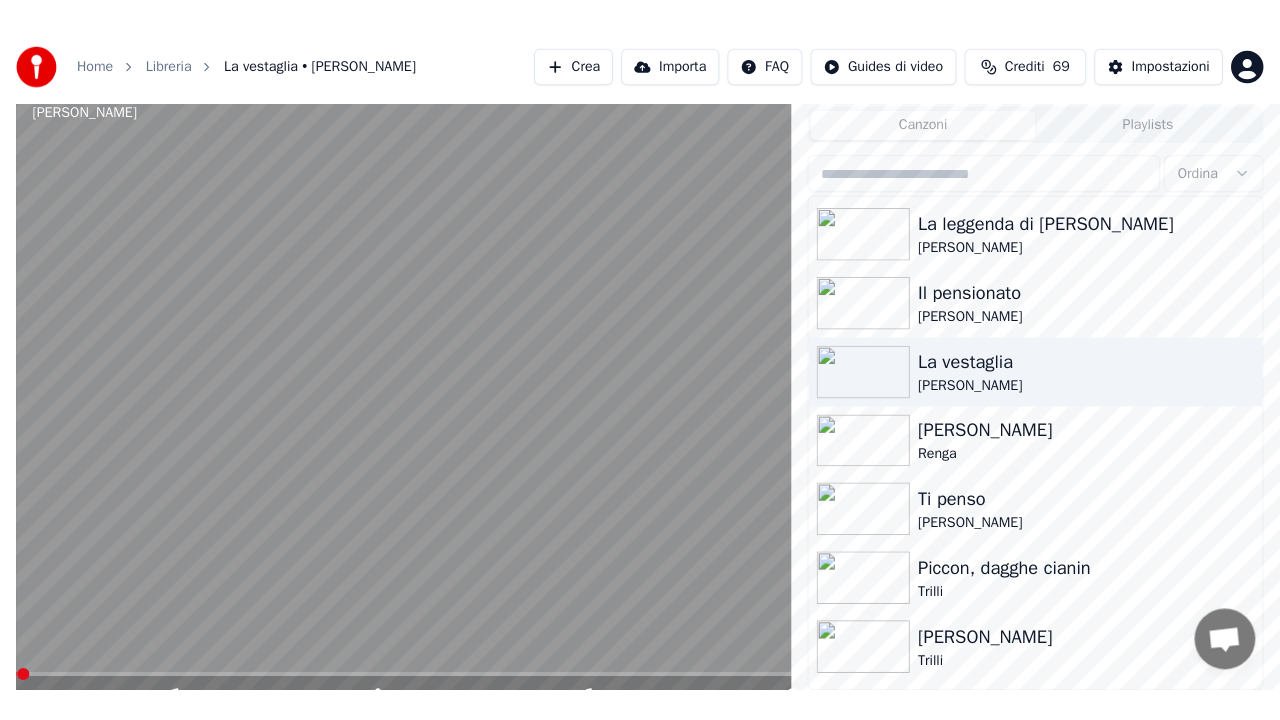 scroll, scrollTop: 28, scrollLeft: 0, axis: vertical 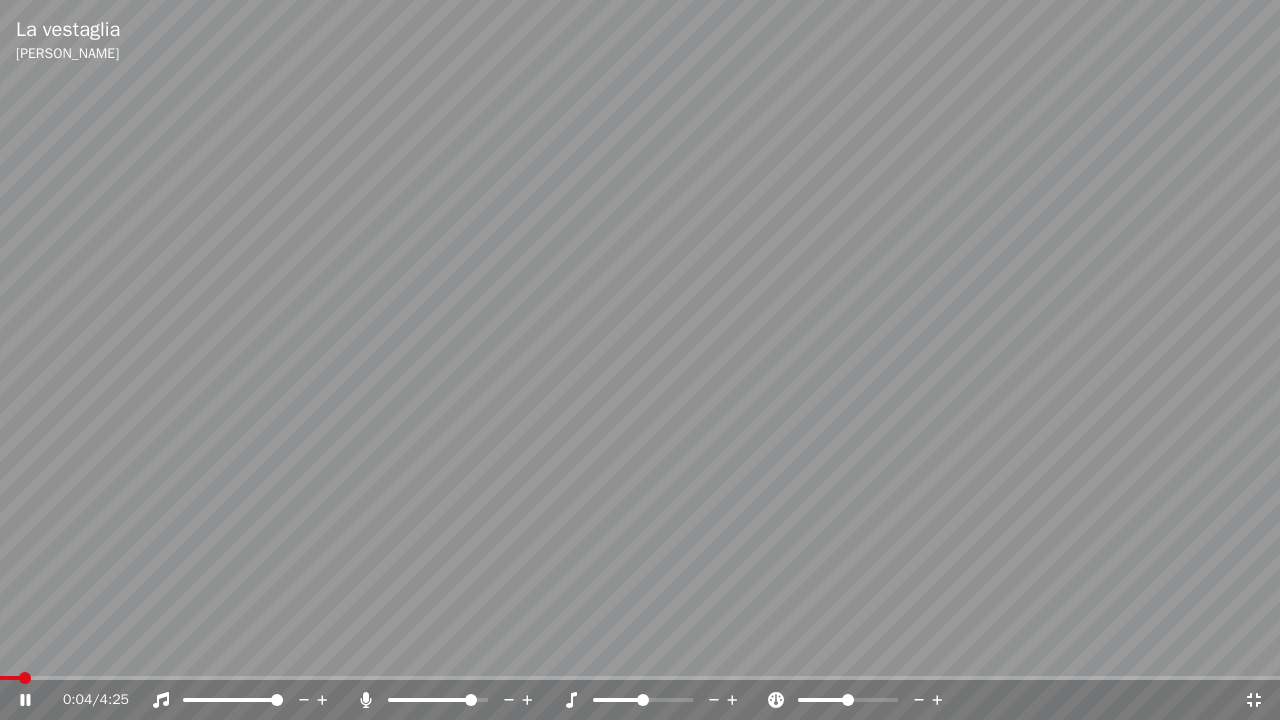 click at bounding box center [471, 700] 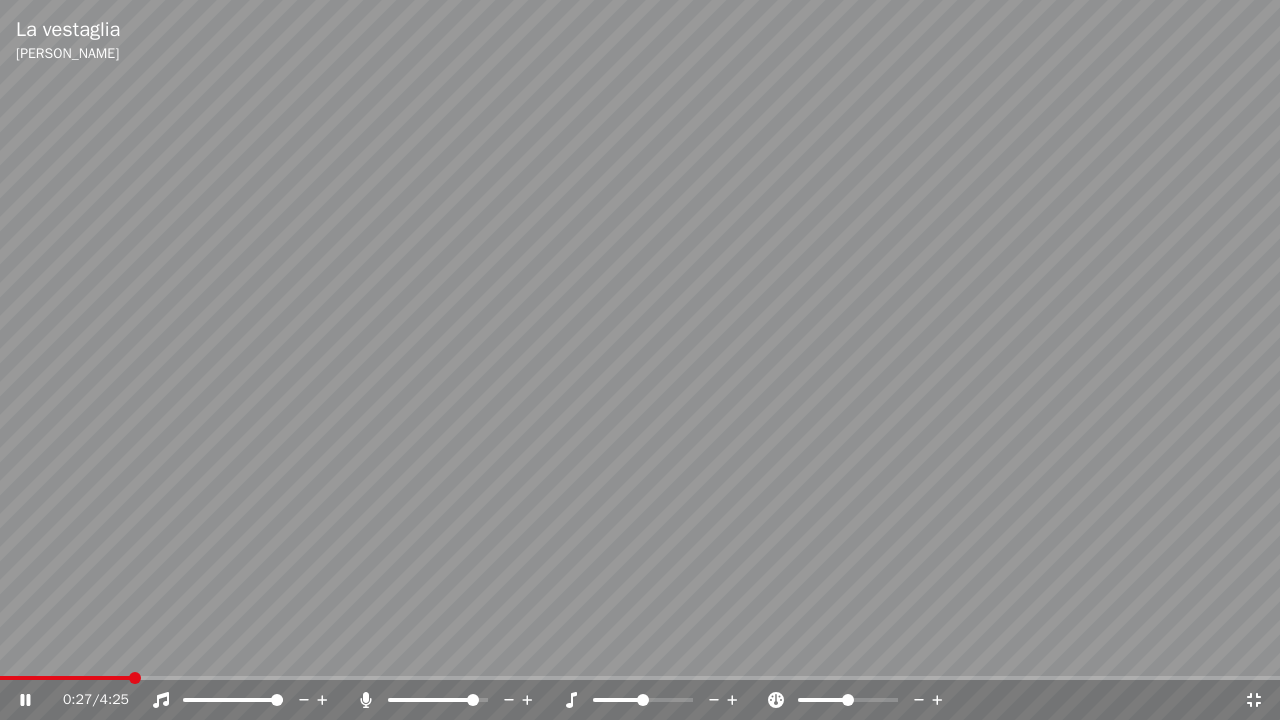 click at bounding box center (640, 678) 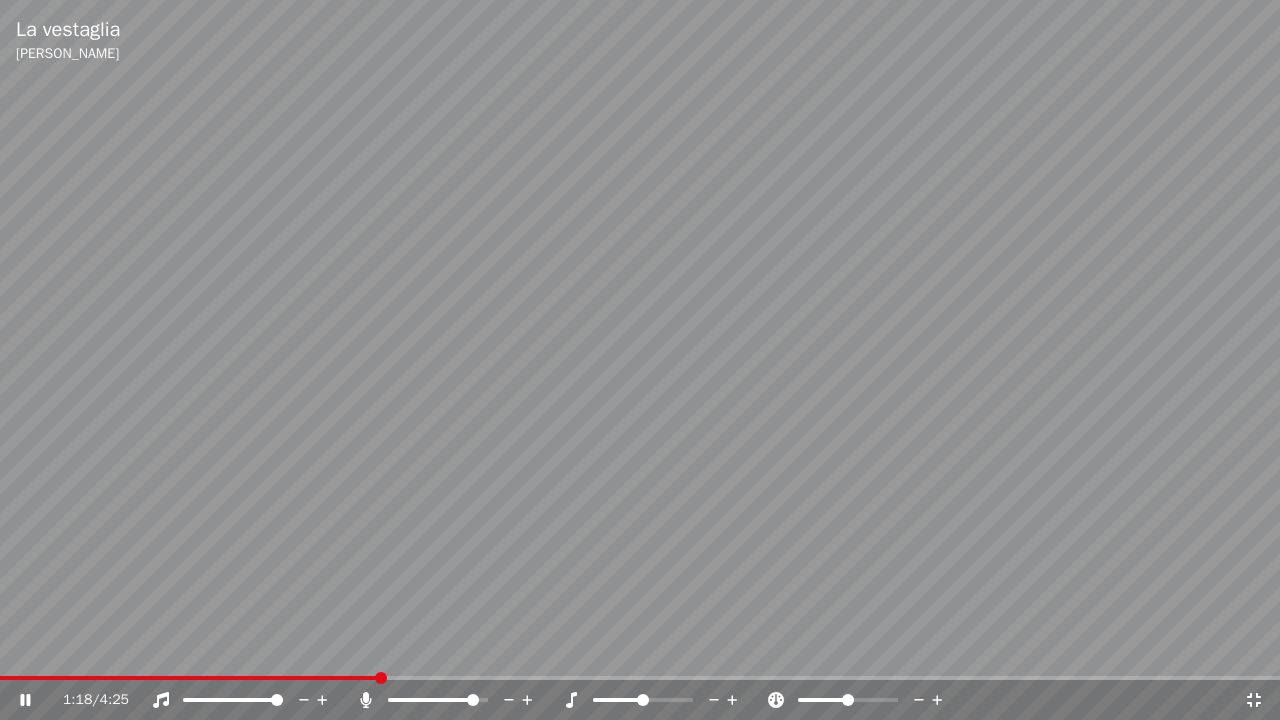 click 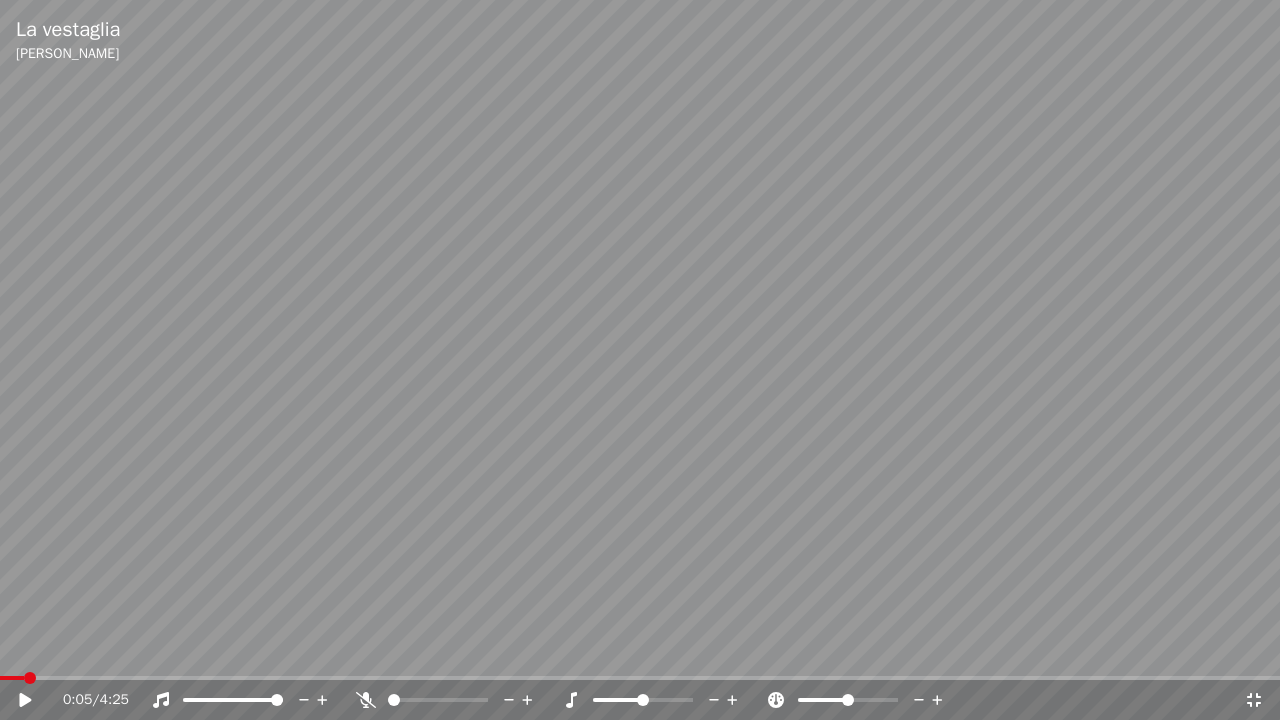 click at bounding box center [12, 678] 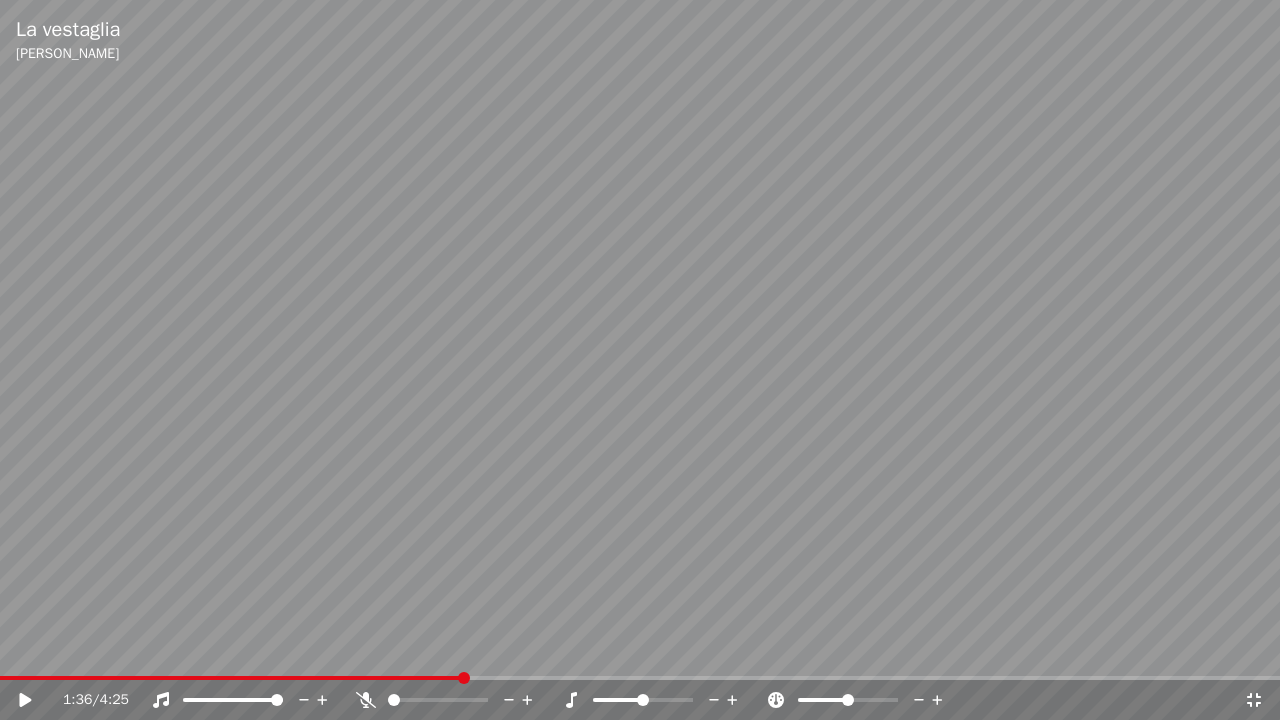 click 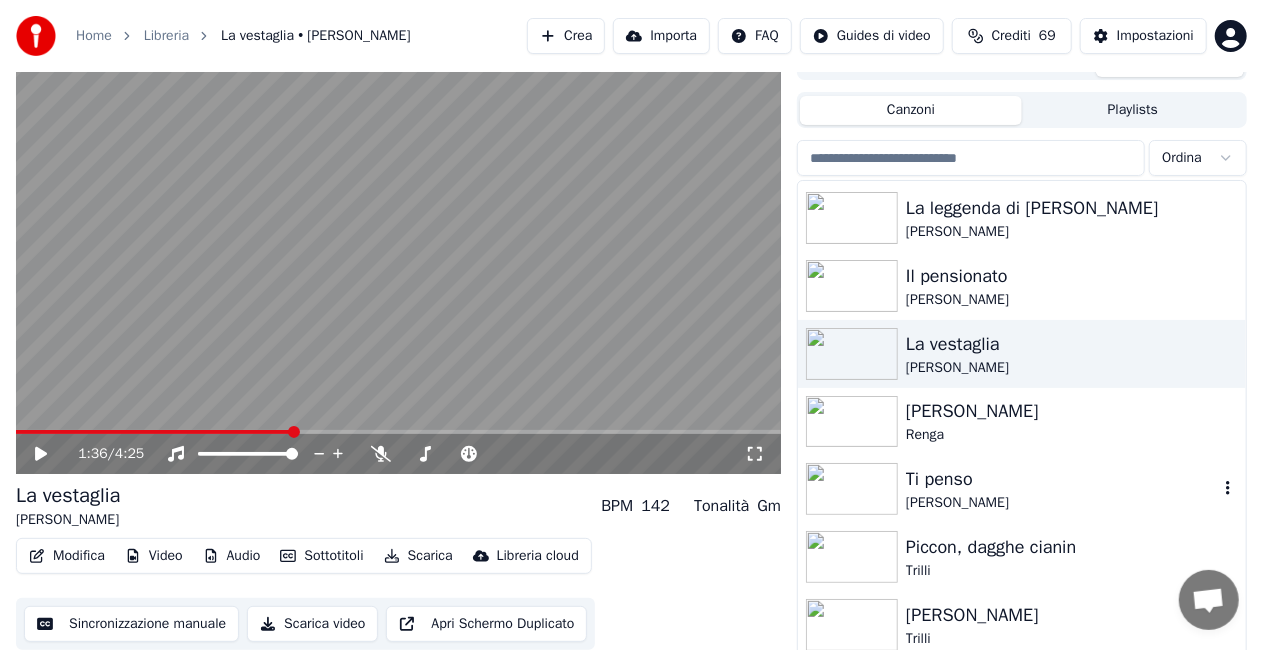 click on "Ti penso" at bounding box center [1062, 479] 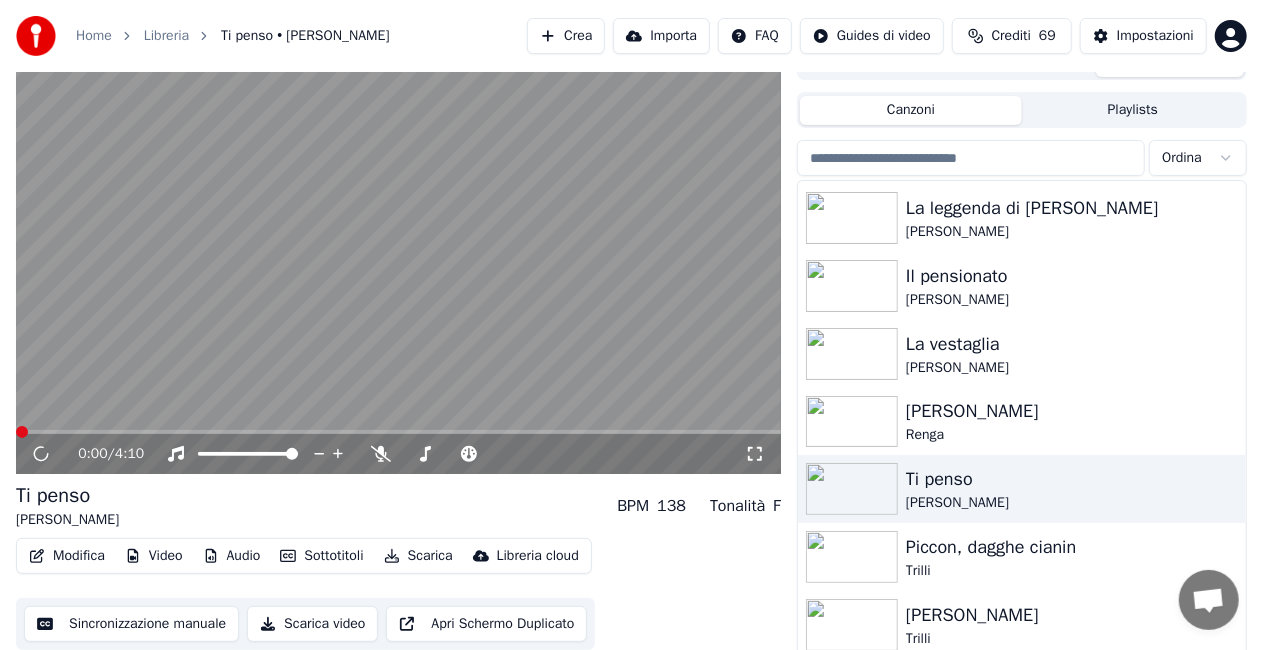 click 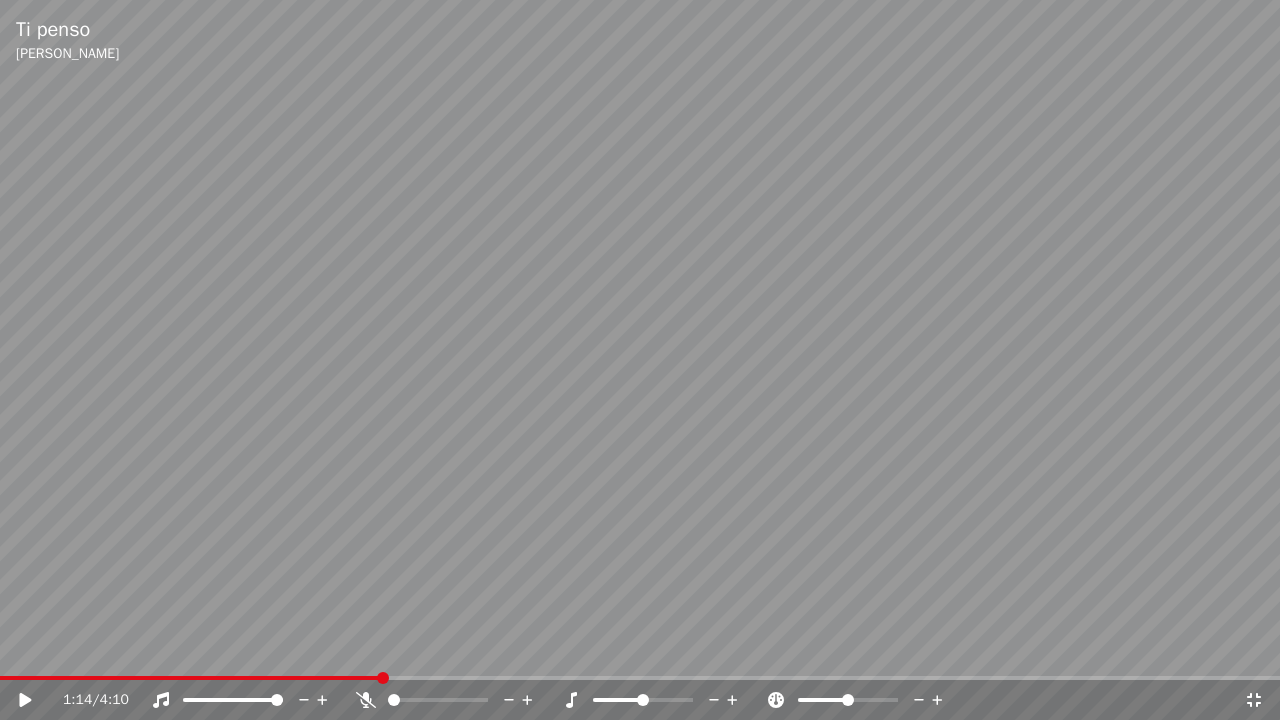 click on "1:14  /  4:10" at bounding box center [640, 700] 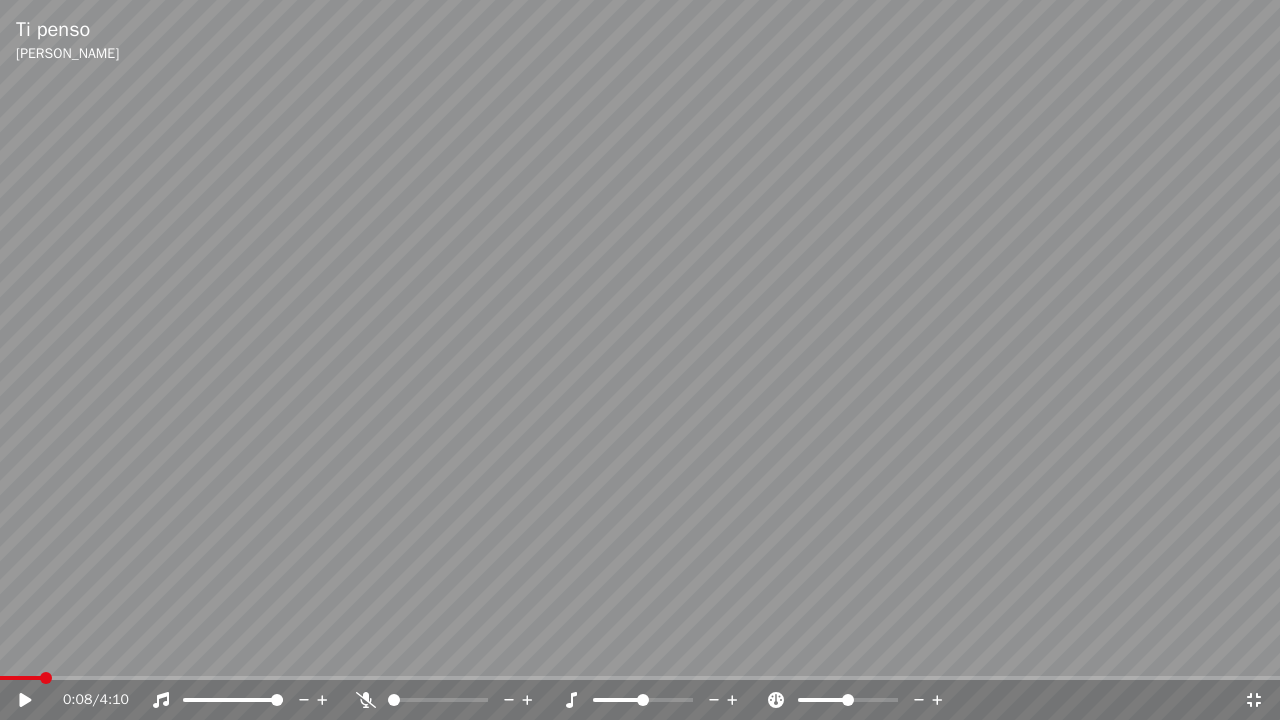 click at bounding box center [20, 678] 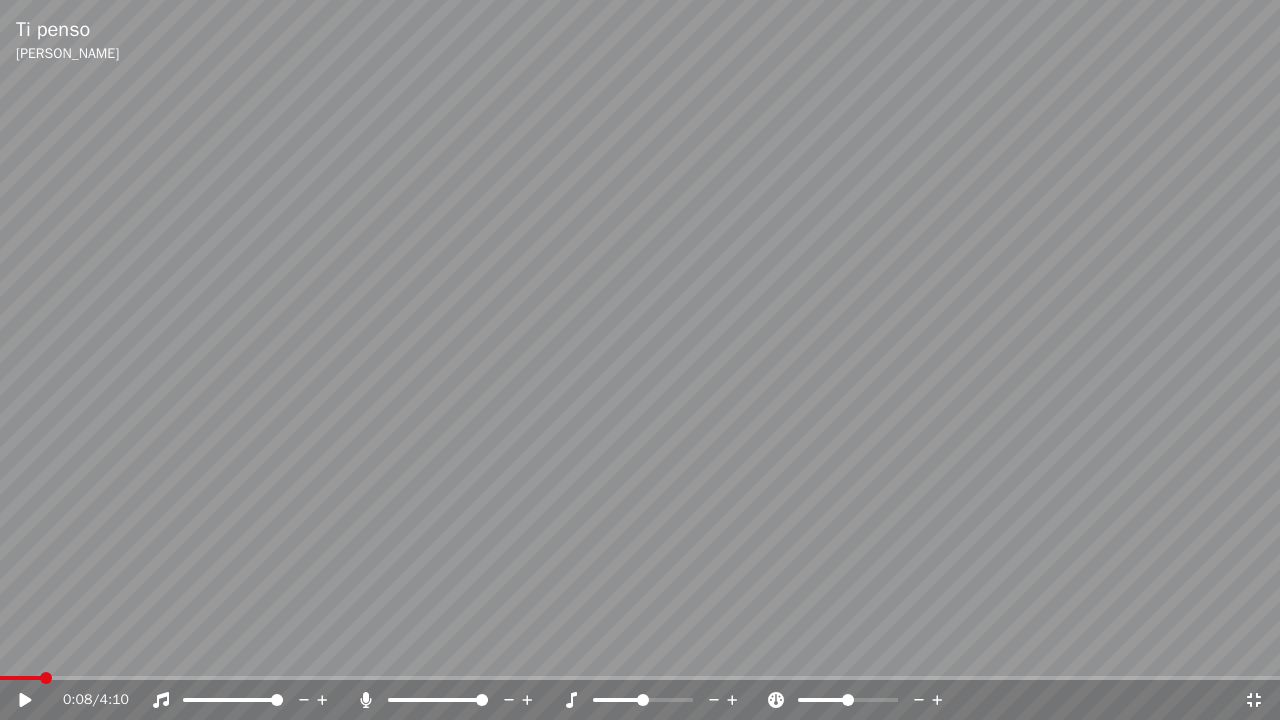 click at bounding box center [640, 360] 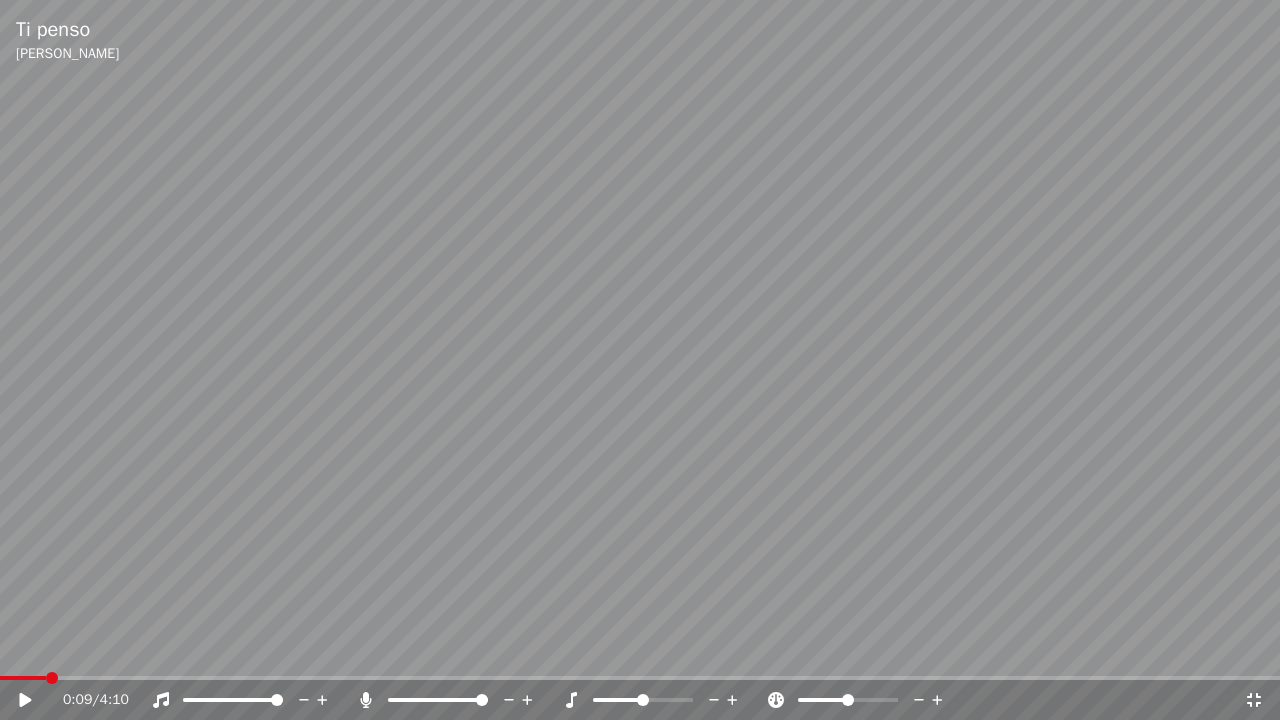 click at bounding box center [23, 678] 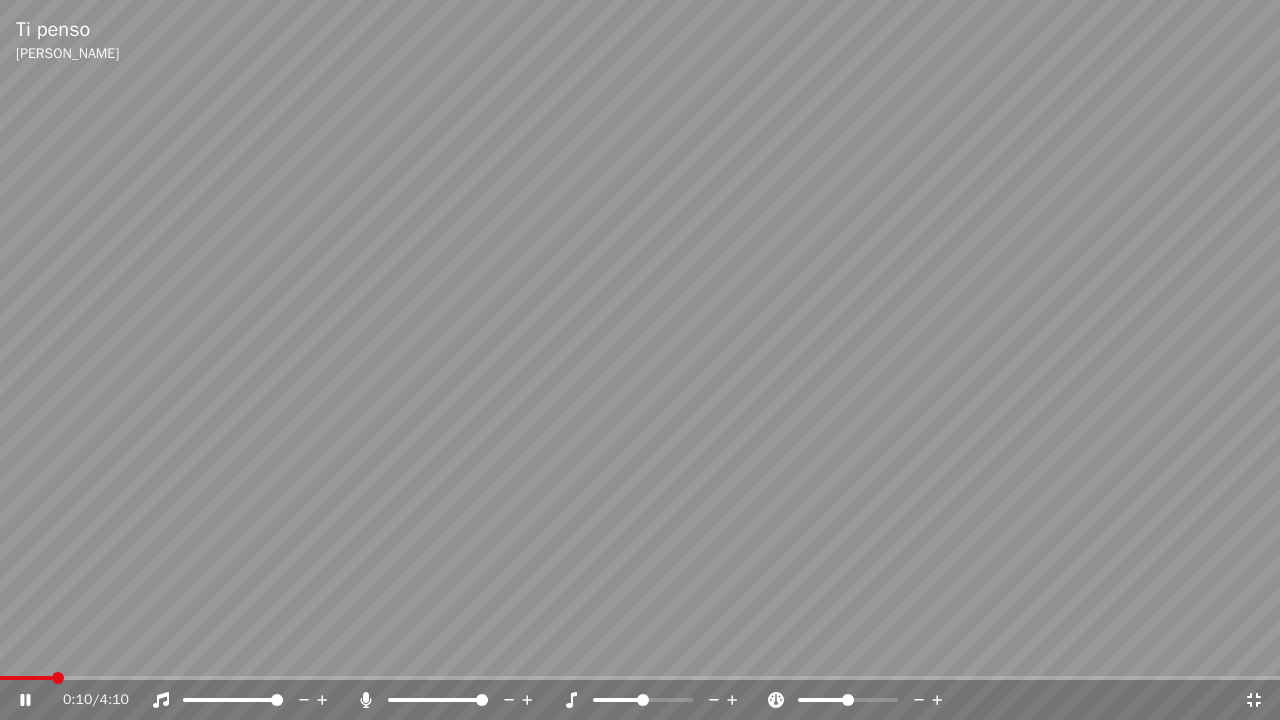 drag, startPoint x: 356, startPoint y: 698, endPoint x: 378, endPoint y: 682, distance: 27.202942 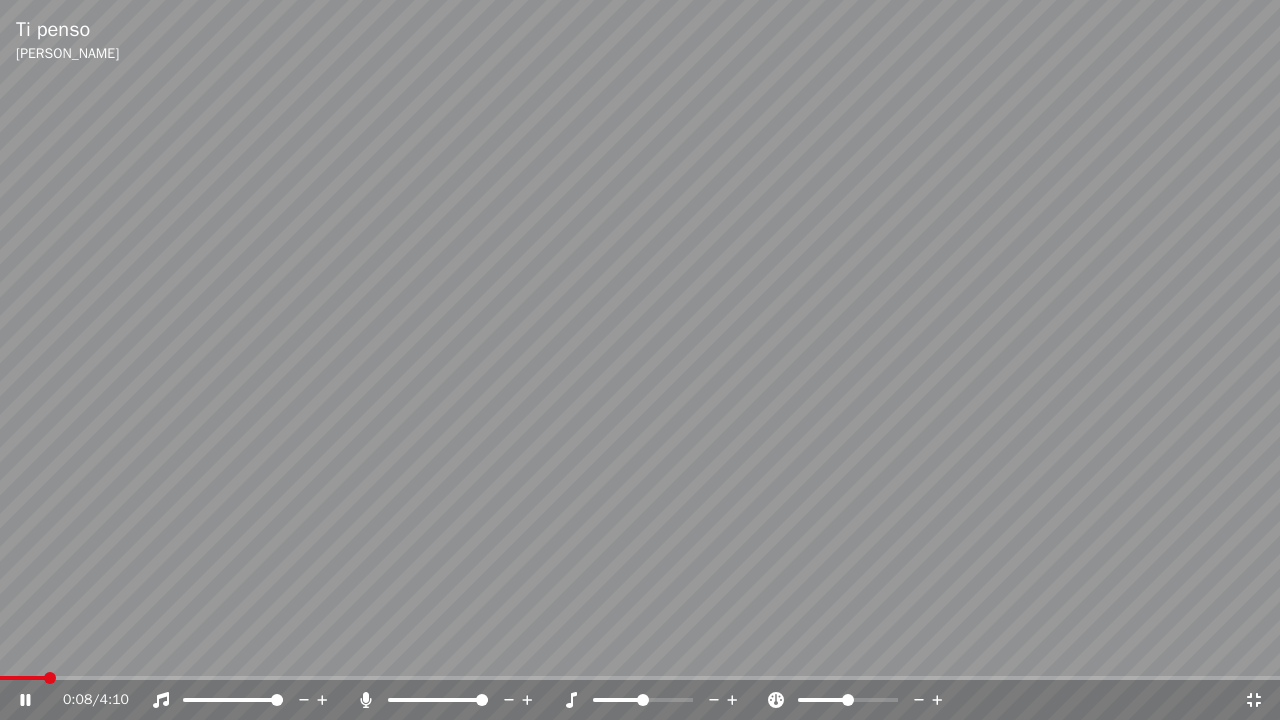 click 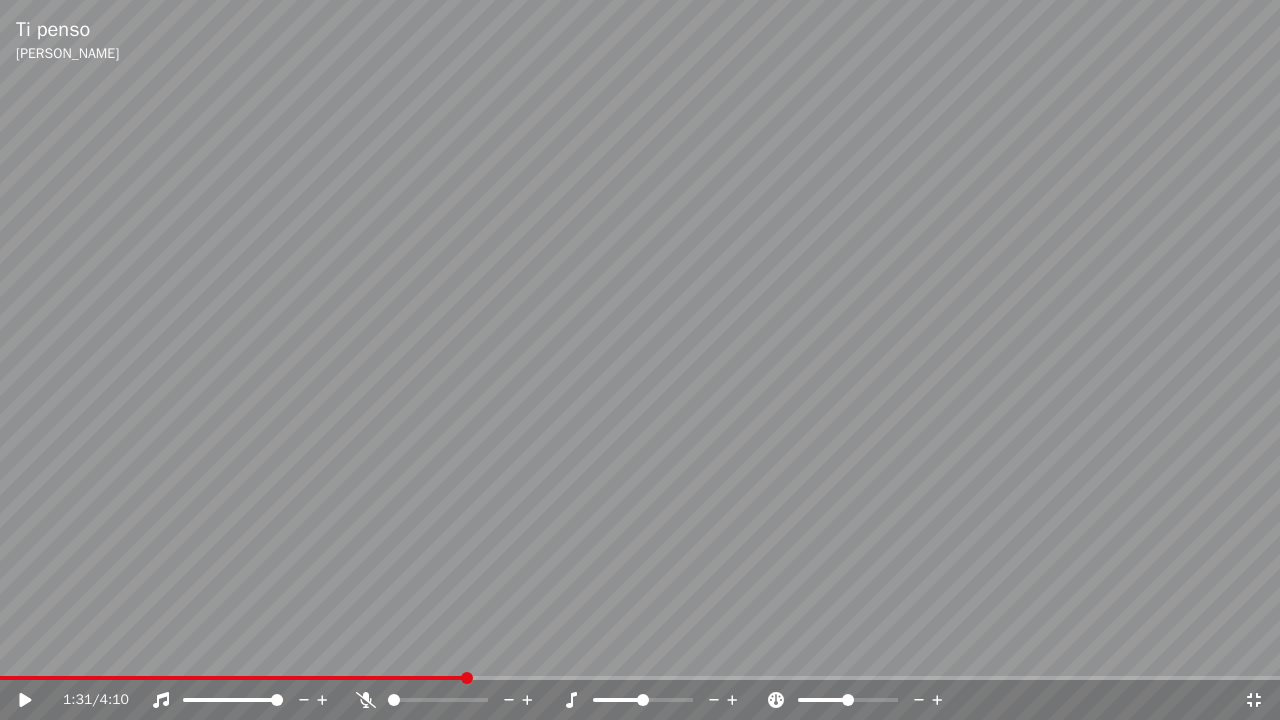 click at bounding box center (232, 678) 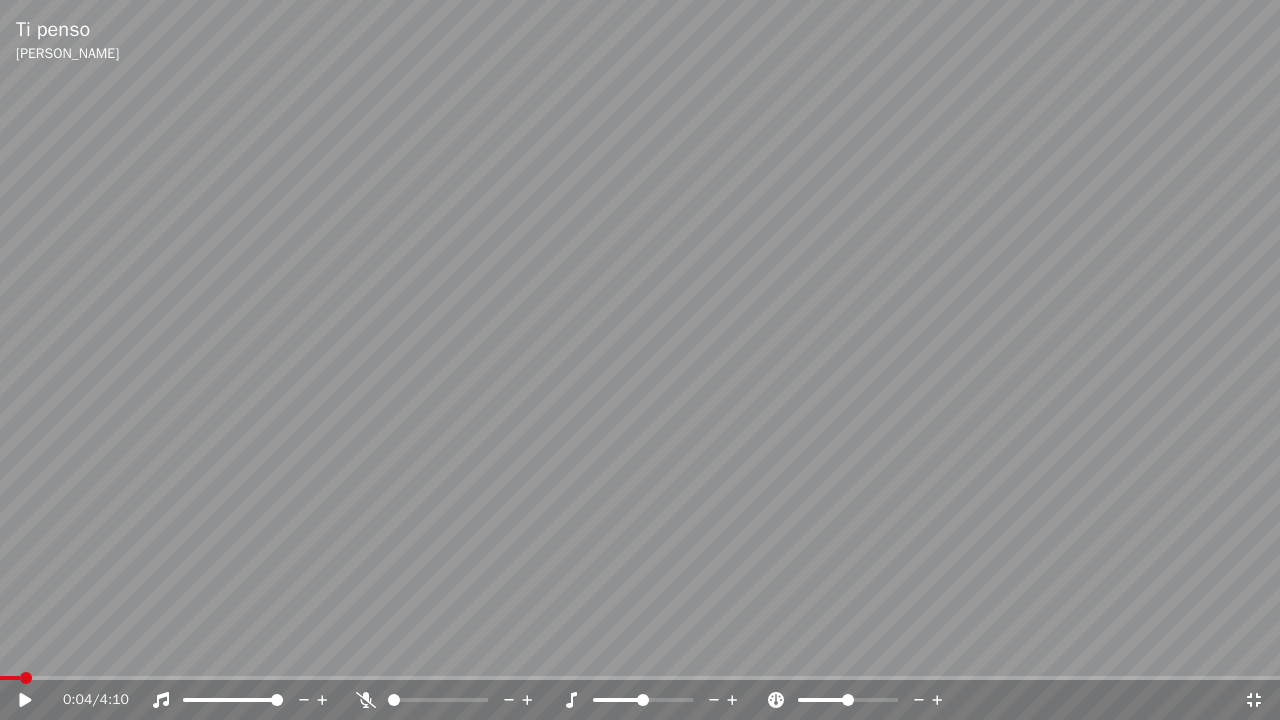 click 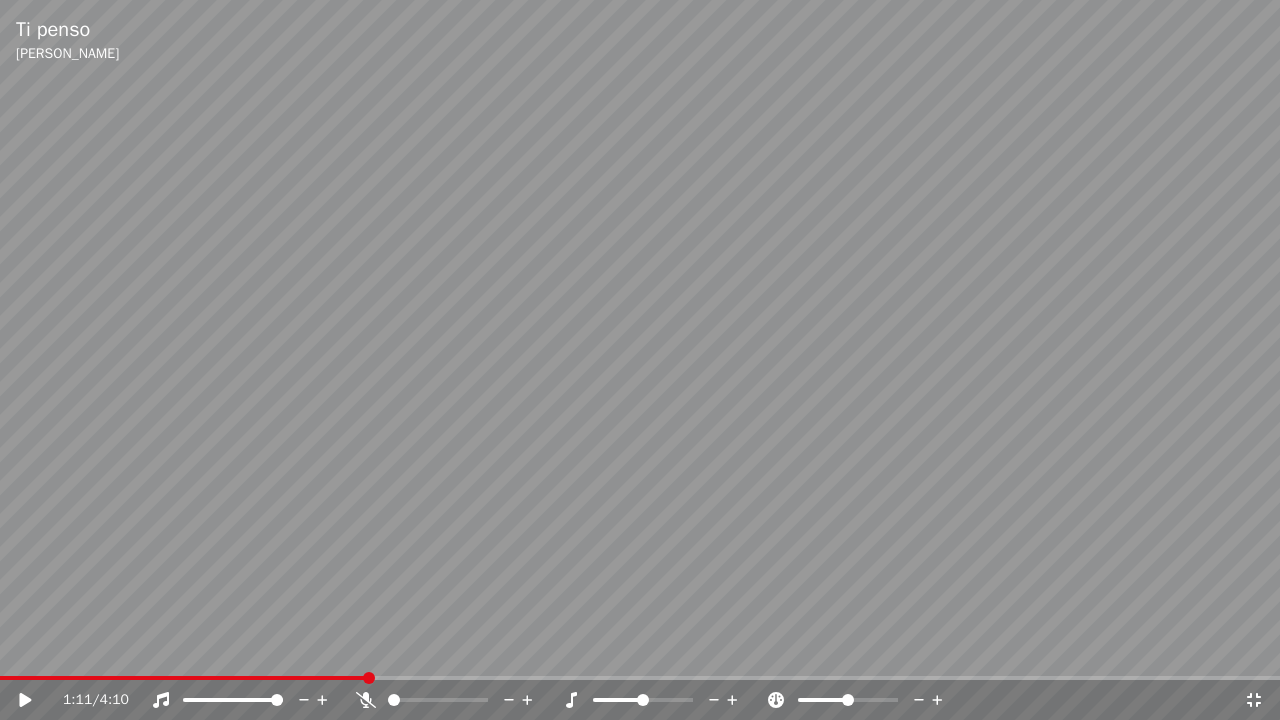 drag, startPoint x: 361, startPoint y: 706, endPoint x: 392, endPoint y: 645, distance: 68.42514 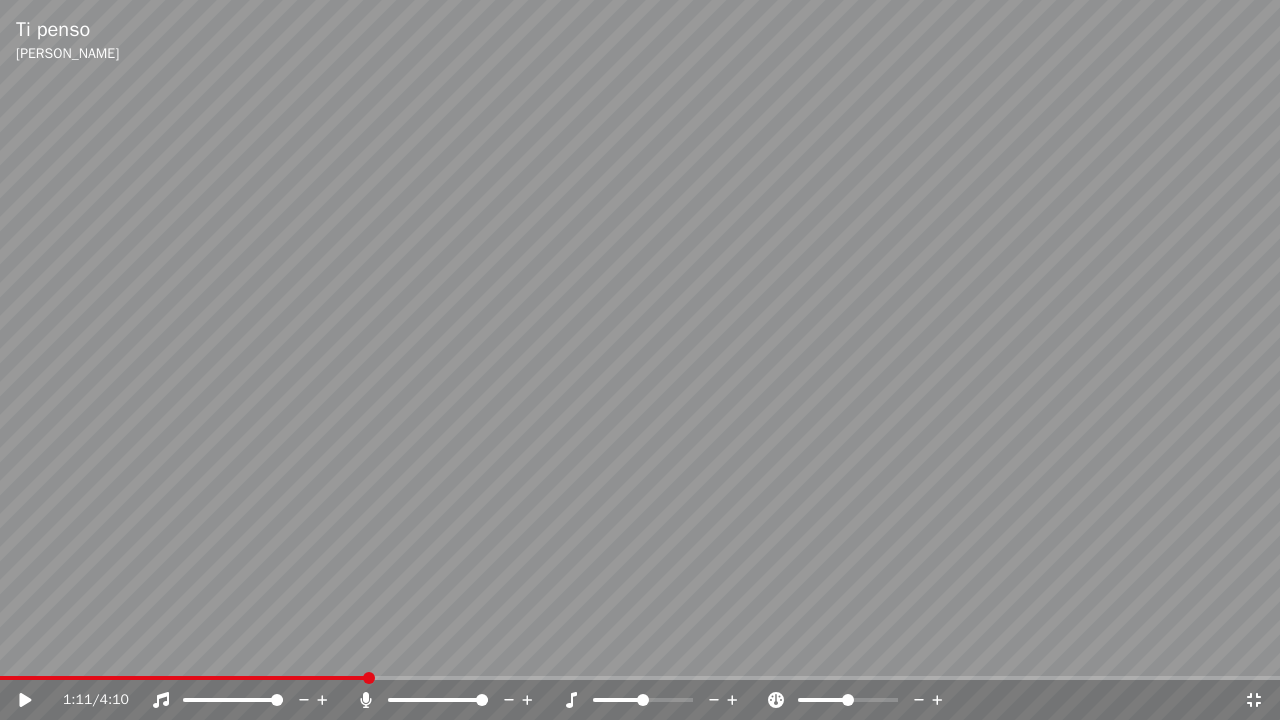 click at bounding box center (640, 360) 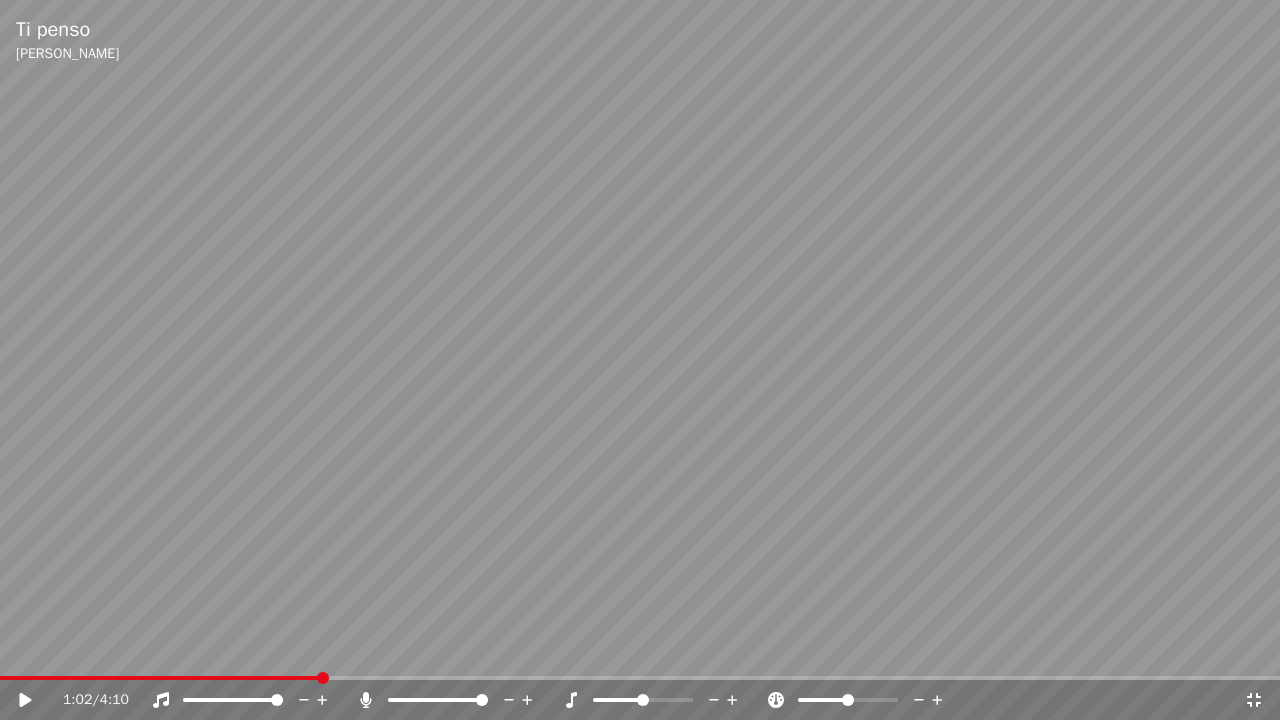 click 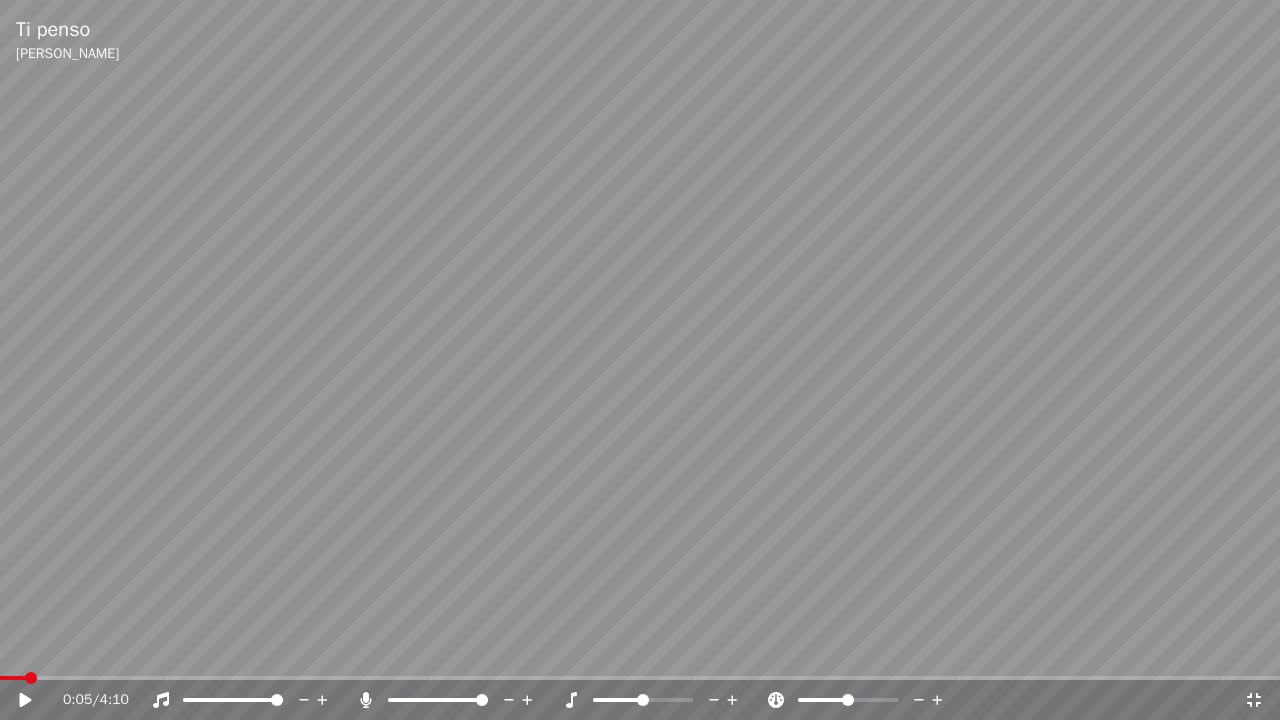 click at bounding box center [13, 678] 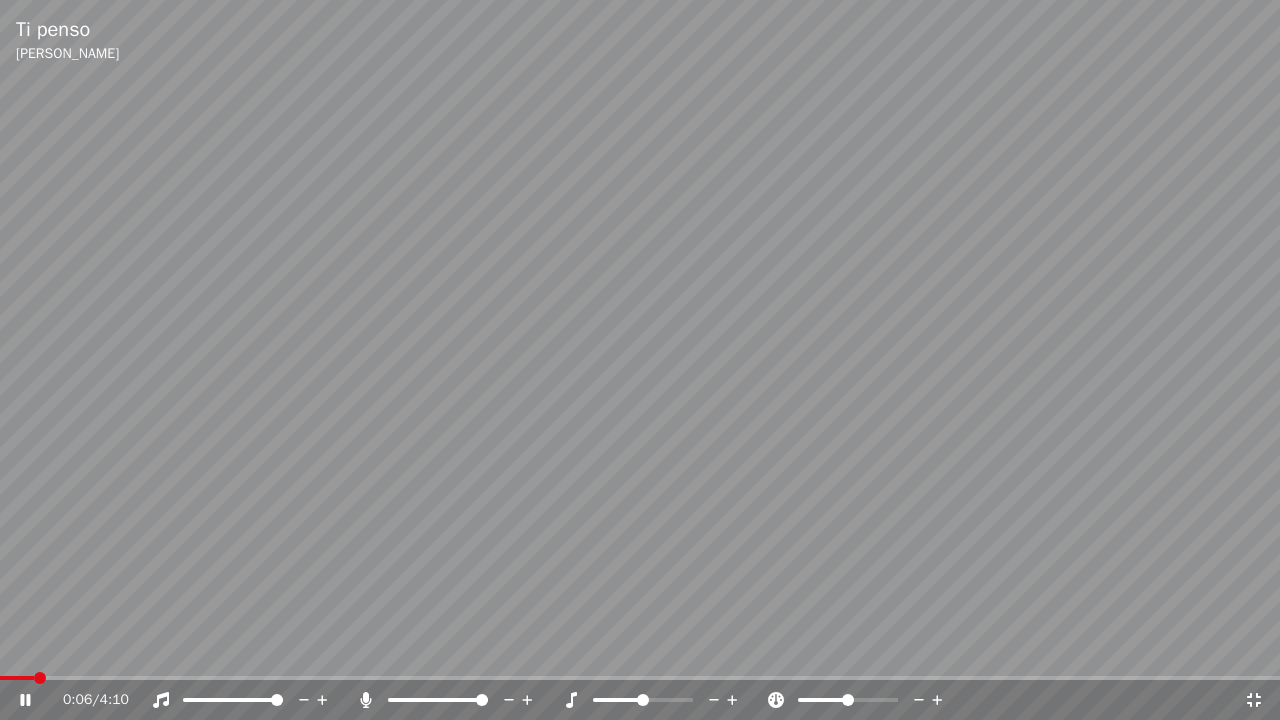 click 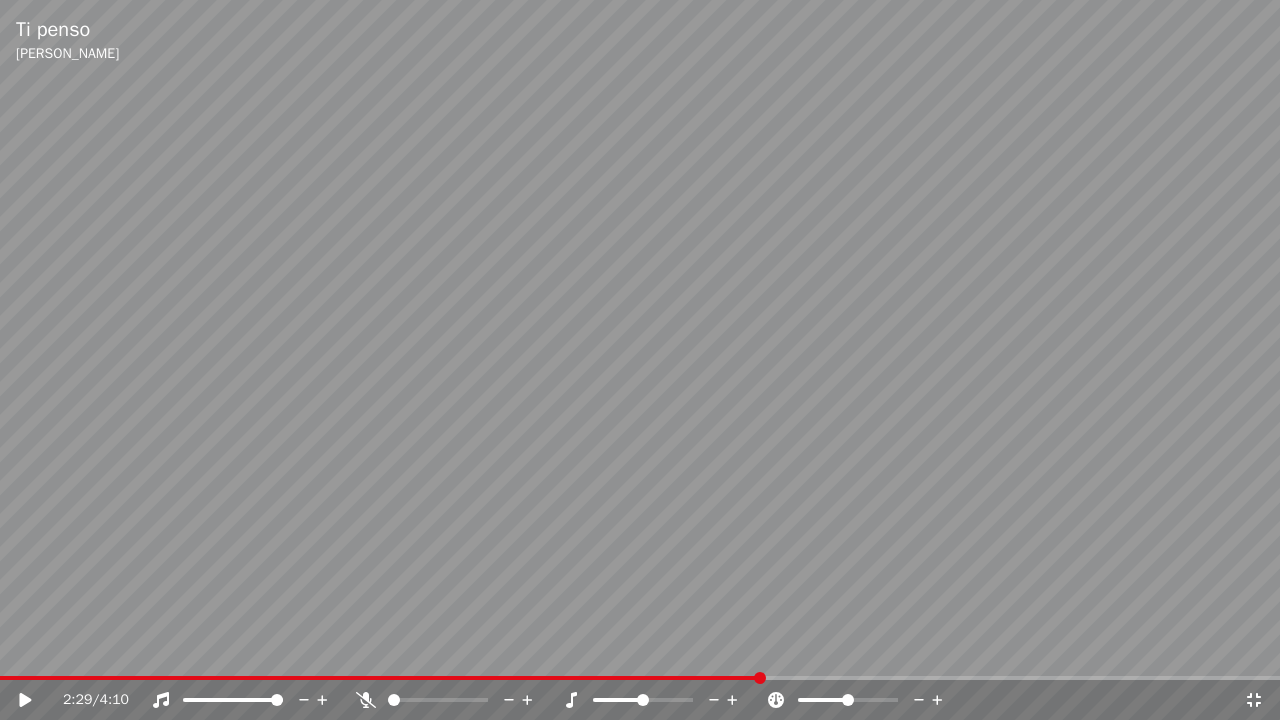 click at bounding box center (380, 678) 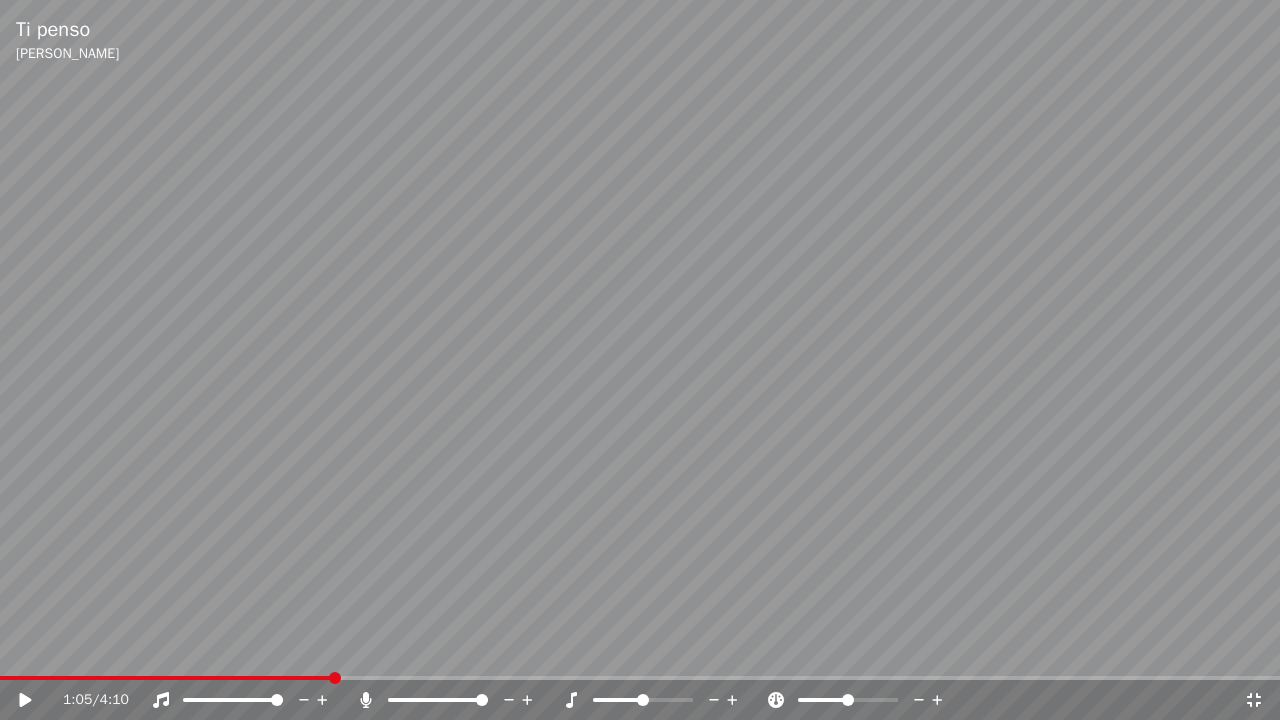 click at bounding box center [166, 678] 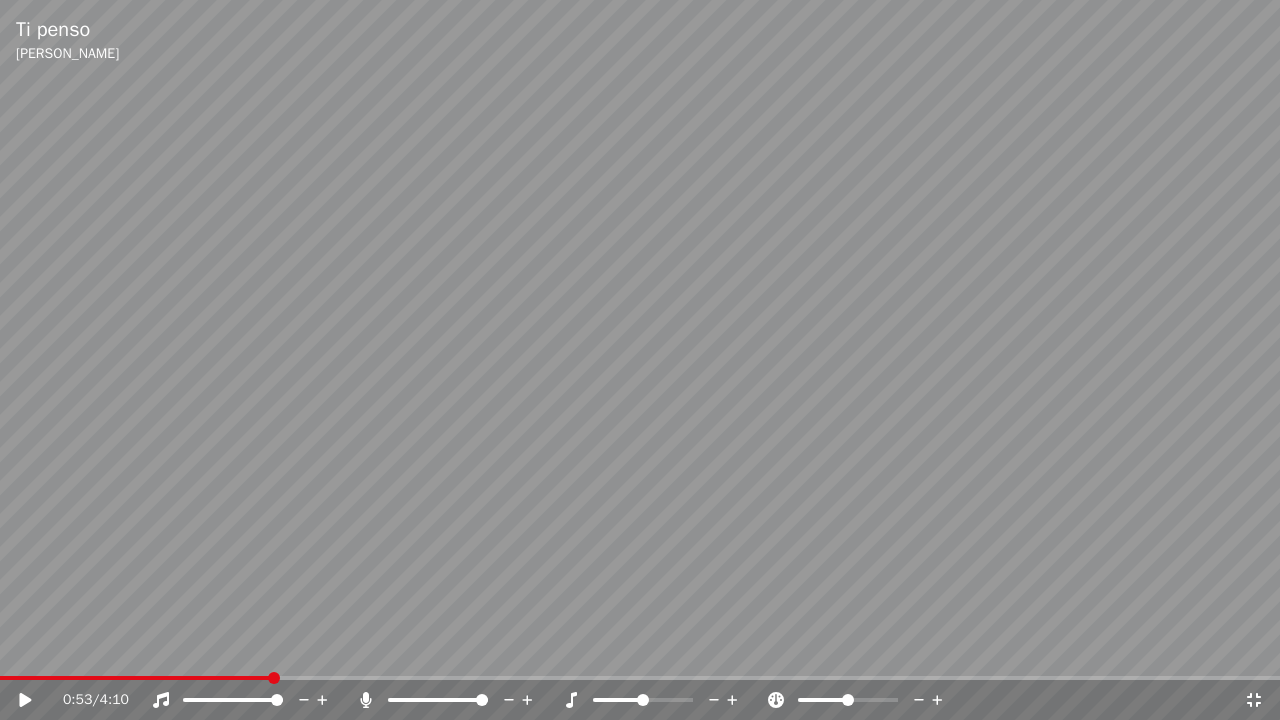 click at bounding box center [640, 360] 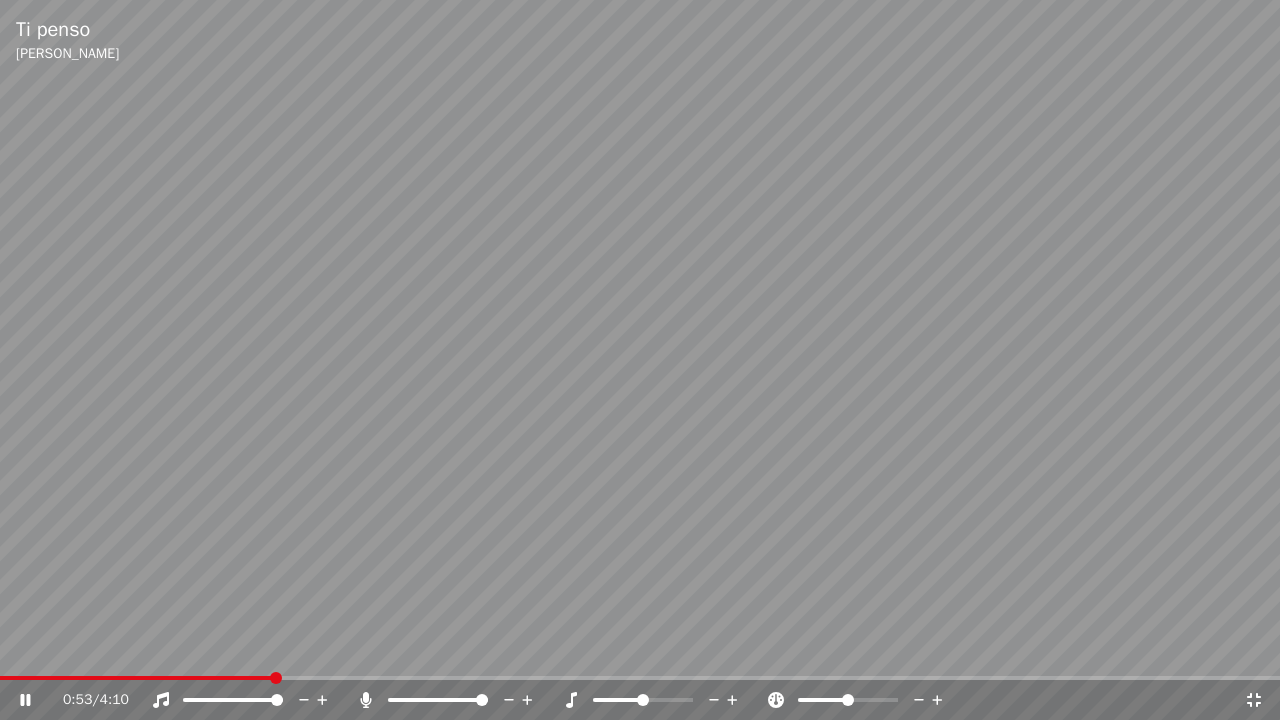 click at bounding box center (136, 678) 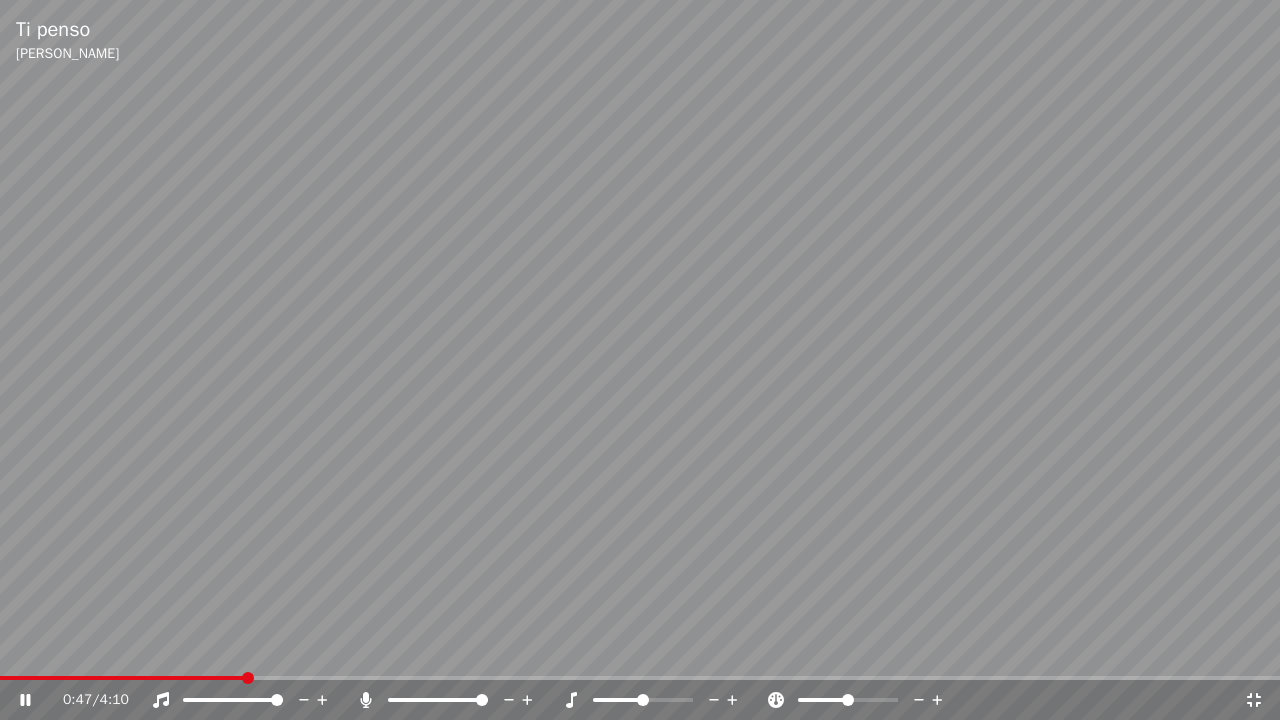 click 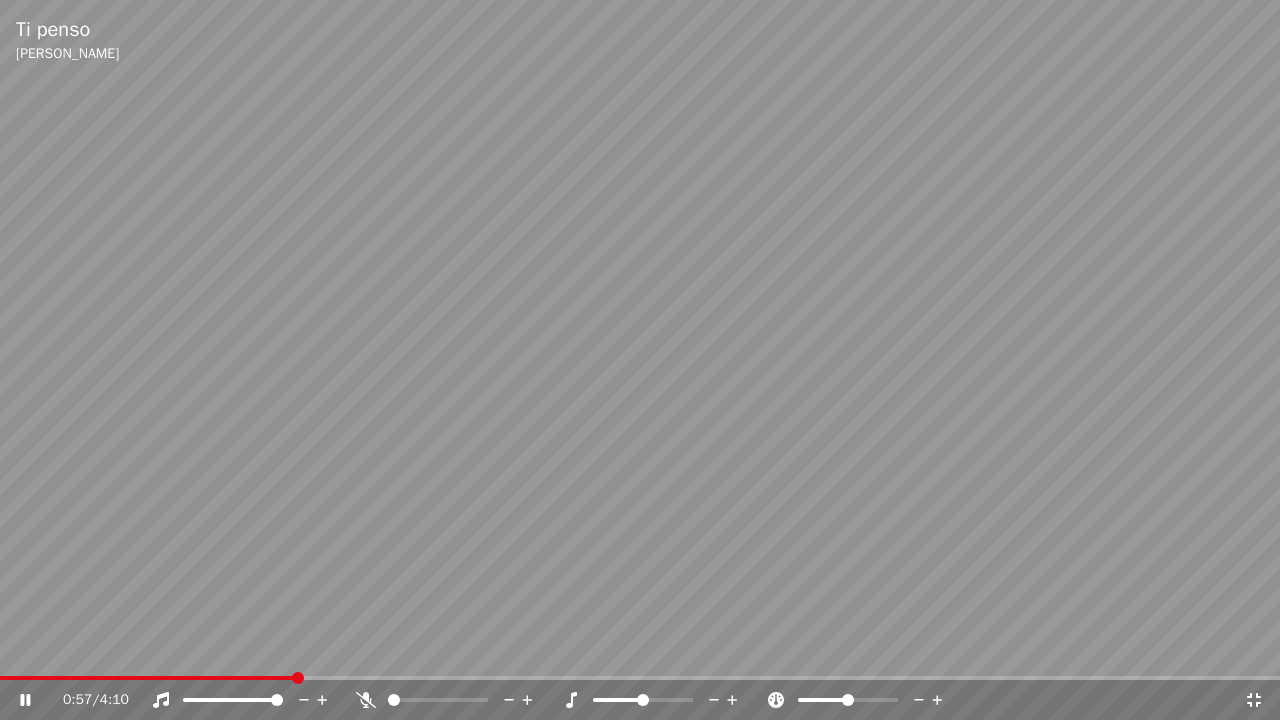 click at bounding box center [147, 678] 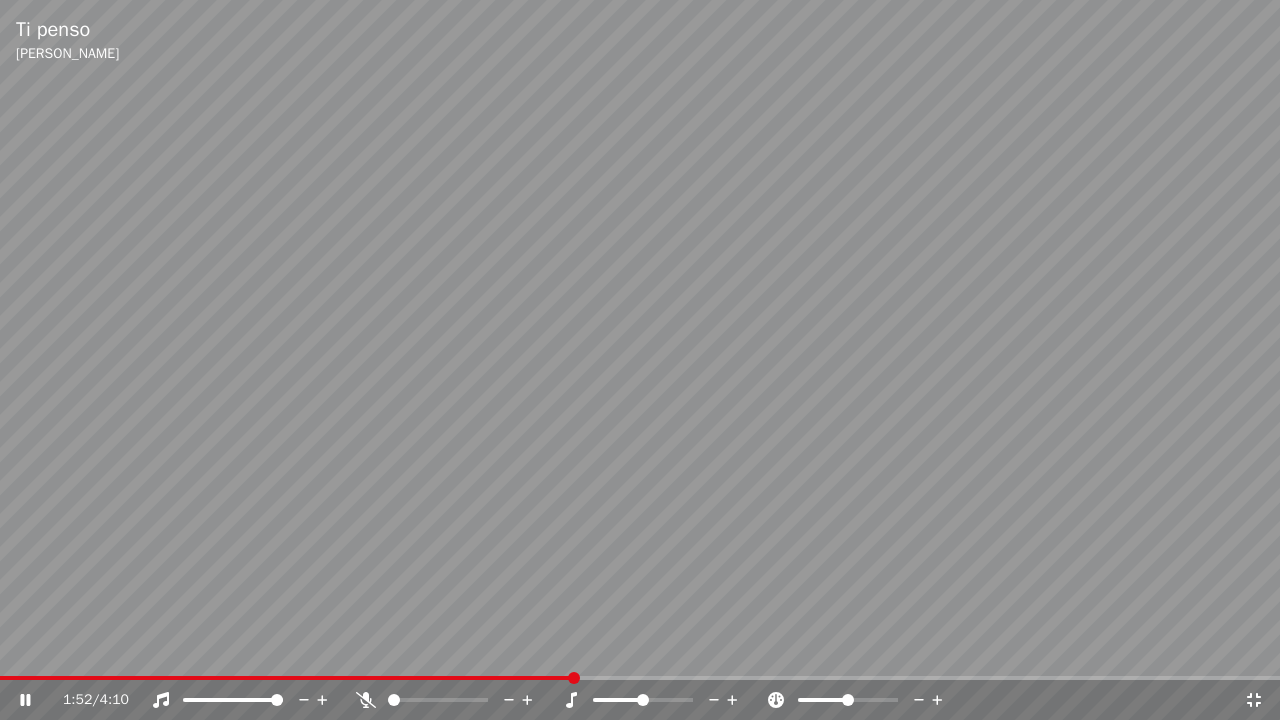 drag, startPoint x: 952, startPoint y: 341, endPoint x: 954, endPoint y: 328, distance: 13.152946 